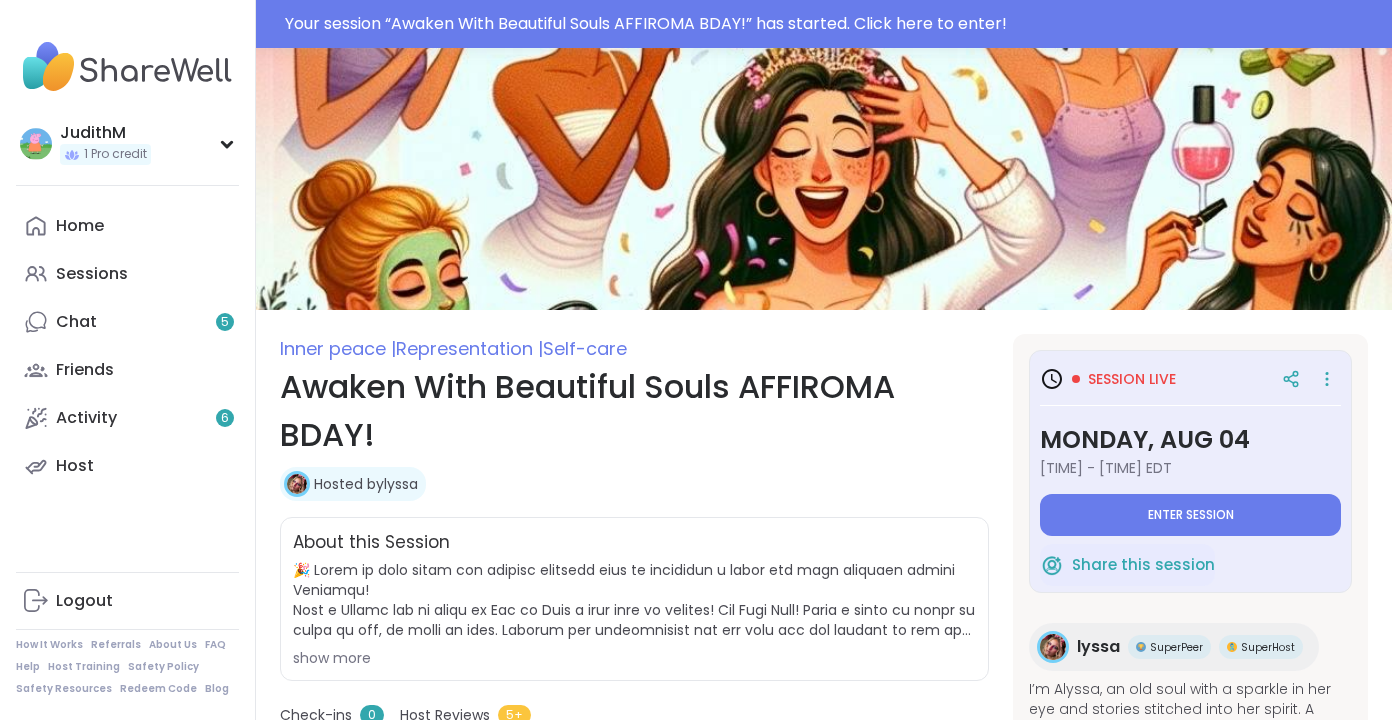 scroll, scrollTop: 0, scrollLeft: 0, axis: both 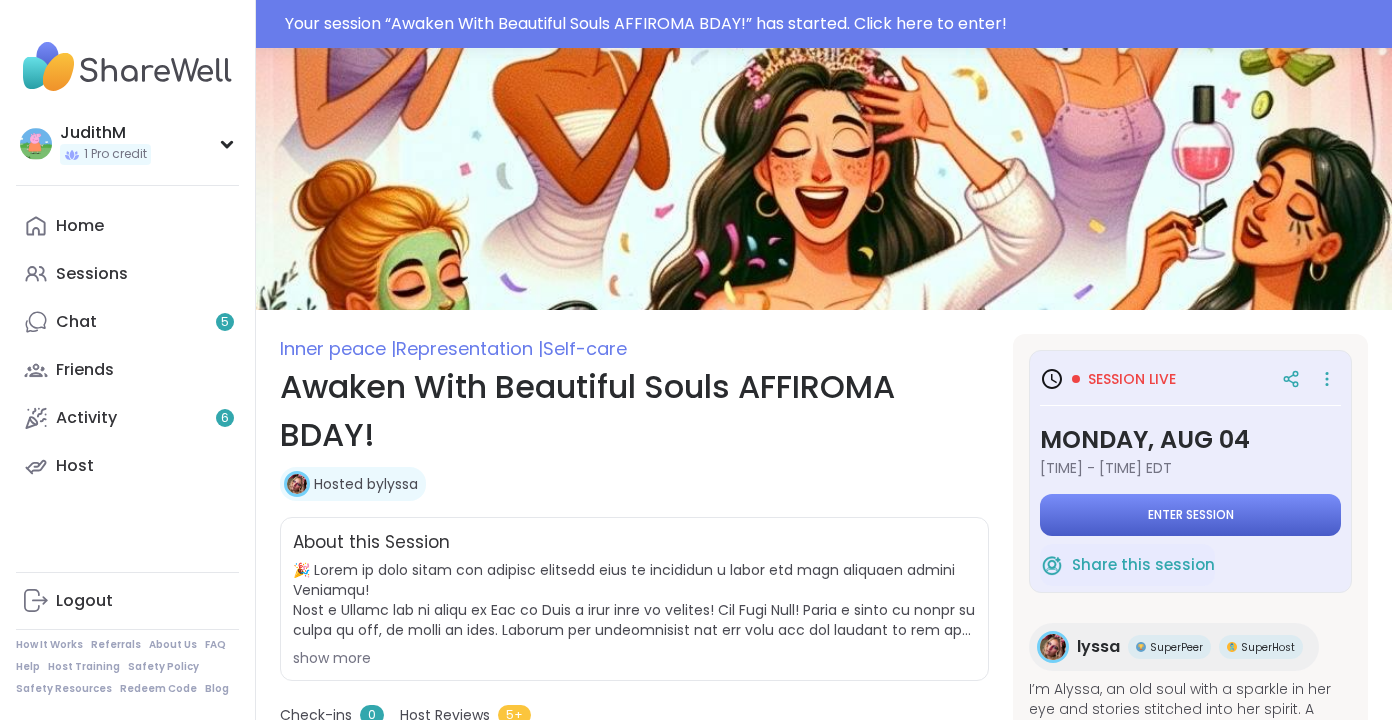 click on "Enter session" at bounding box center (1190, 515) 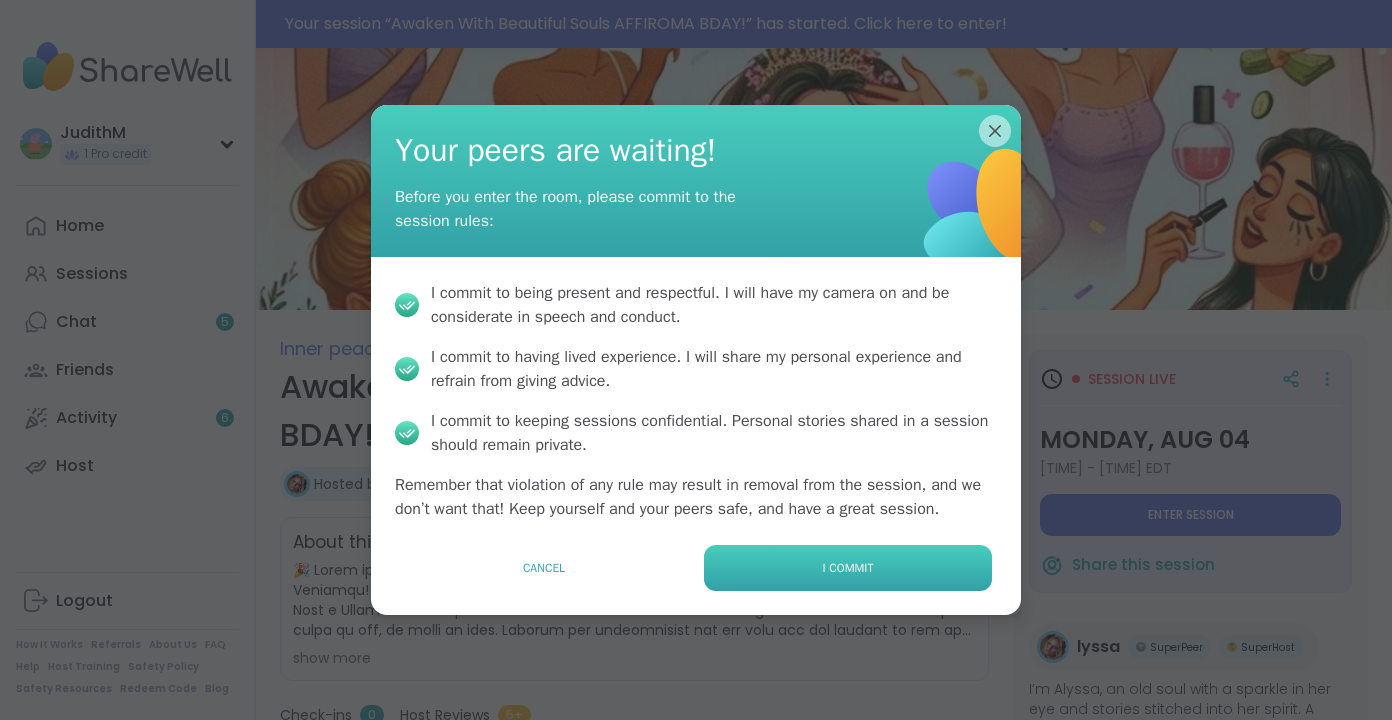 click on "I commit" at bounding box center [848, 568] 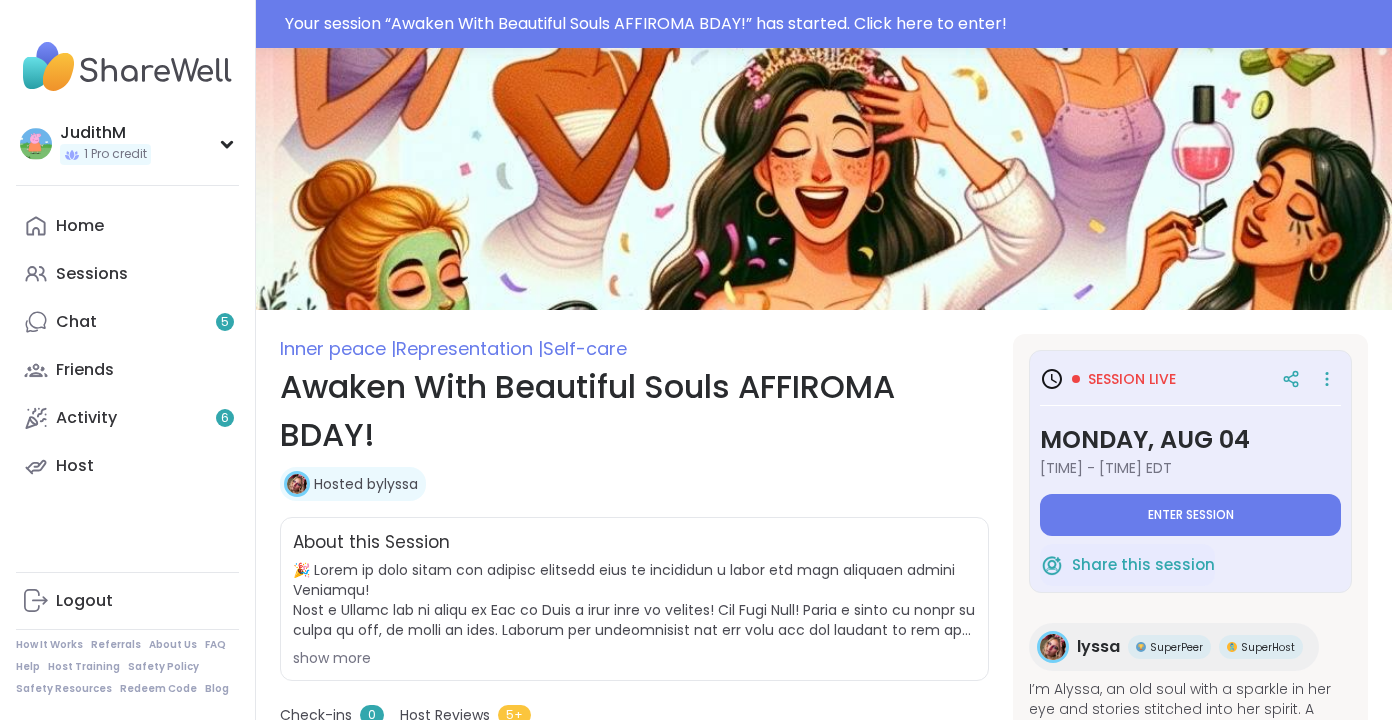 type on "*" 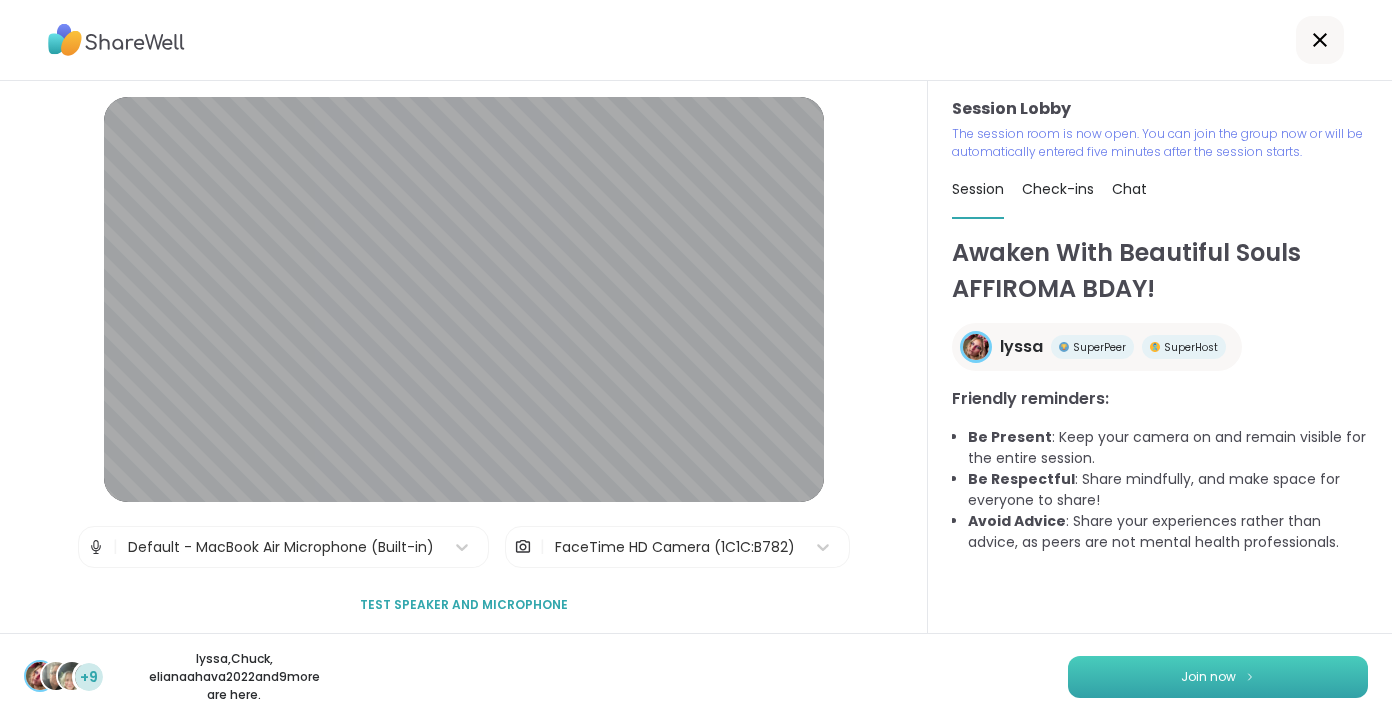 click on "Join now" at bounding box center [1208, 677] 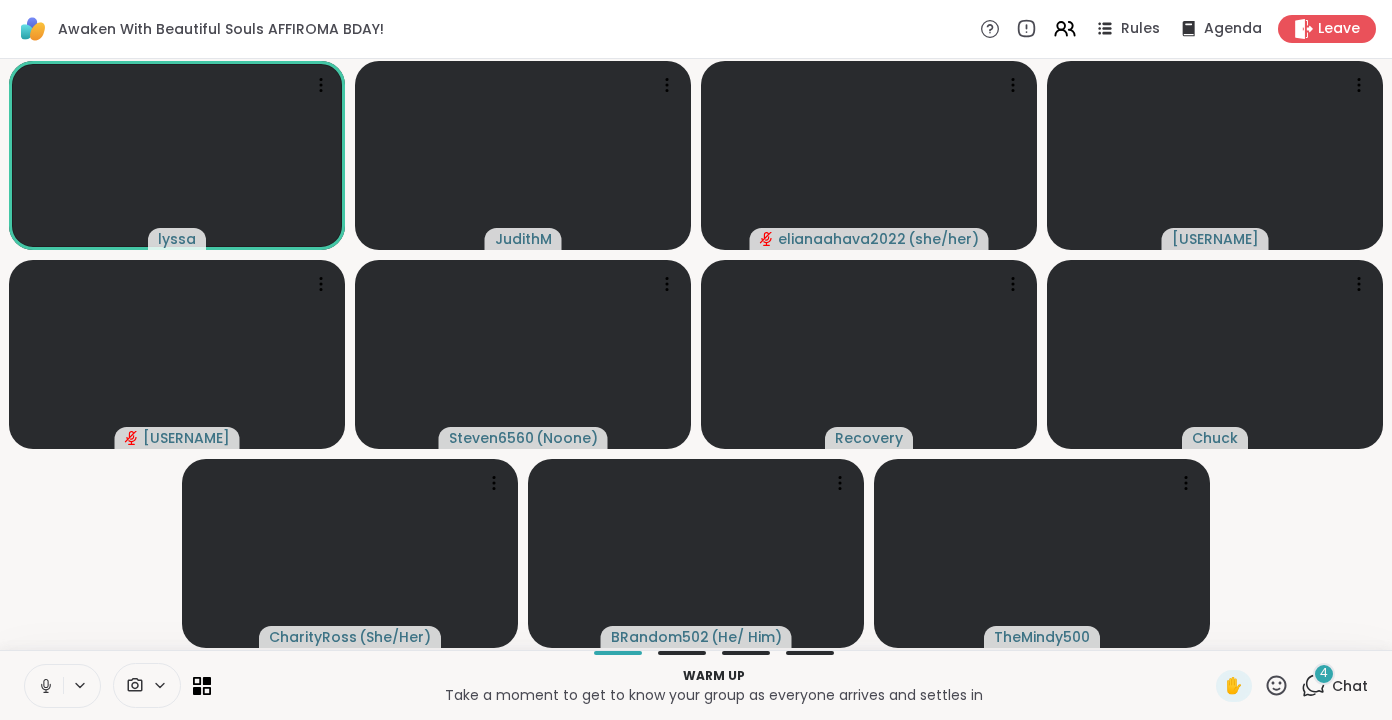click 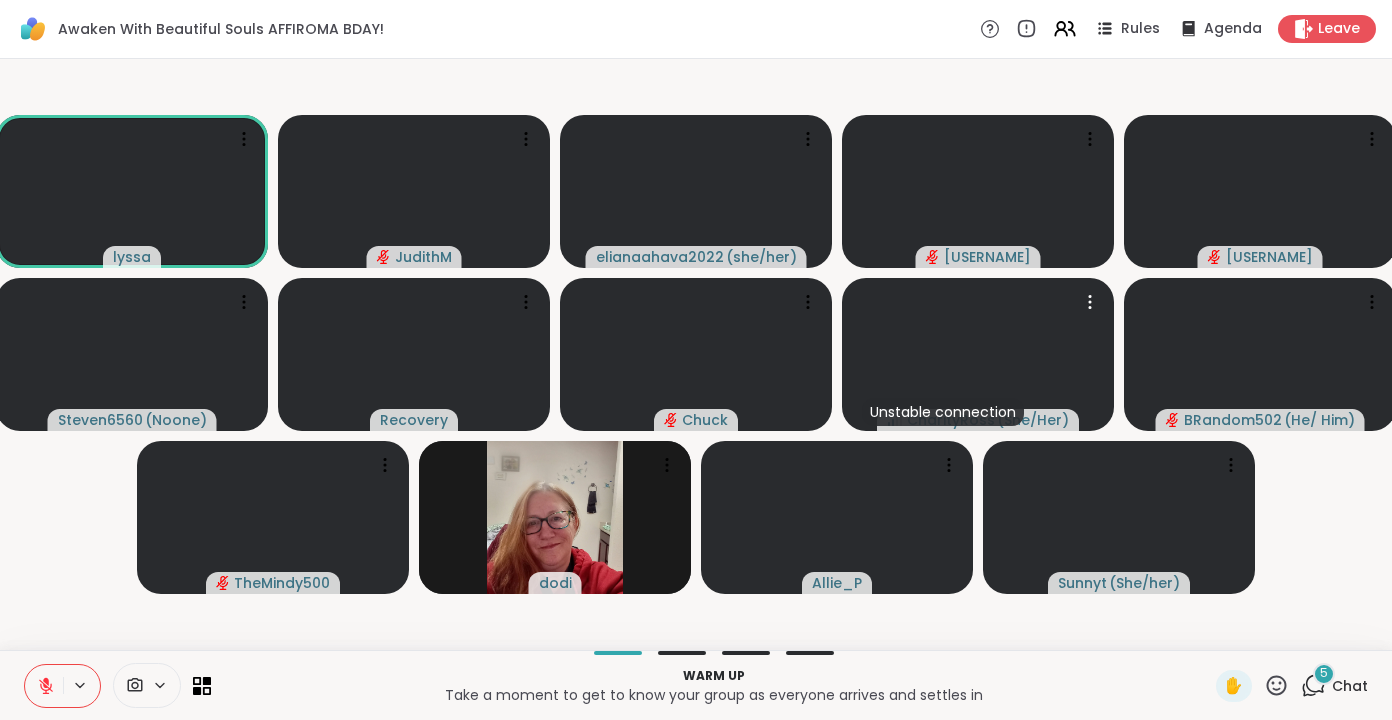 click 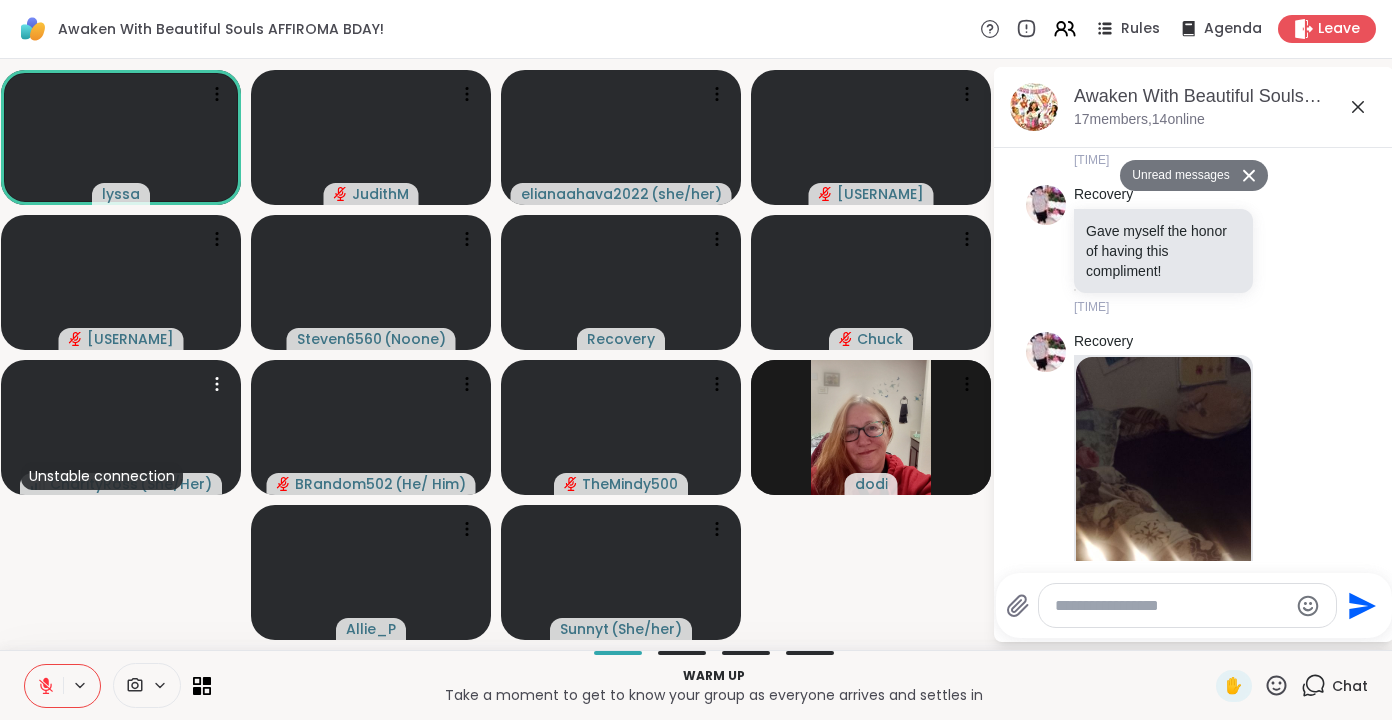 scroll, scrollTop: 598, scrollLeft: 0, axis: vertical 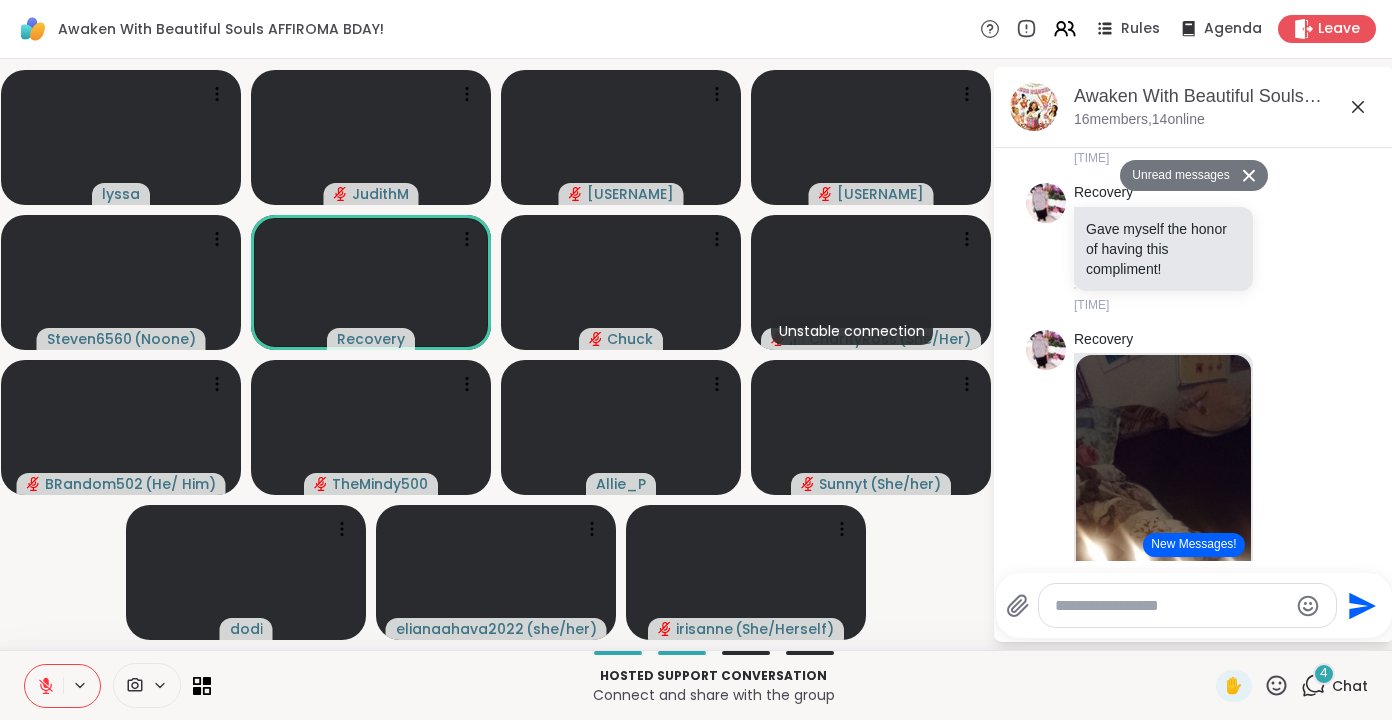 click at bounding box center (1171, 606) 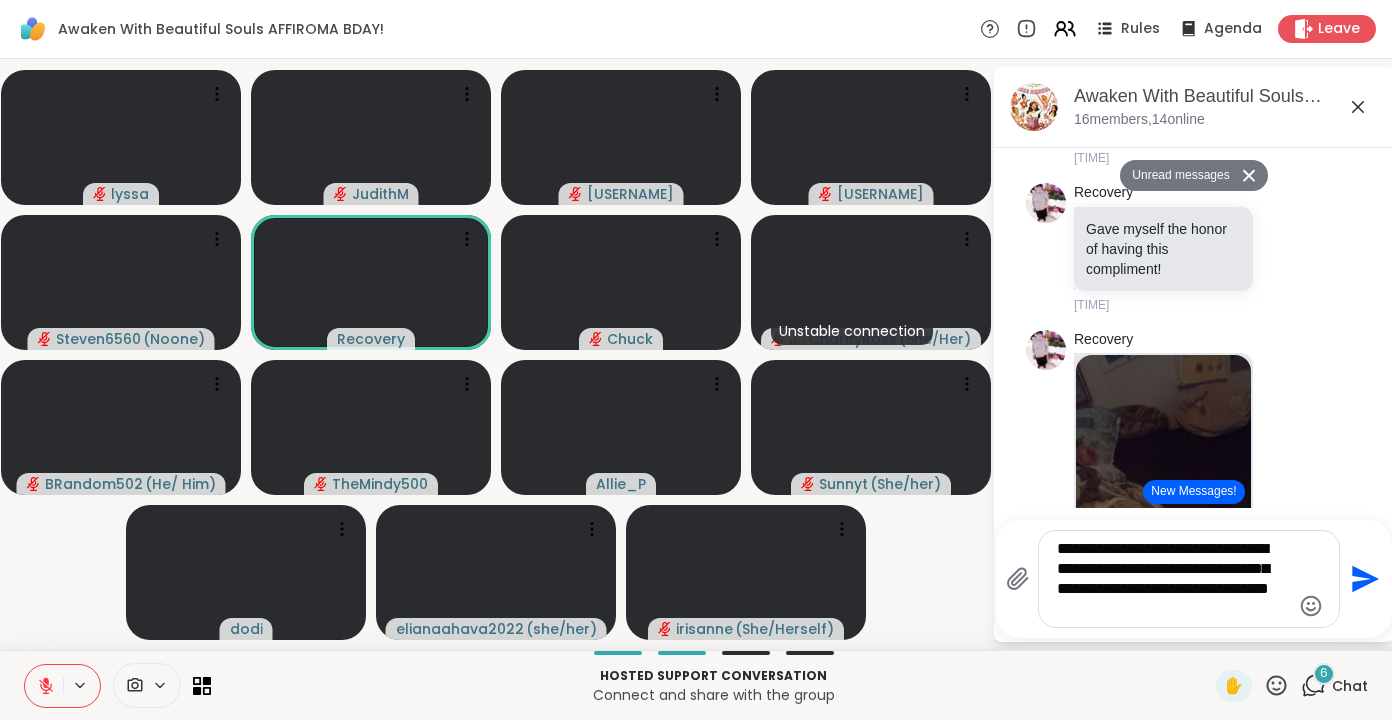type on "**********" 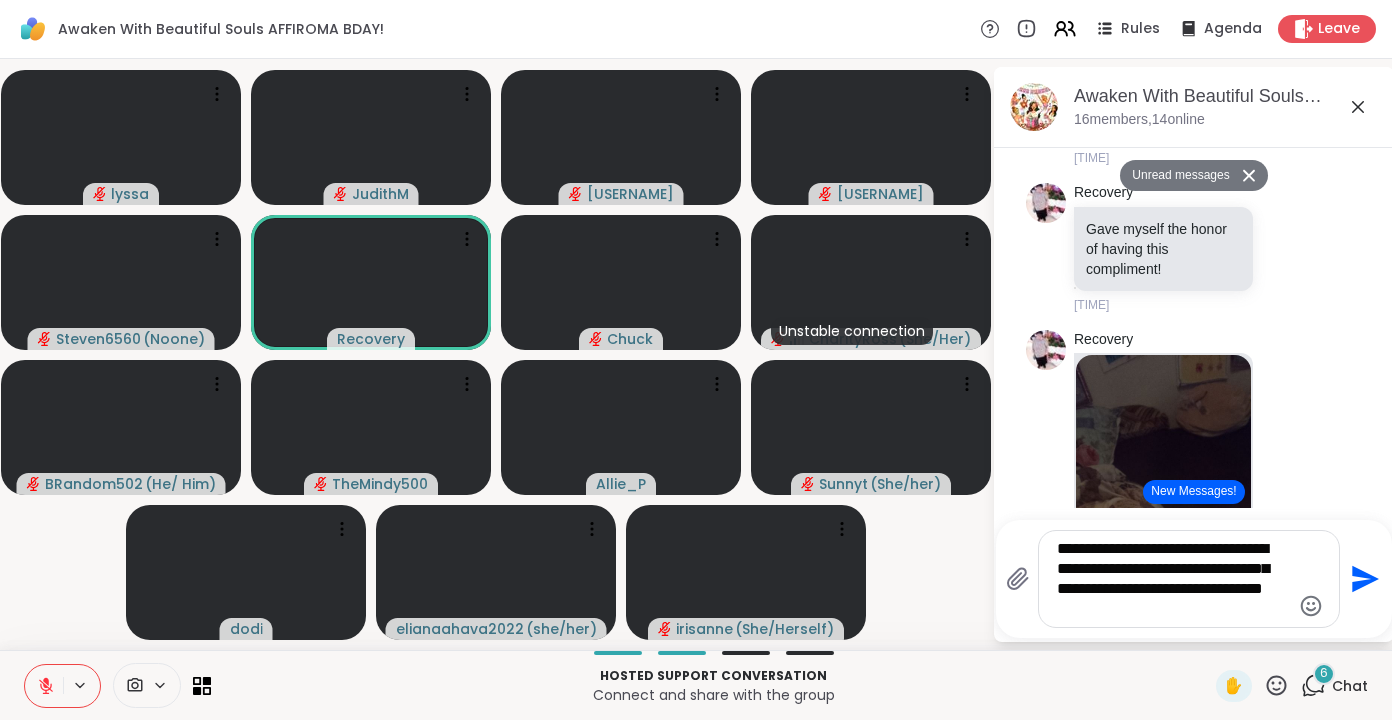 type 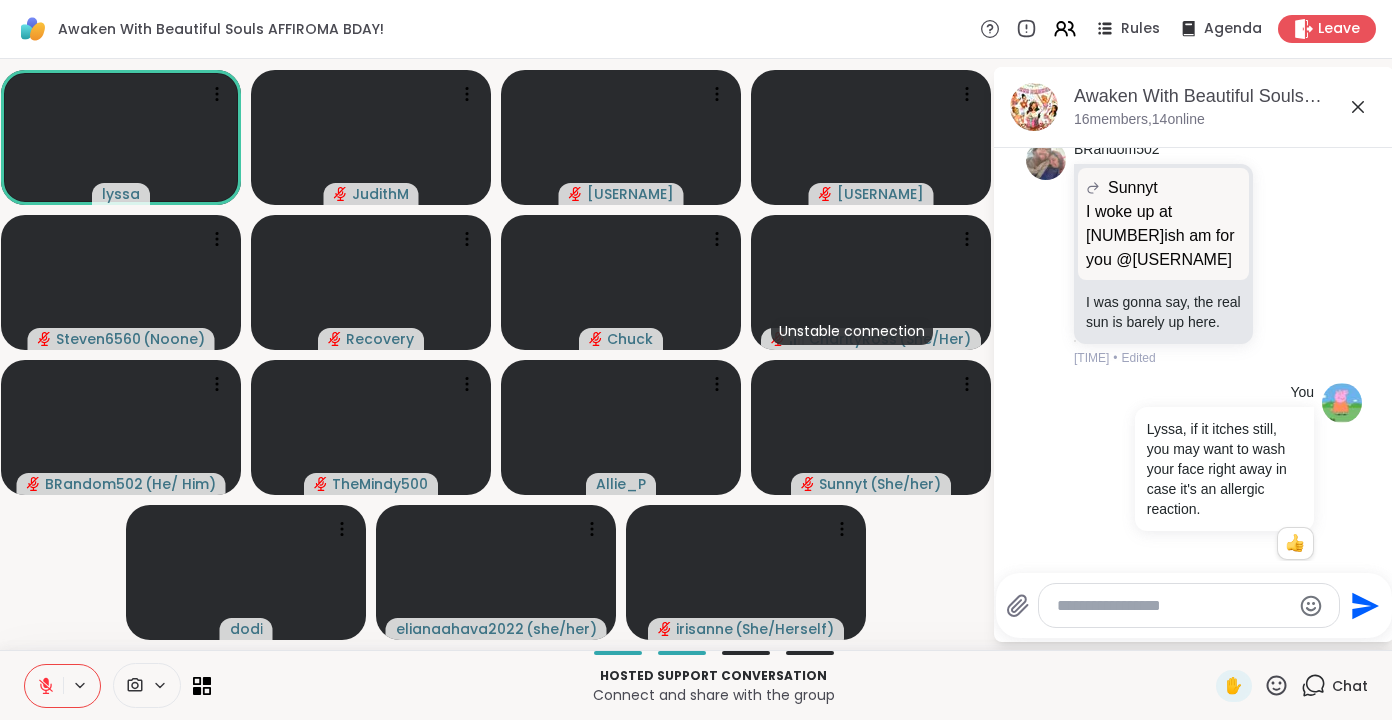 scroll, scrollTop: 2508, scrollLeft: 0, axis: vertical 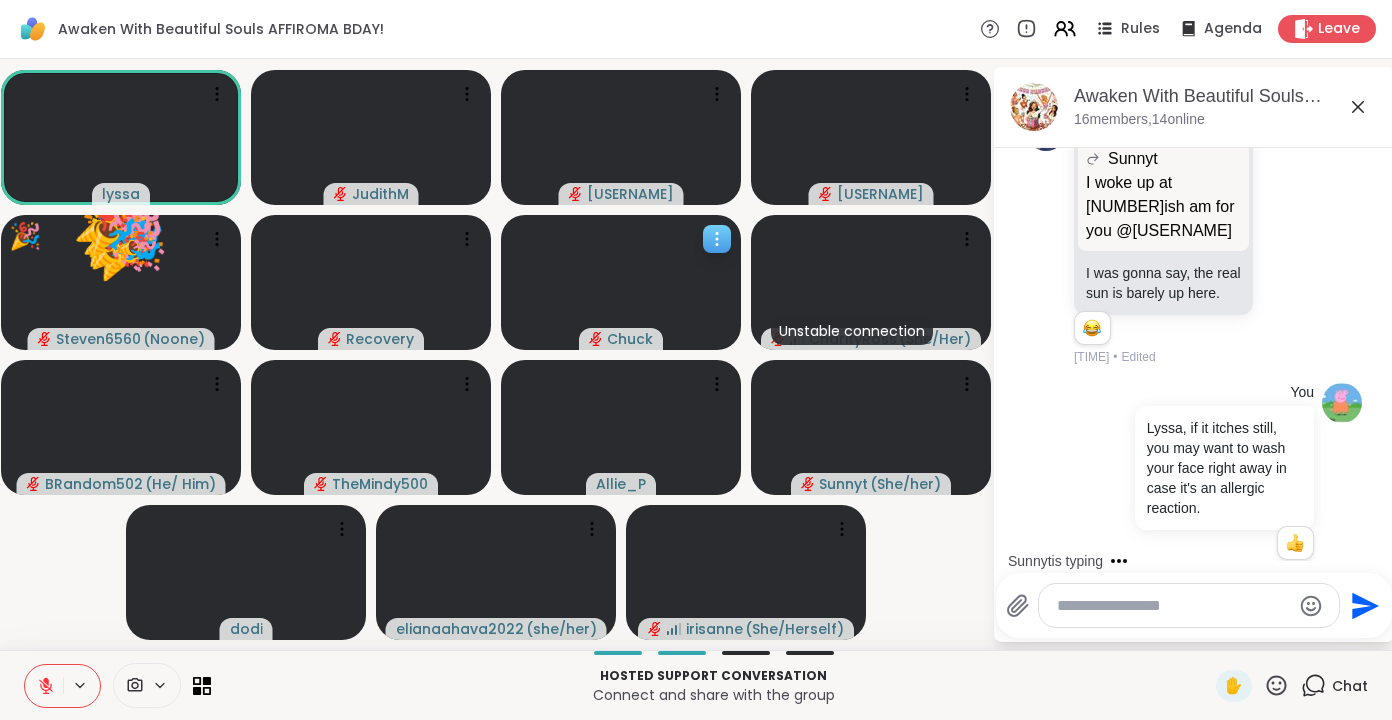 click 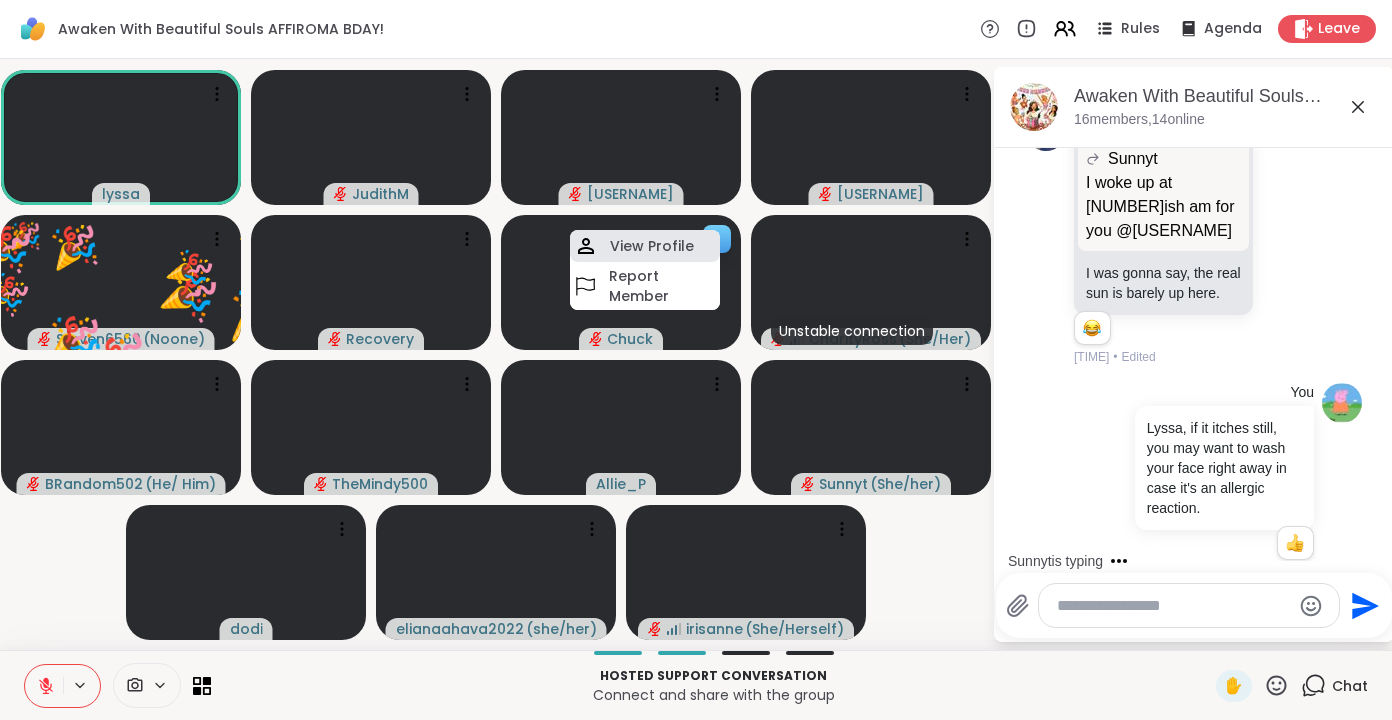 click on "View Profile" at bounding box center [652, 246] 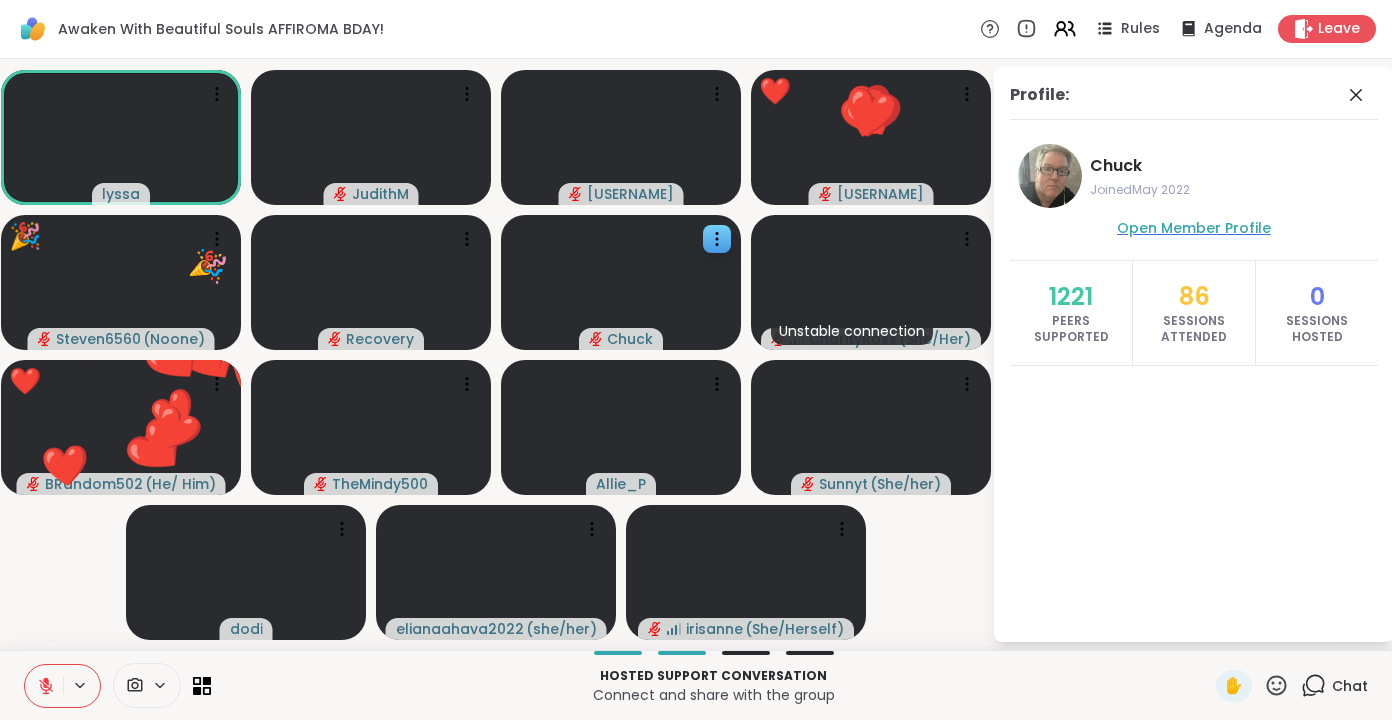 click on "Open Member Profile" at bounding box center [1194, 228] 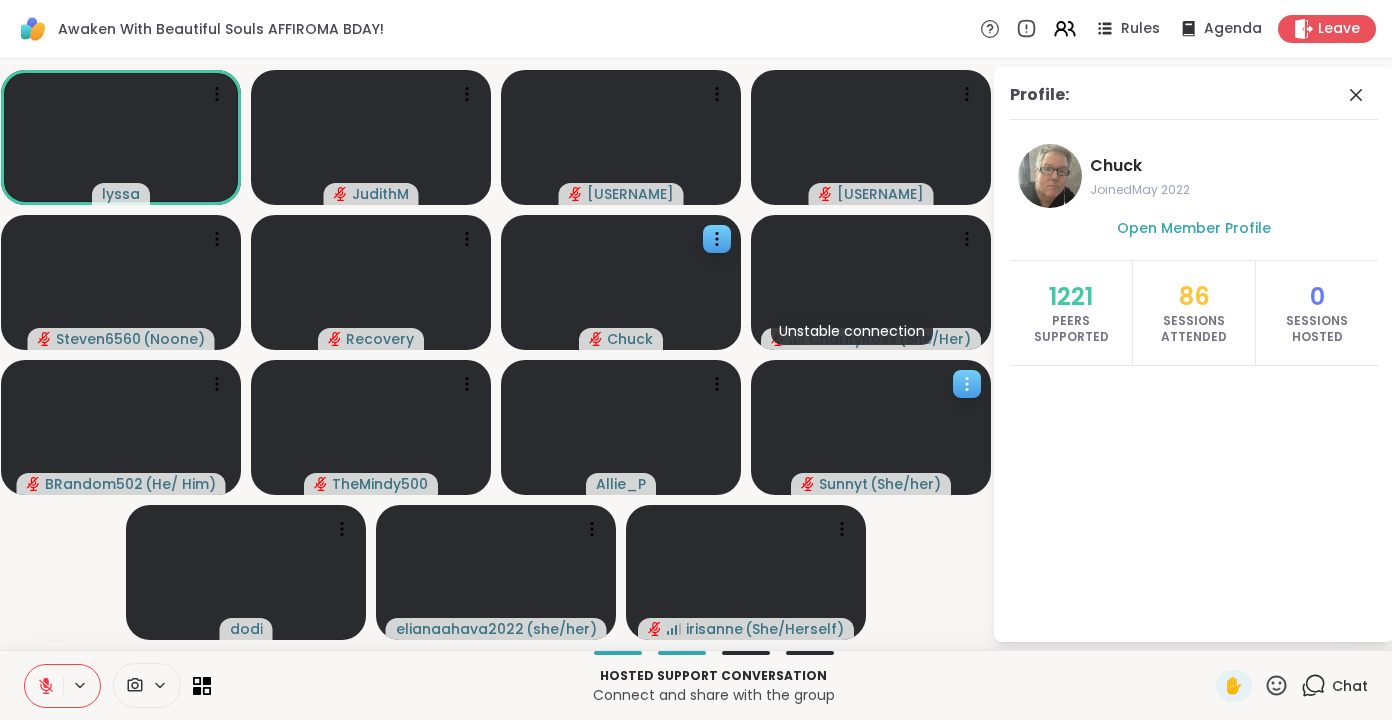 click 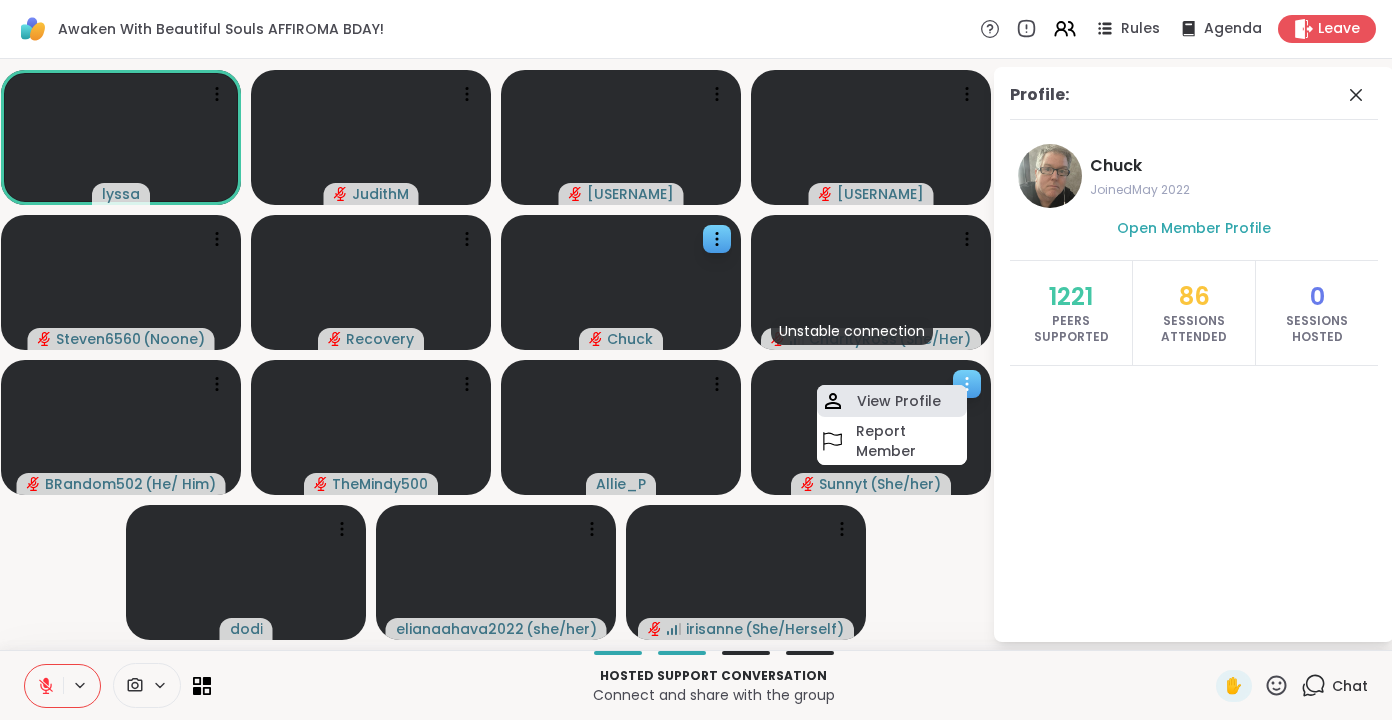 click on "View Profile" at bounding box center (899, 401) 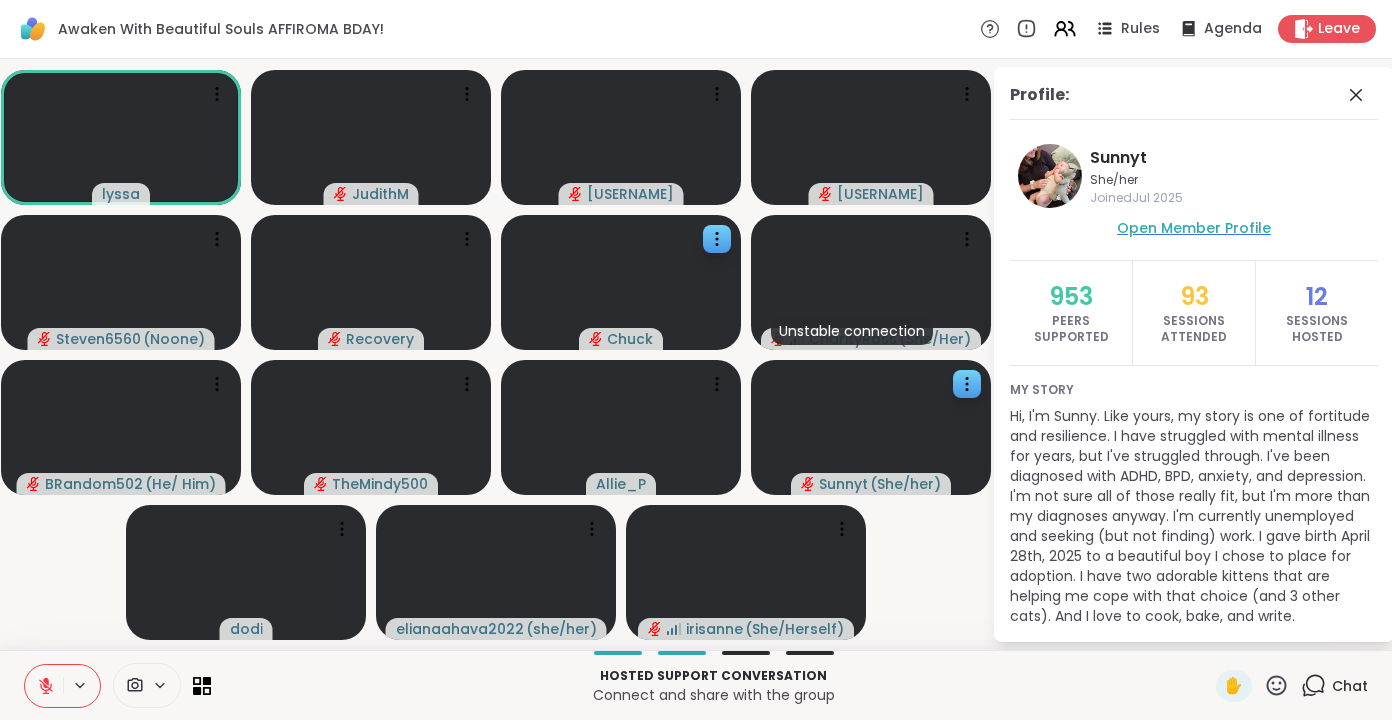 click on "Open Member Profile" at bounding box center (1194, 228) 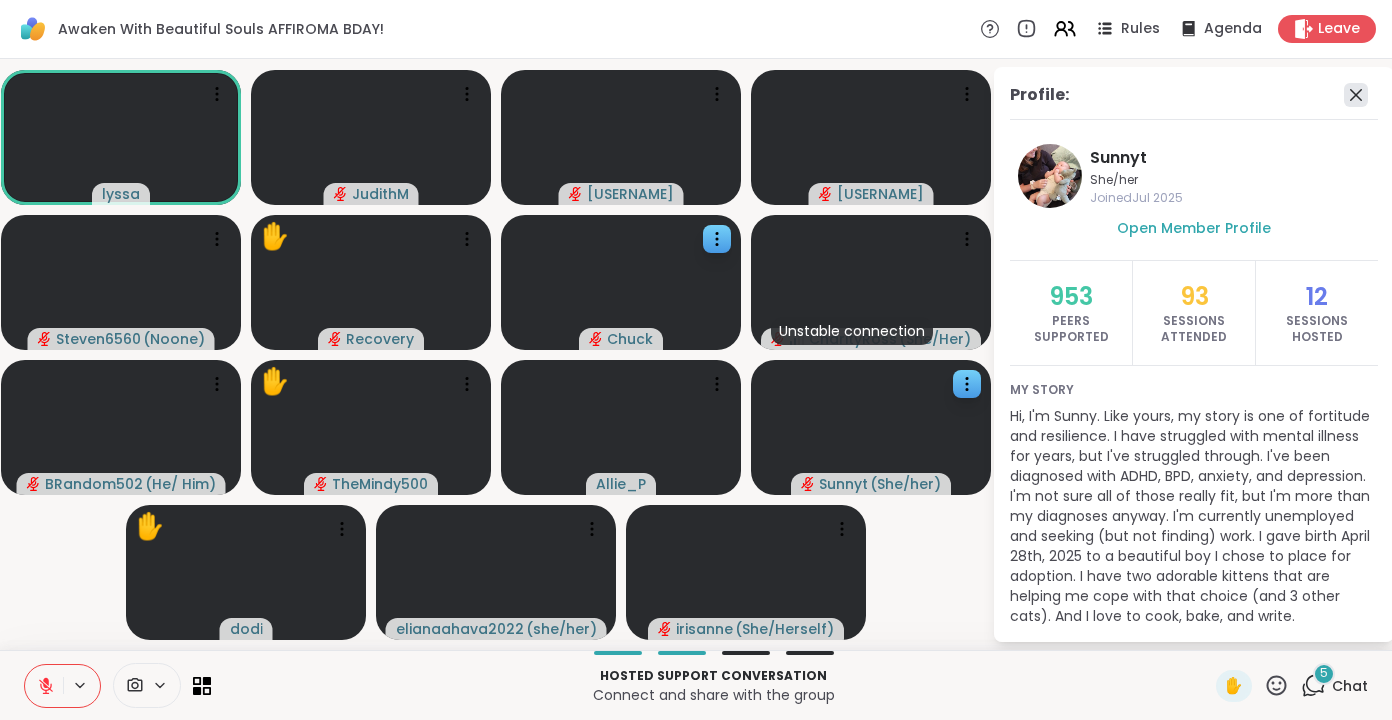 click 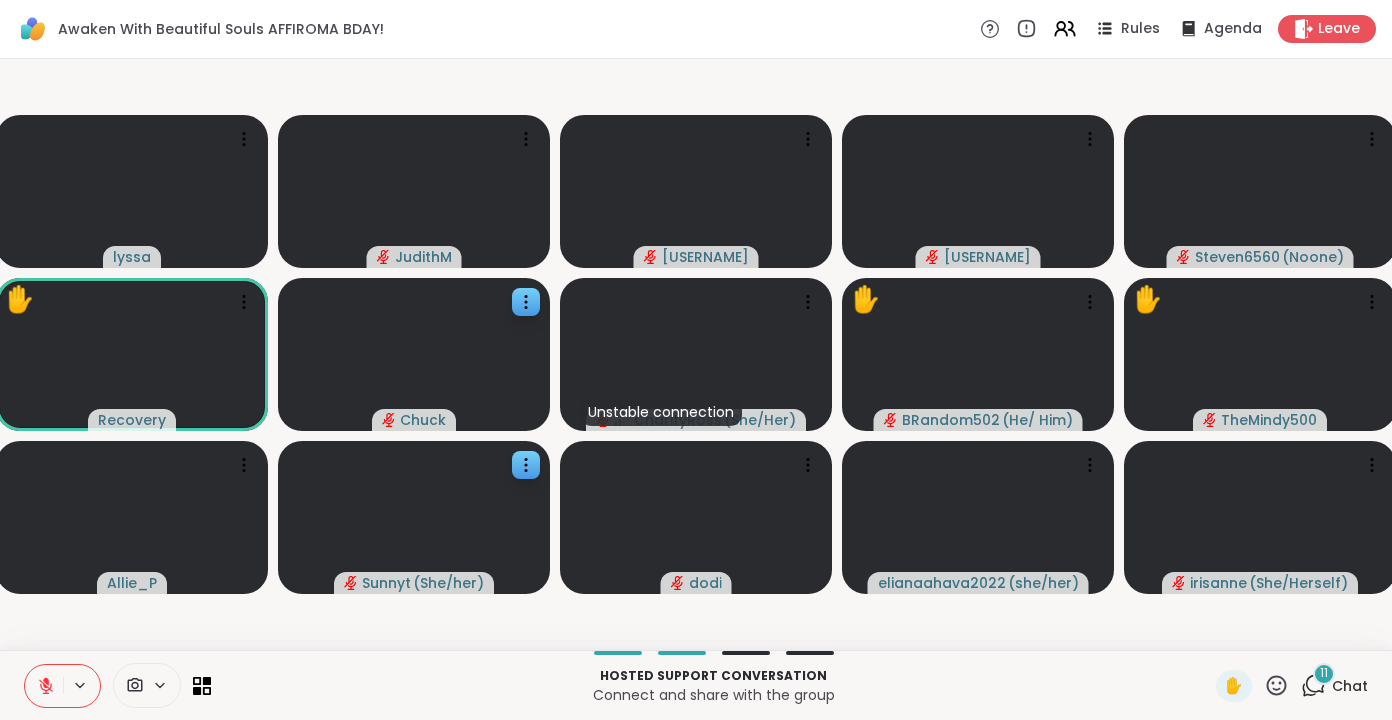 click 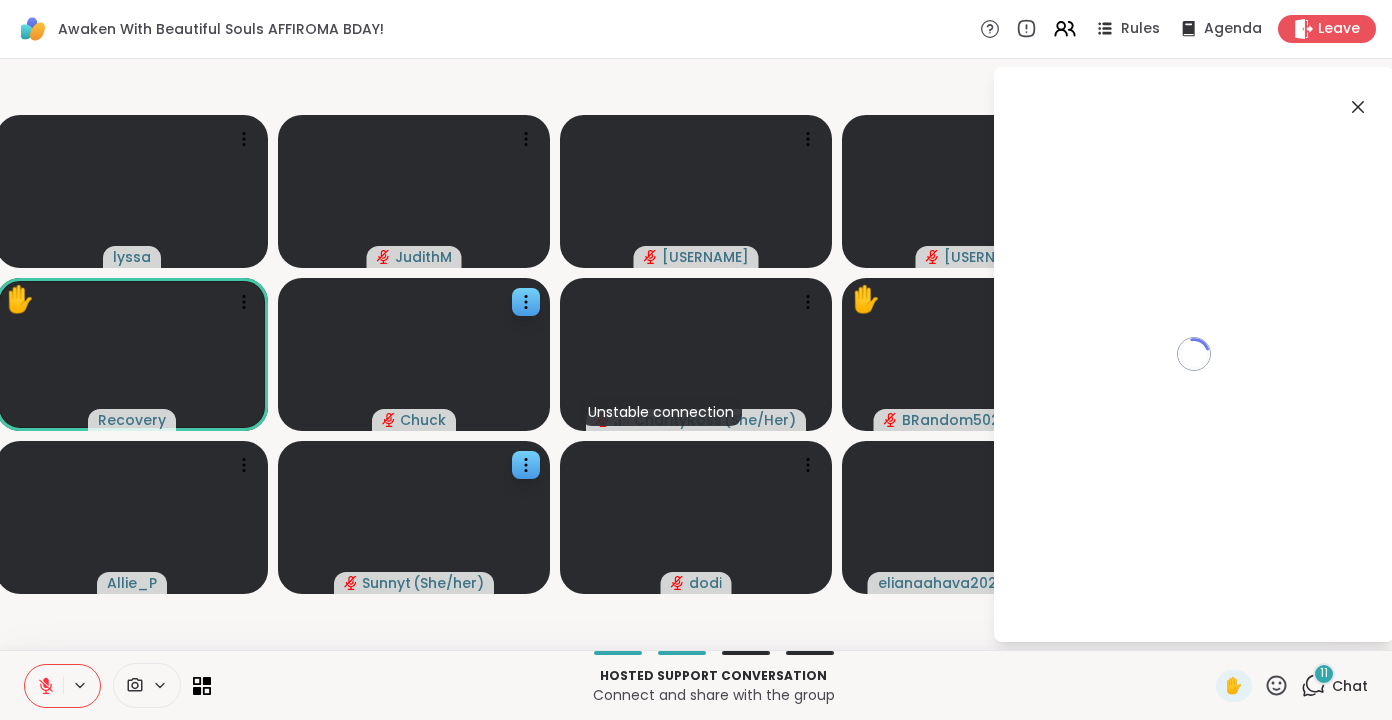 click 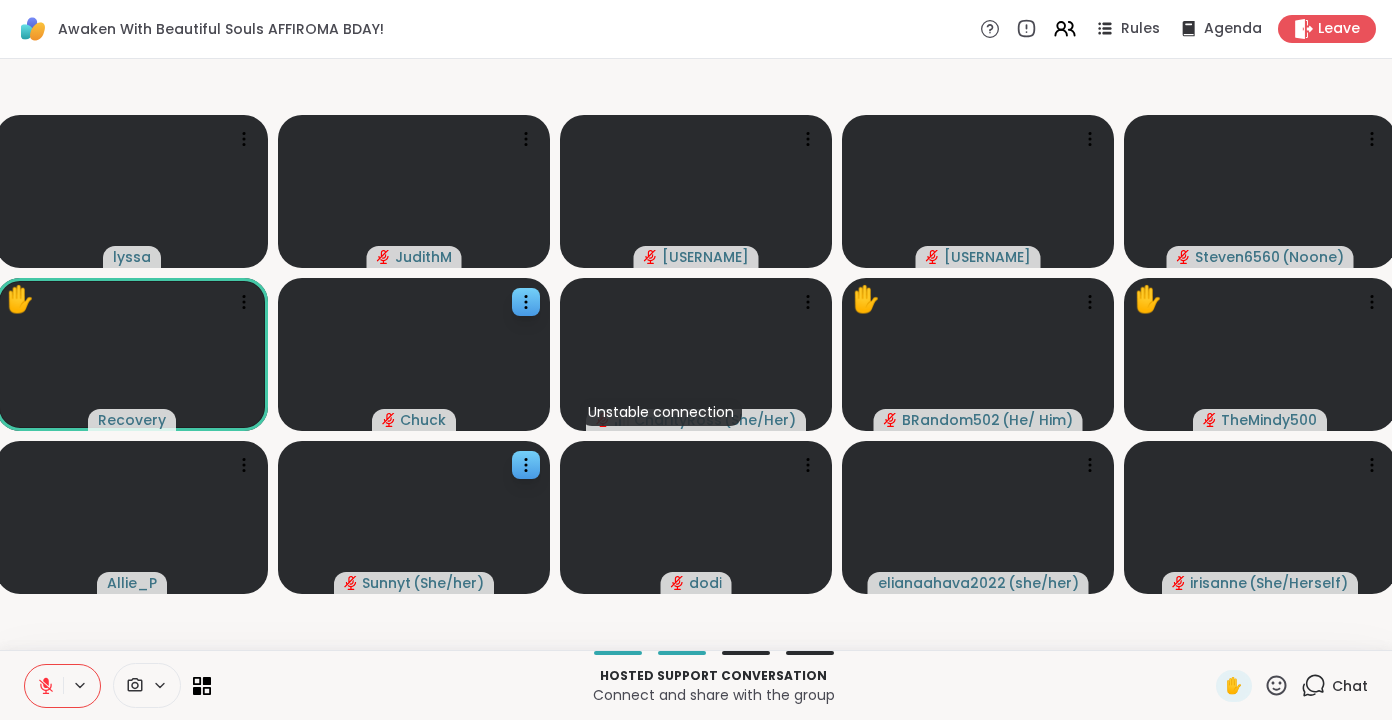 click 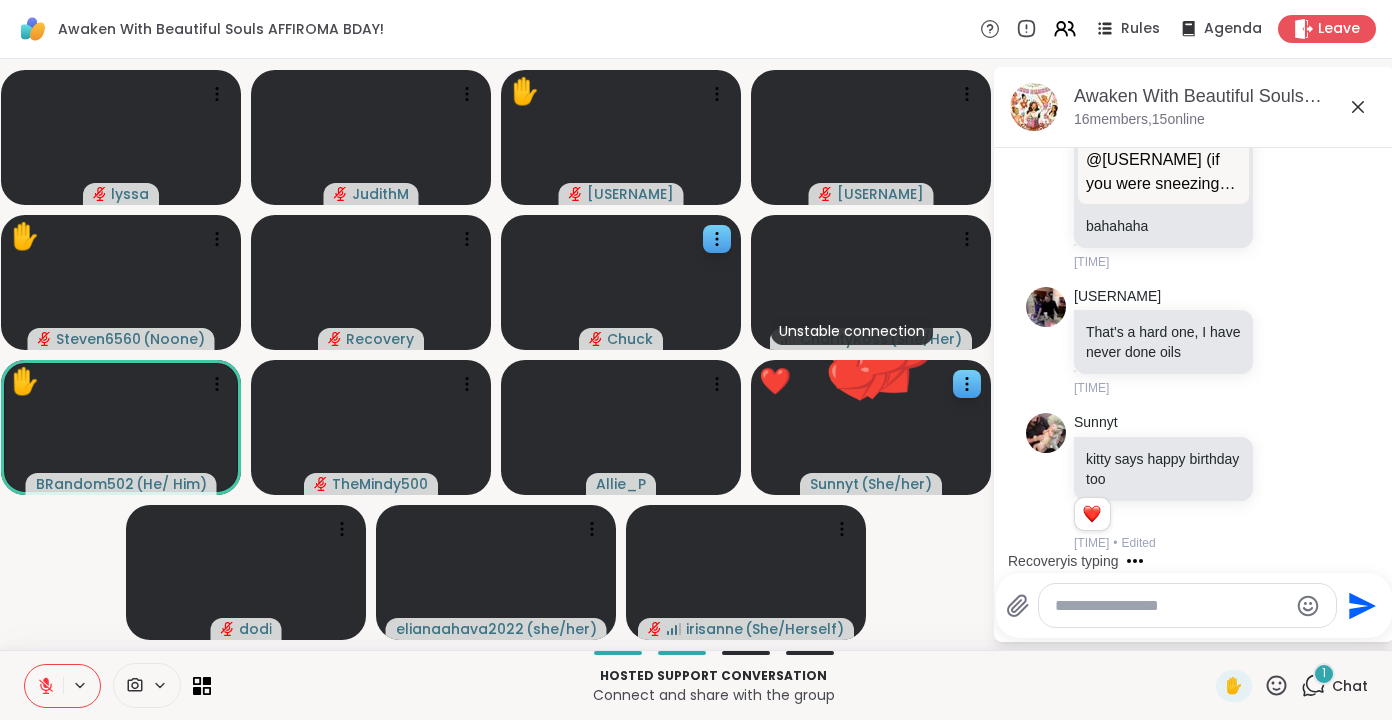 scroll, scrollTop: 5484, scrollLeft: 0, axis: vertical 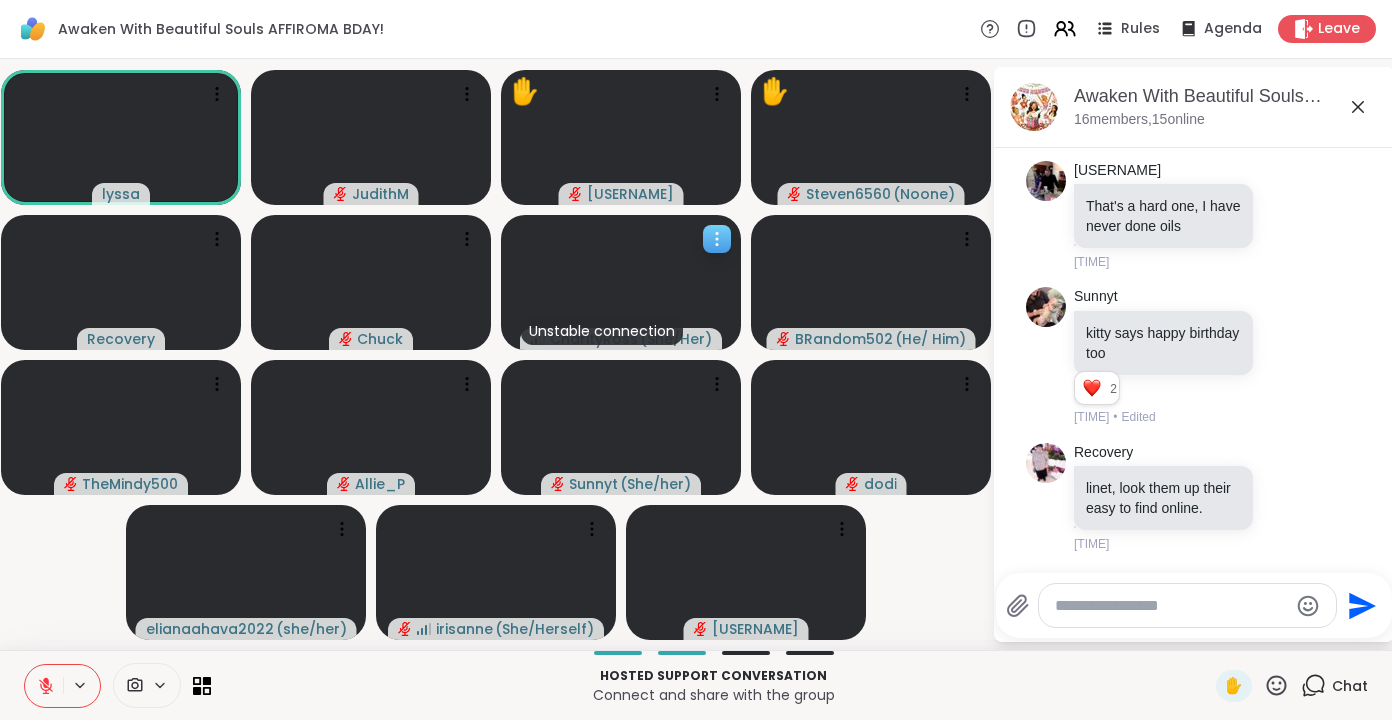click 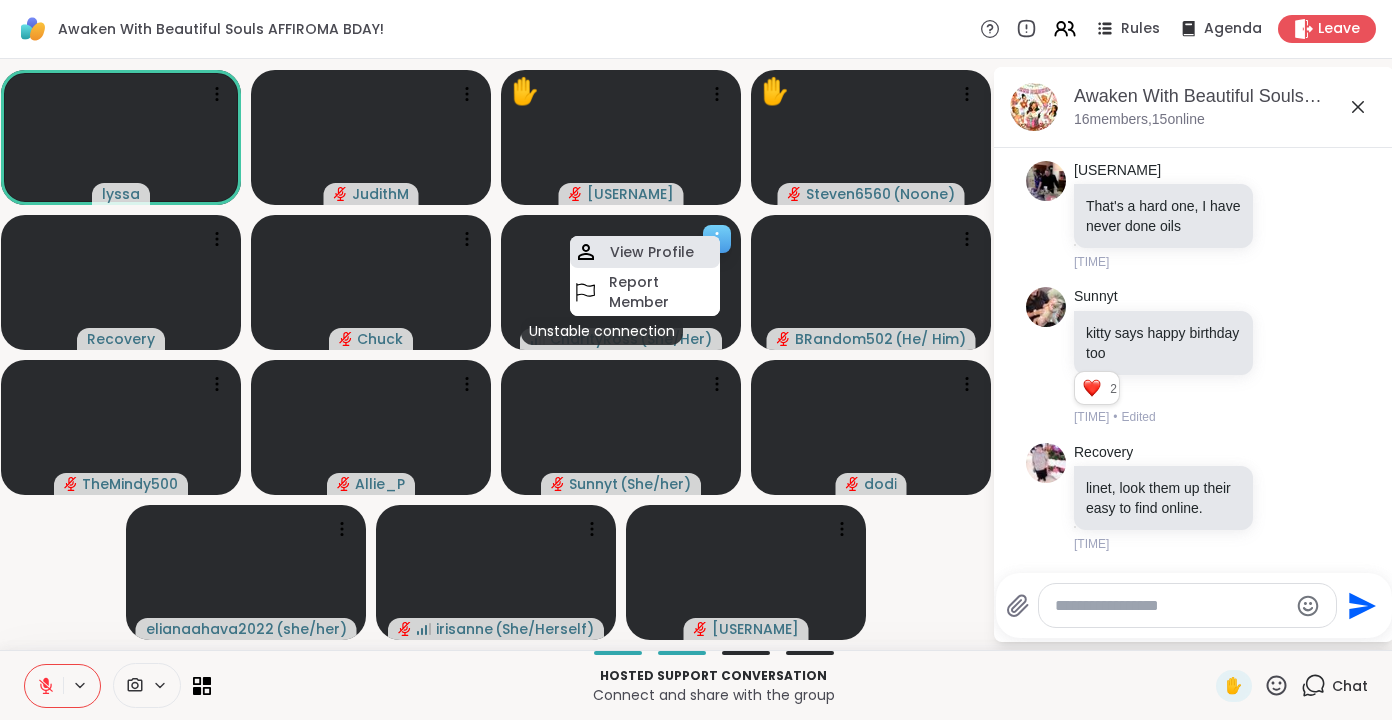 click on "View Profile" at bounding box center [652, 252] 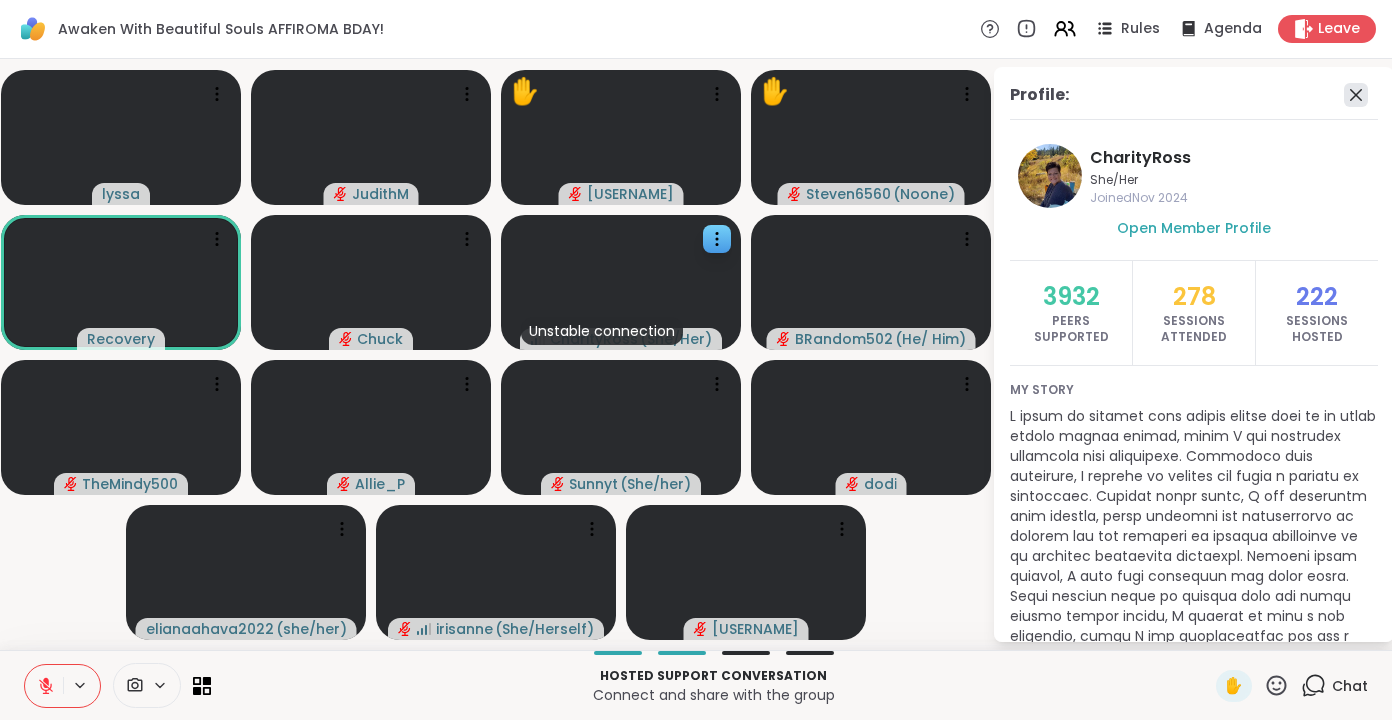 click 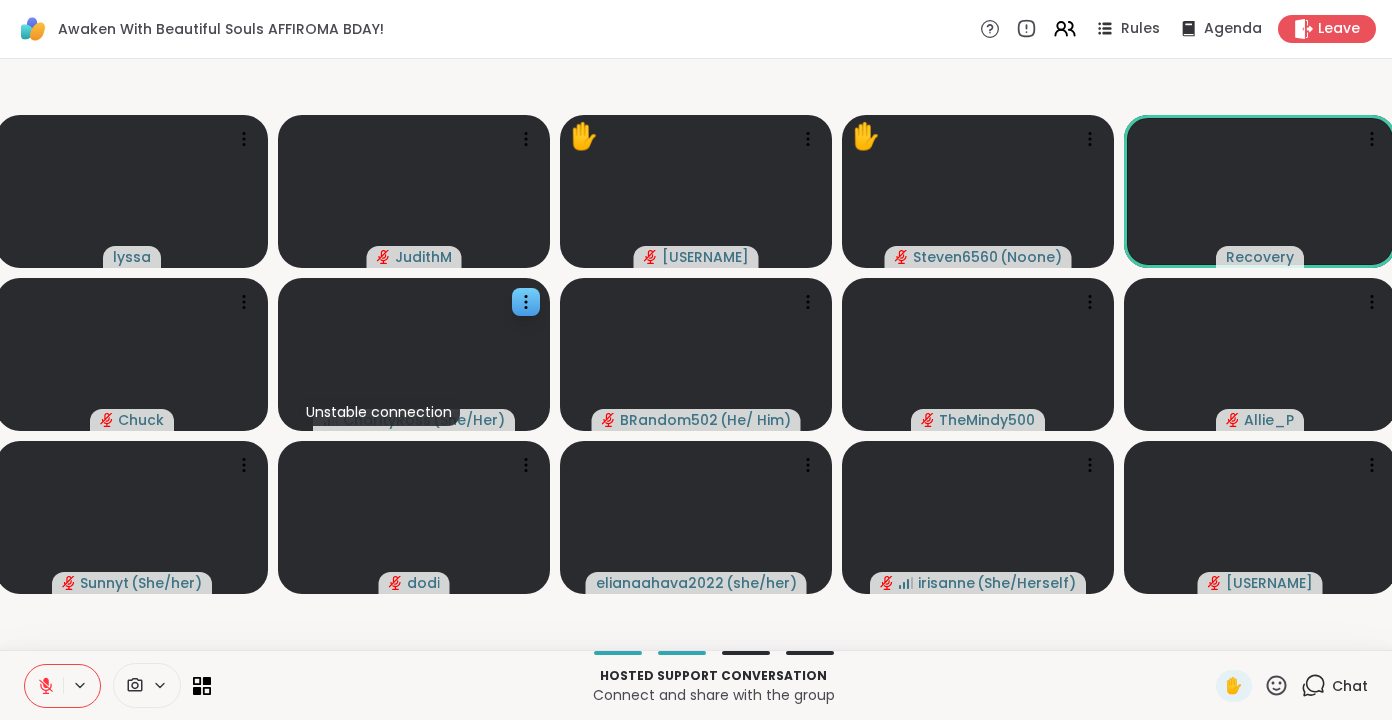 click 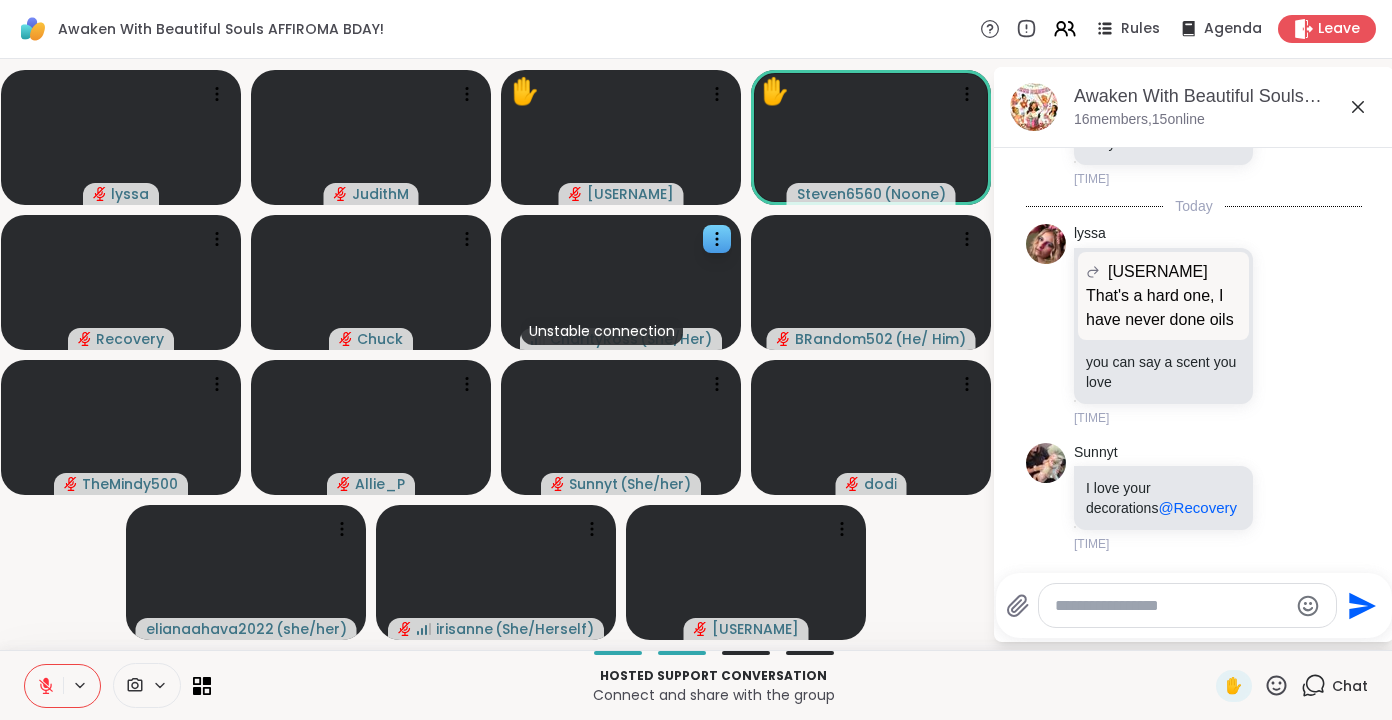 scroll, scrollTop: 5858, scrollLeft: 0, axis: vertical 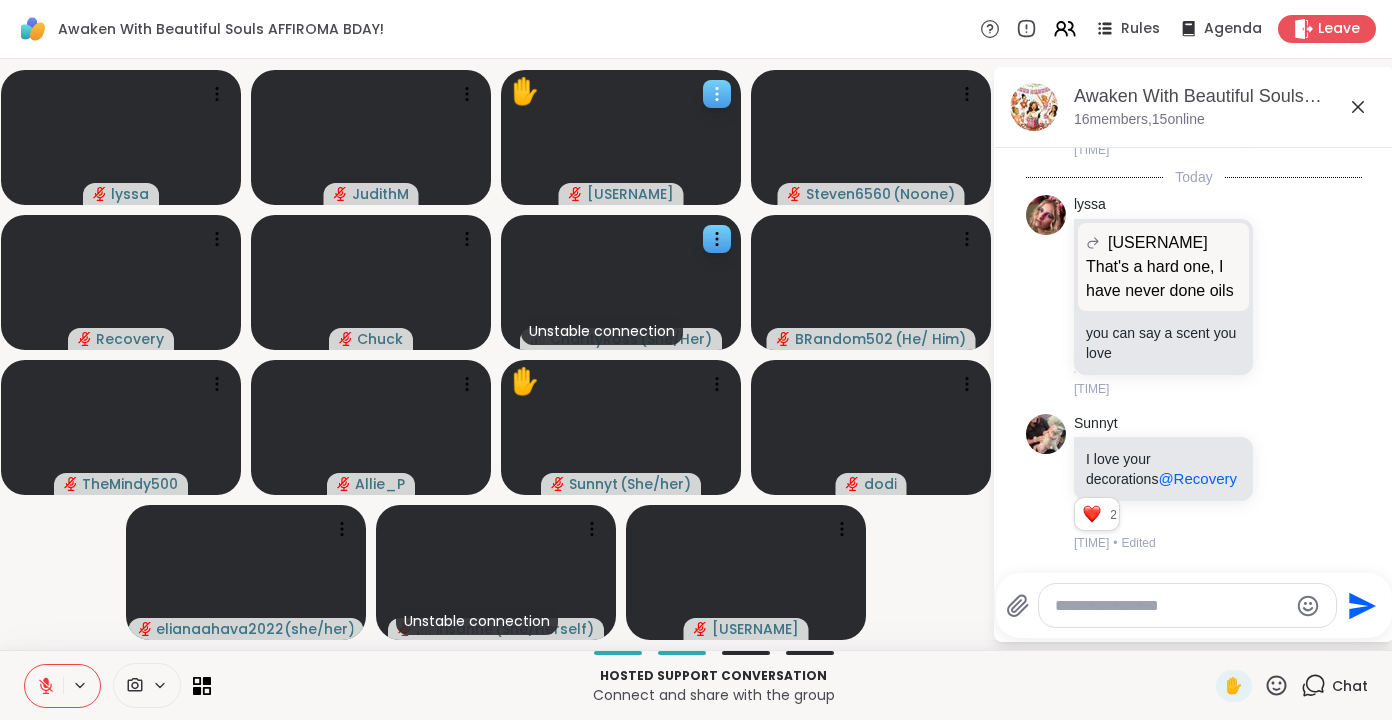 click 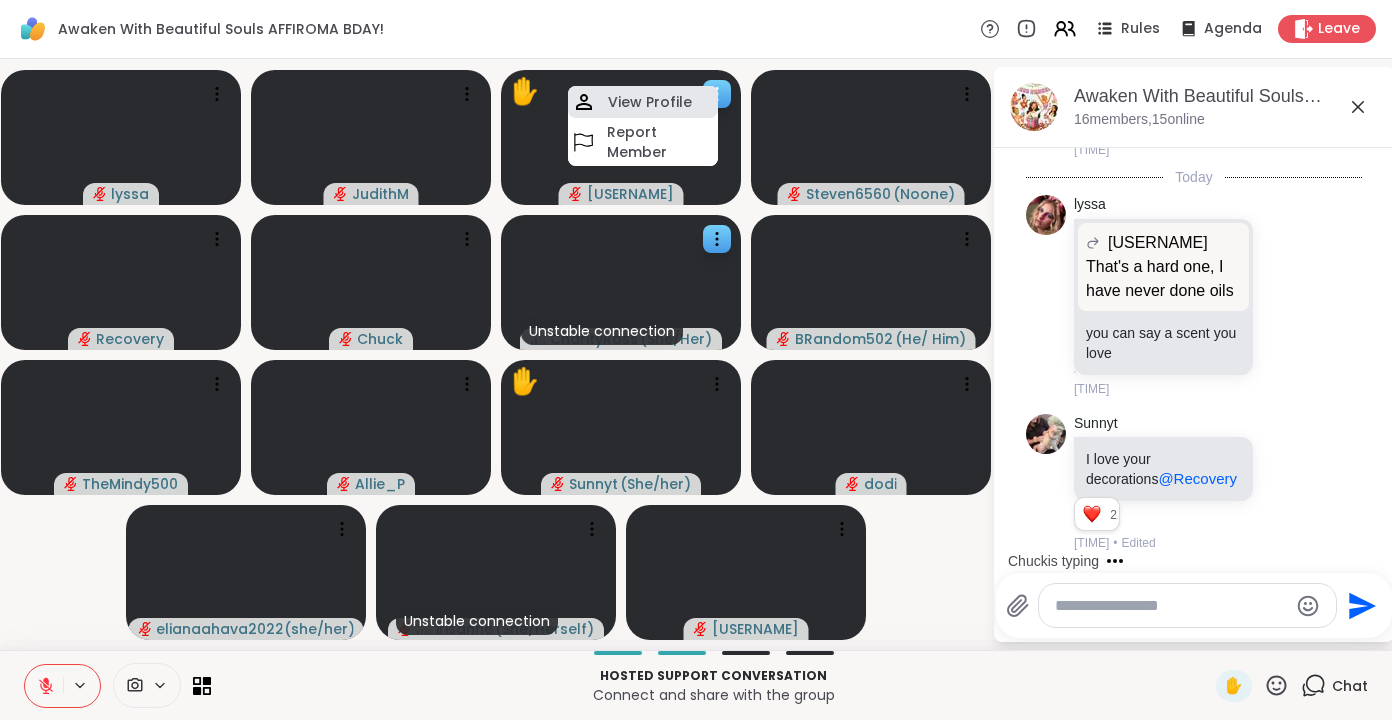 click on "View Profile" at bounding box center [650, 102] 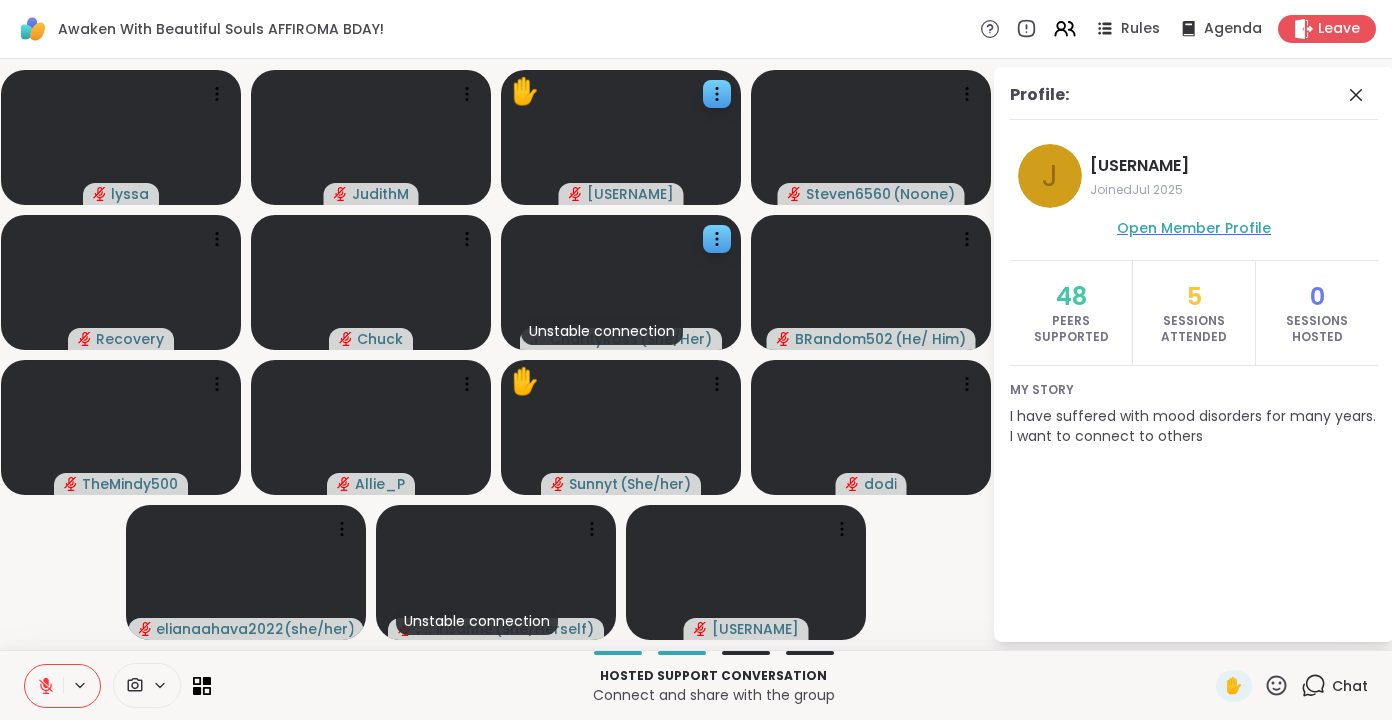 click on "Open Member Profile" at bounding box center [1194, 228] 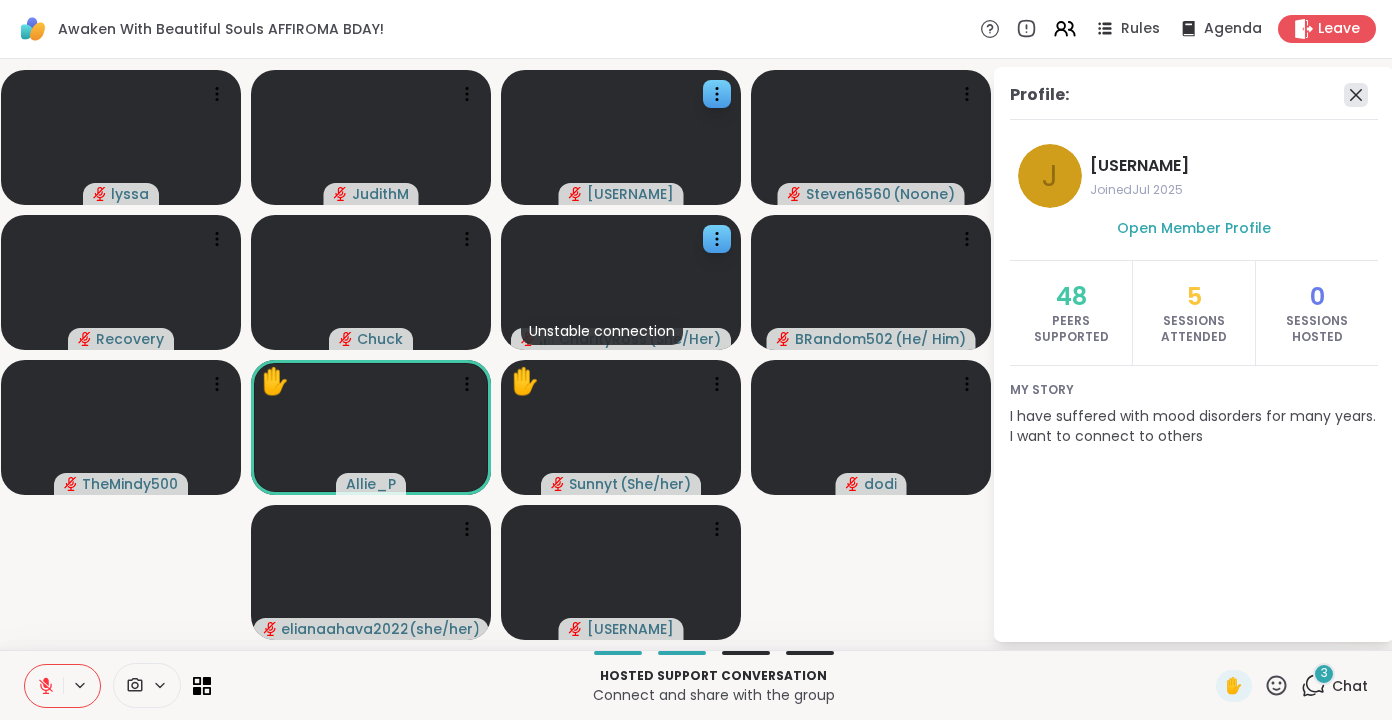 click 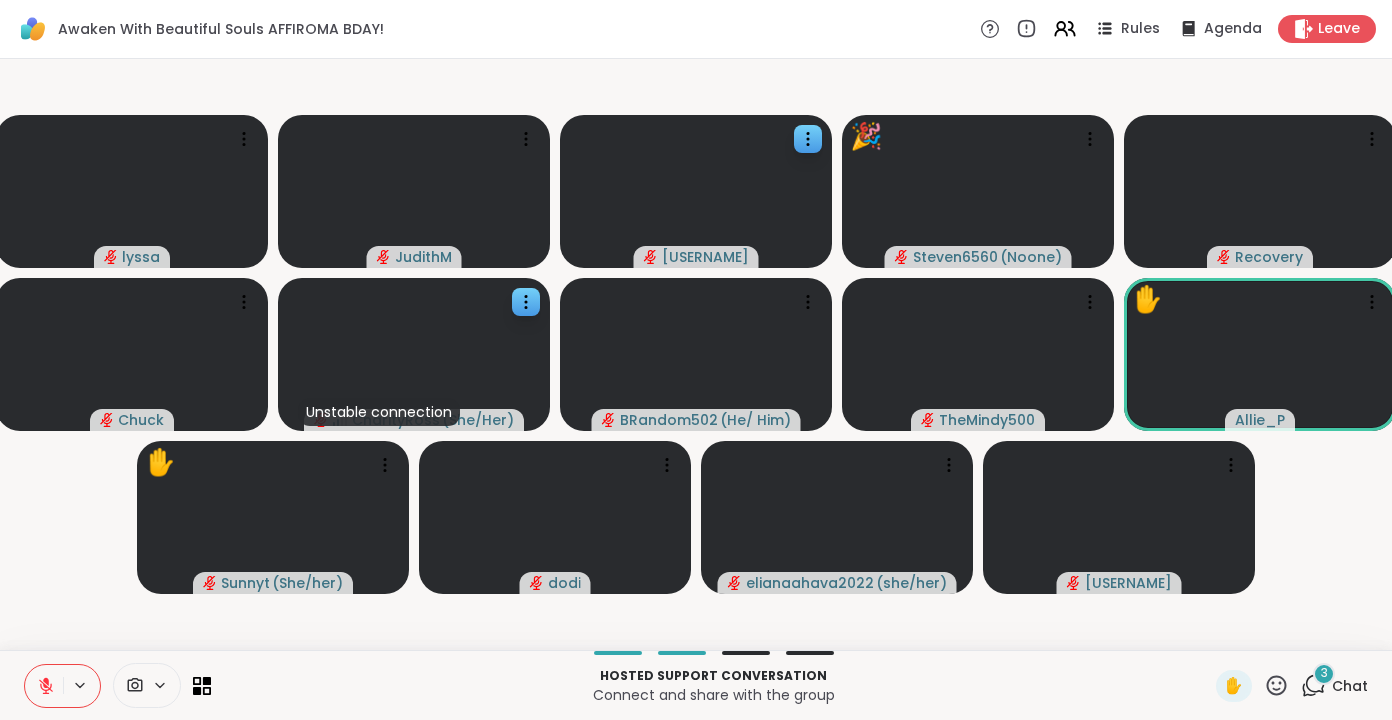 click on "3 Chat" at bounding box center [1334, 686] 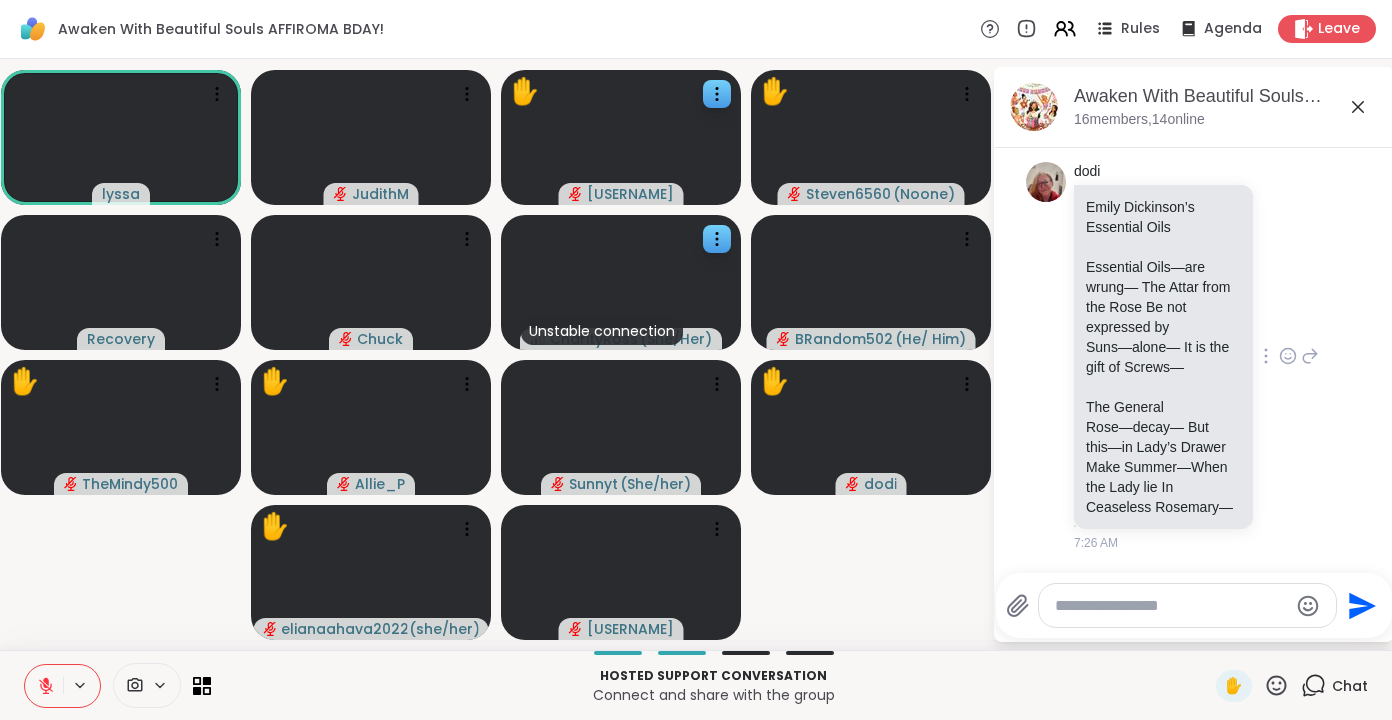 scroll, scrollTop: 8453, scrollLeft: 0, axis: vertical 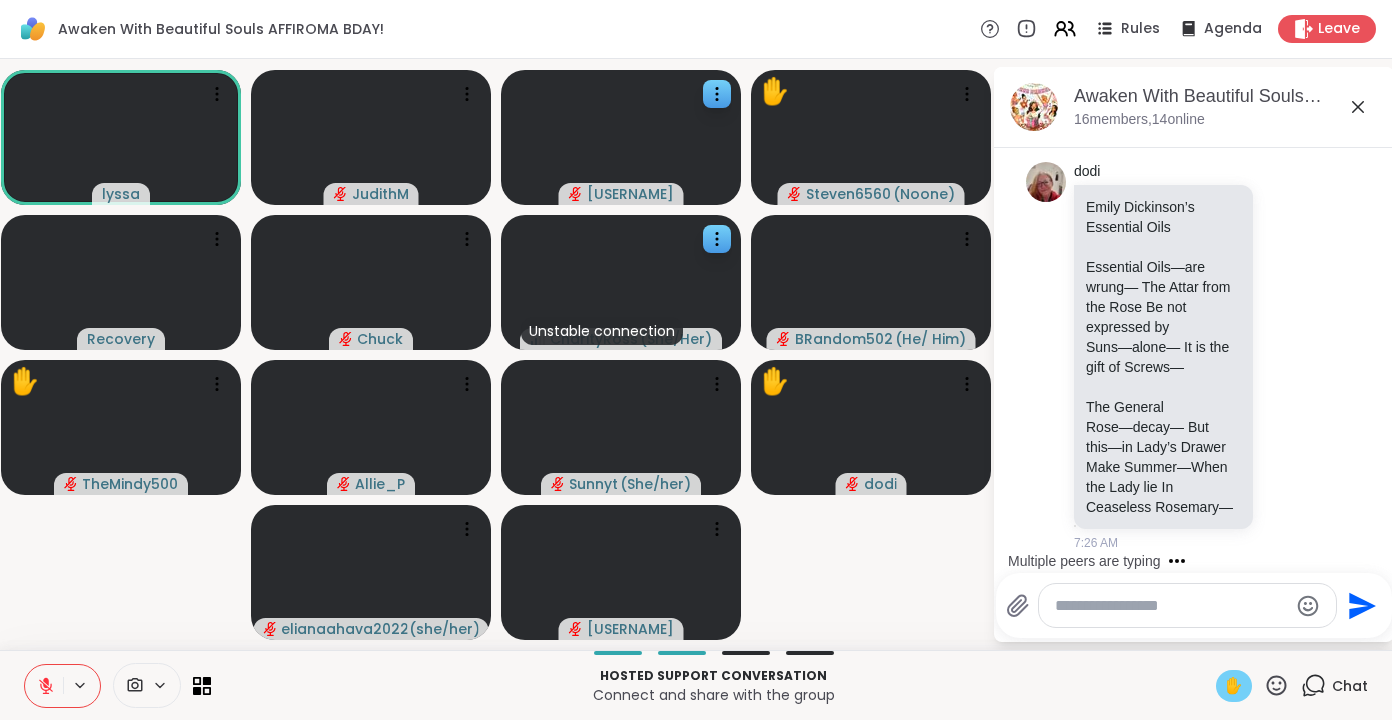 click on "✋" at bounding box center (1234, 686) 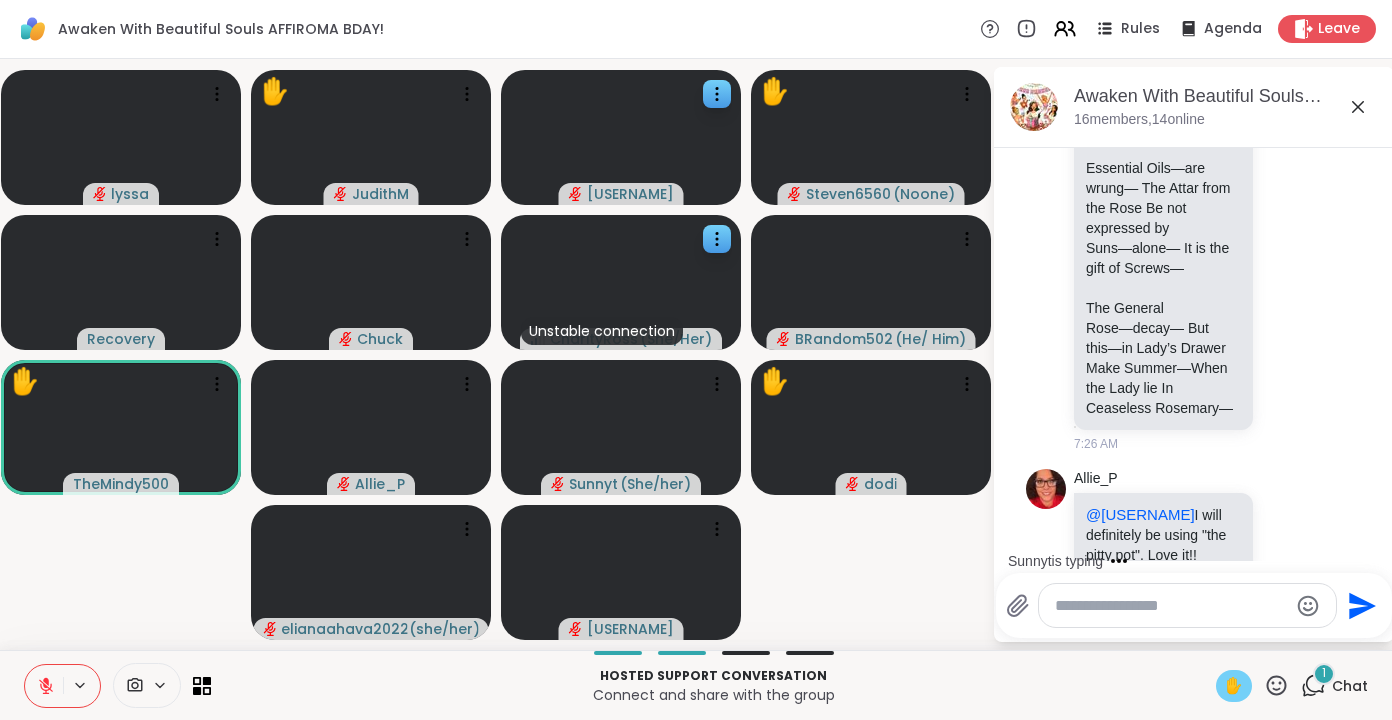 scroll, scrollTop: 8600, scrollLeft: 0, axis: vertical 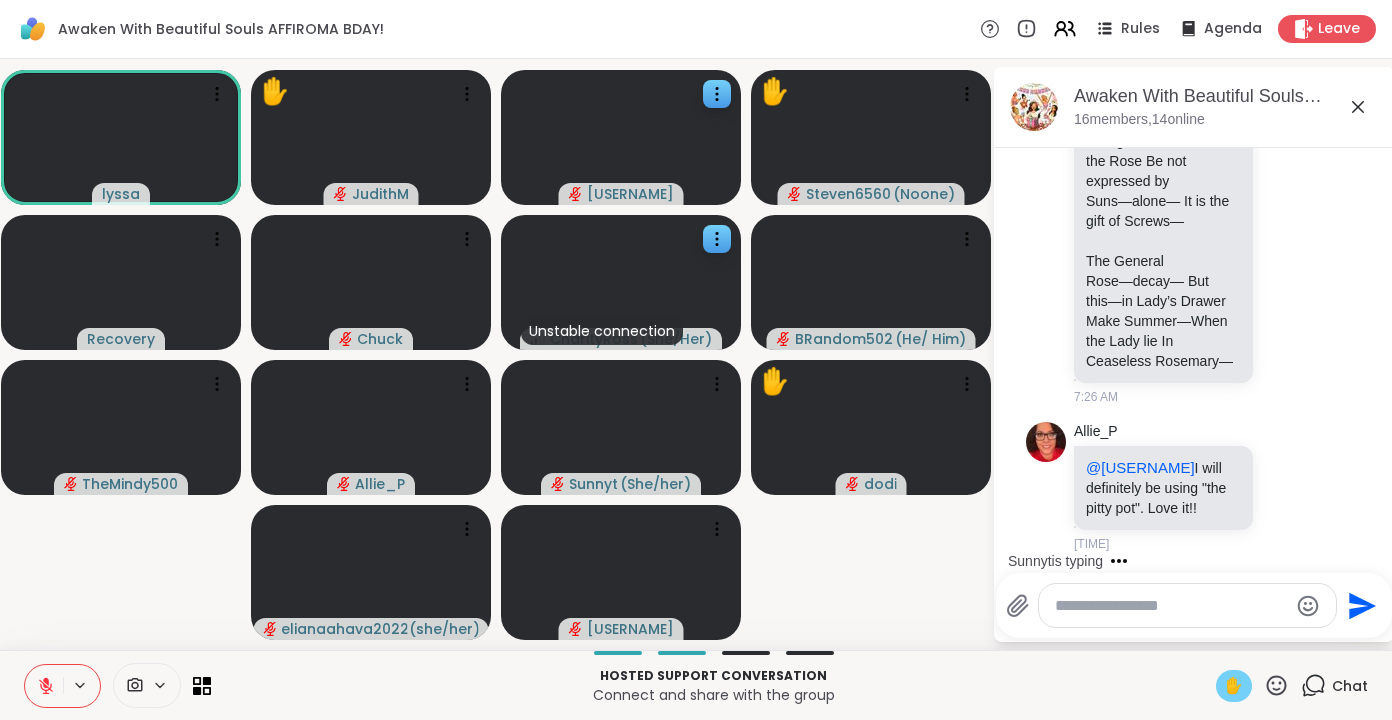click 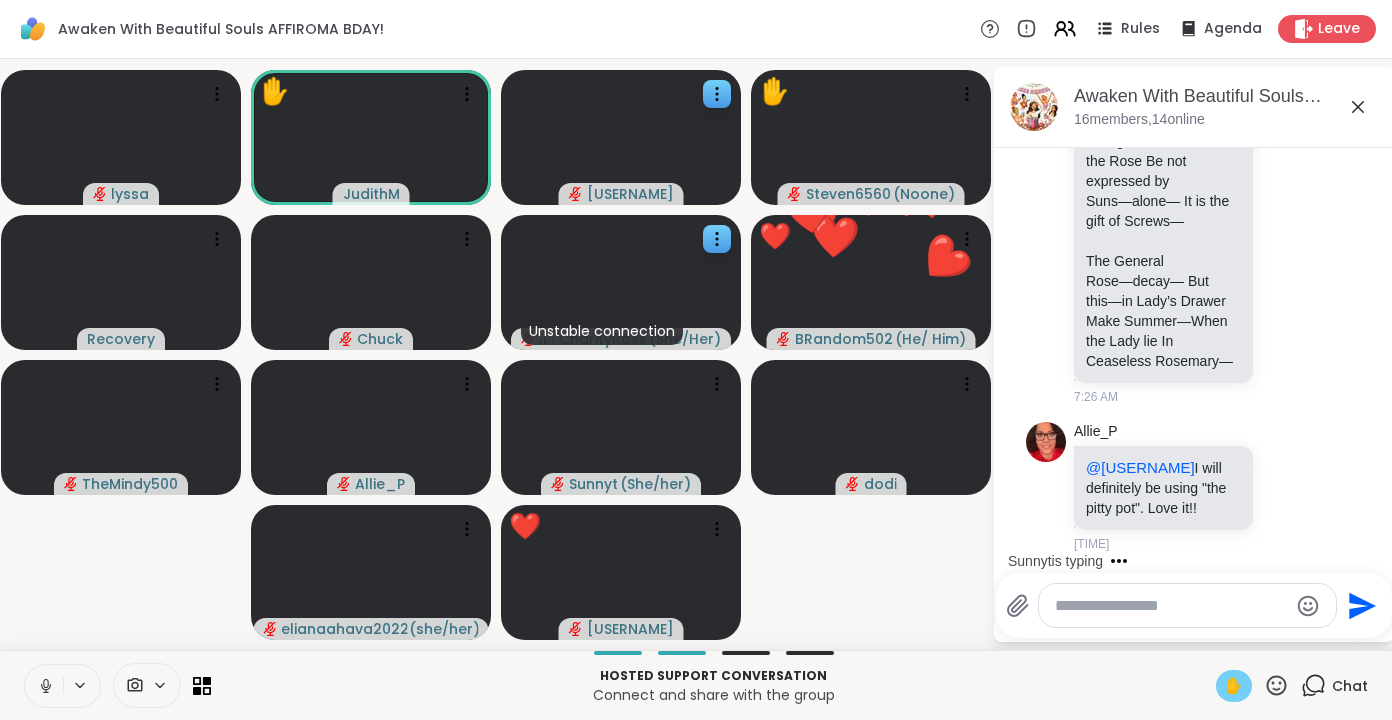 click 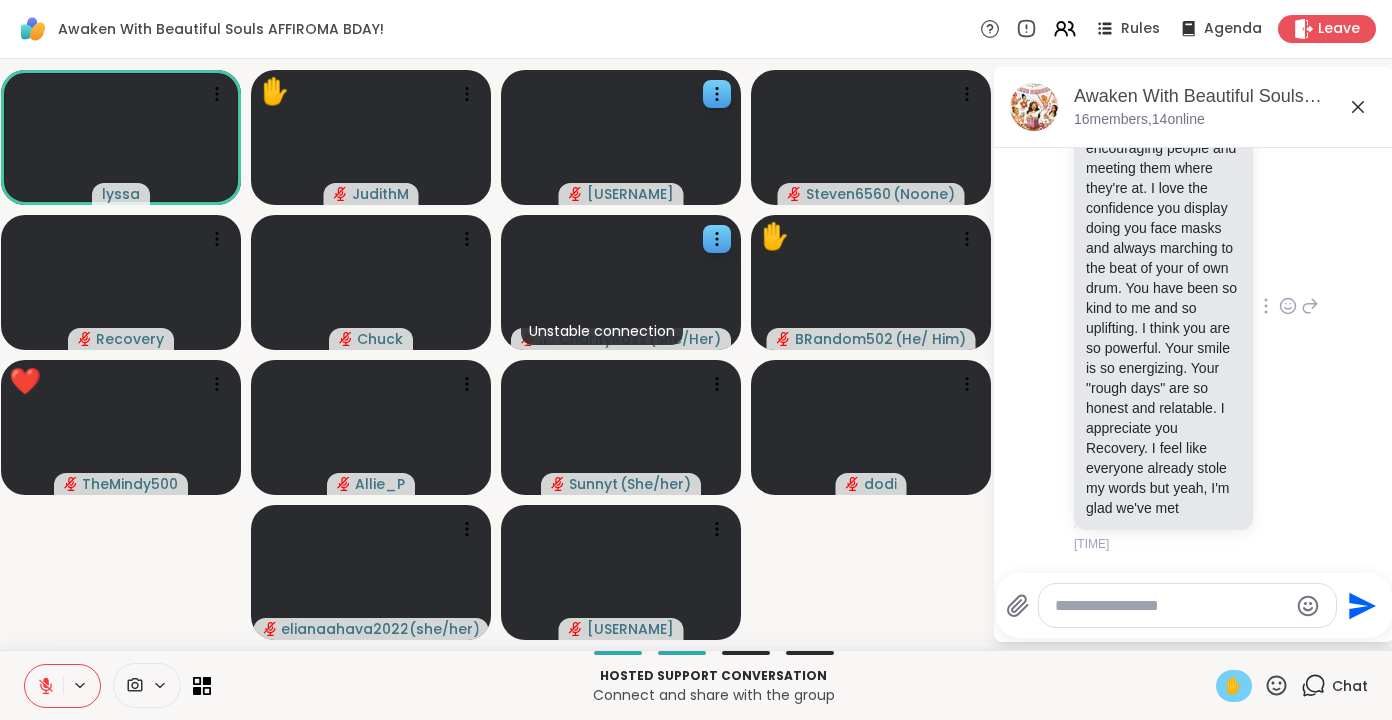 scroll, scrollTop: 9127, scrollLeft: 0, axis: vertical 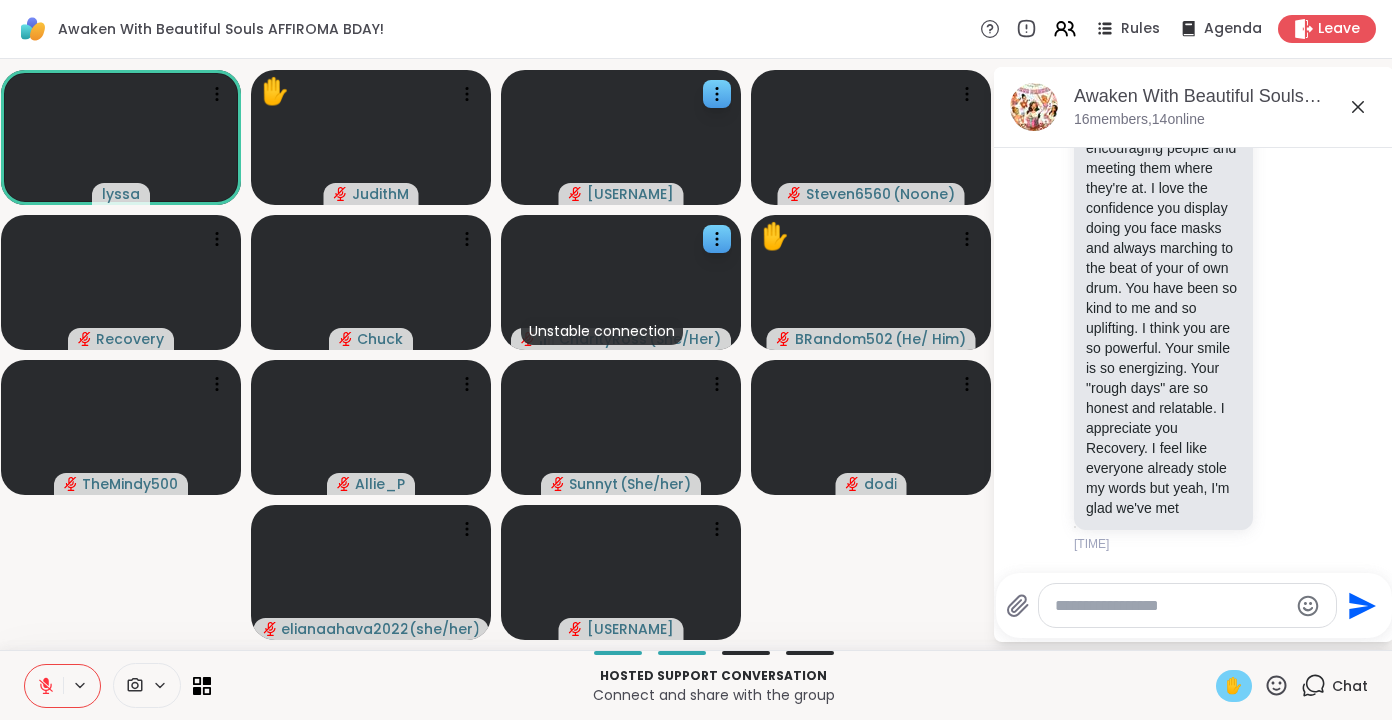 click 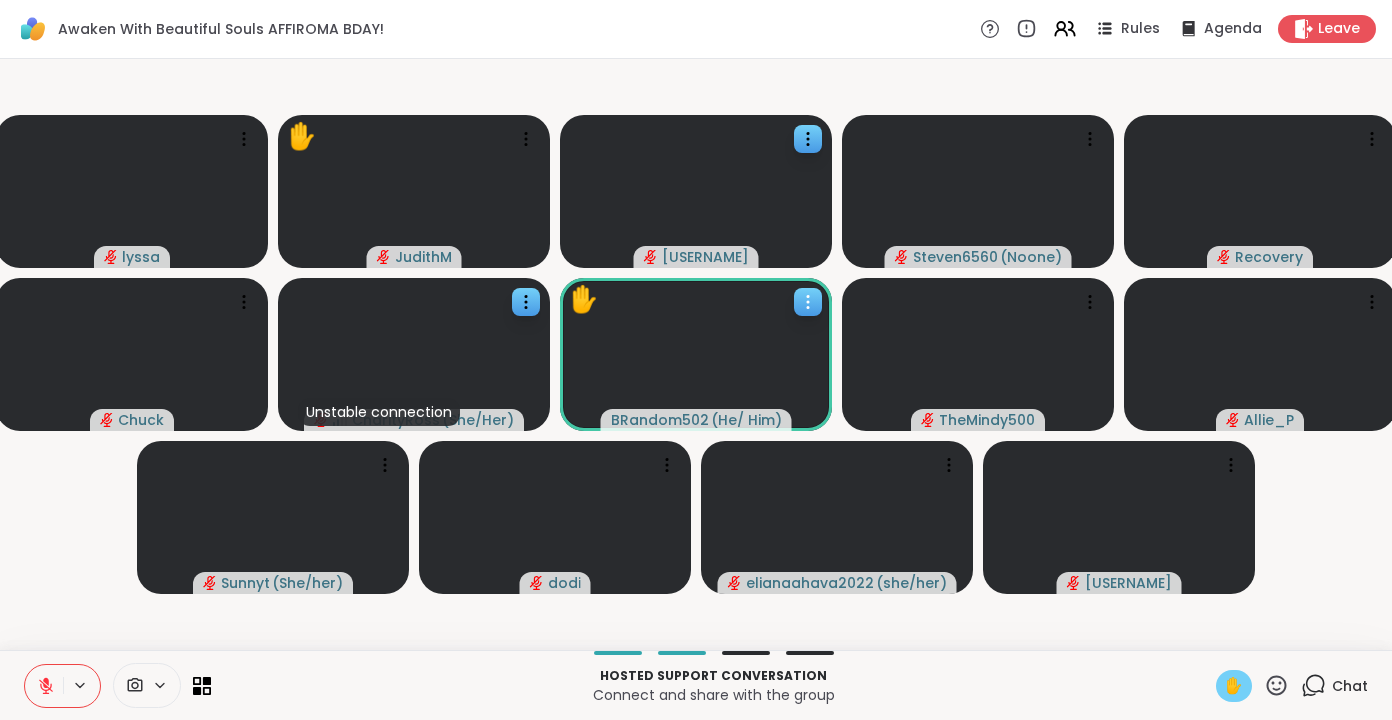 click 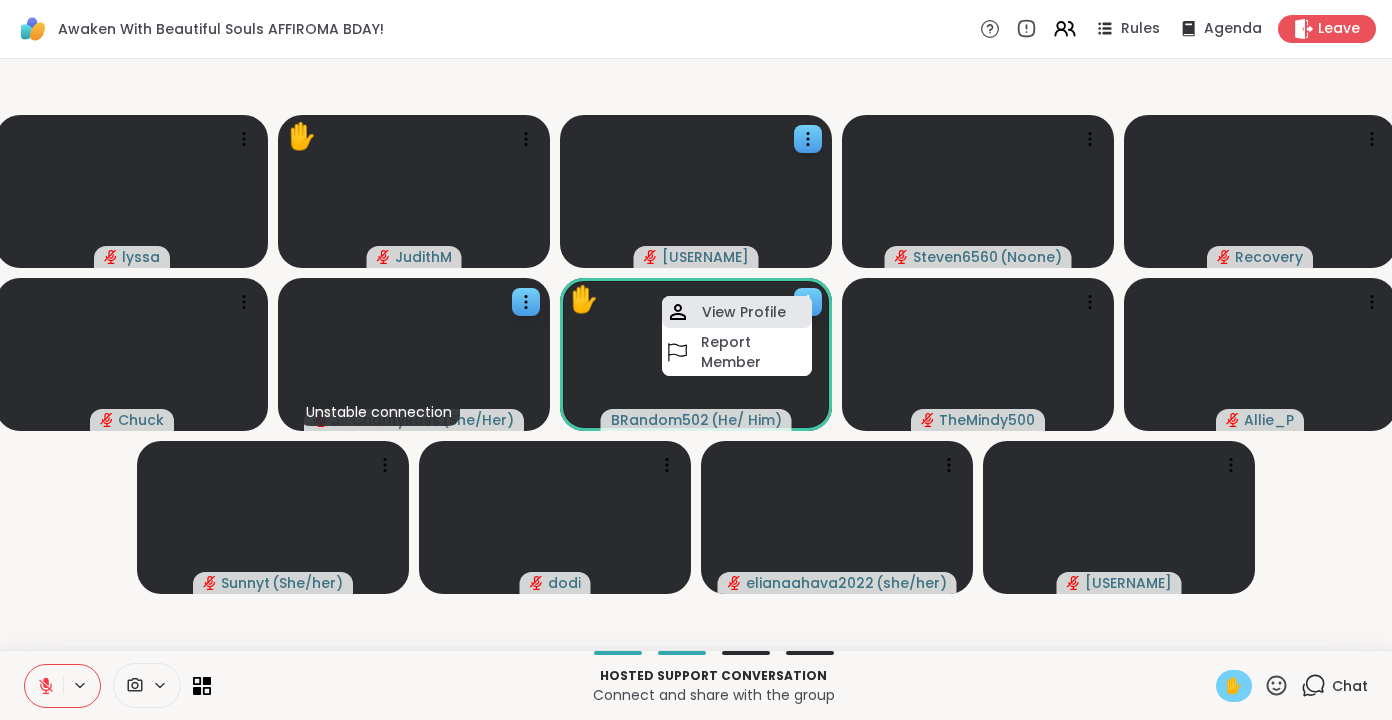 click on "View Profile" at bounding box center [744, 312] 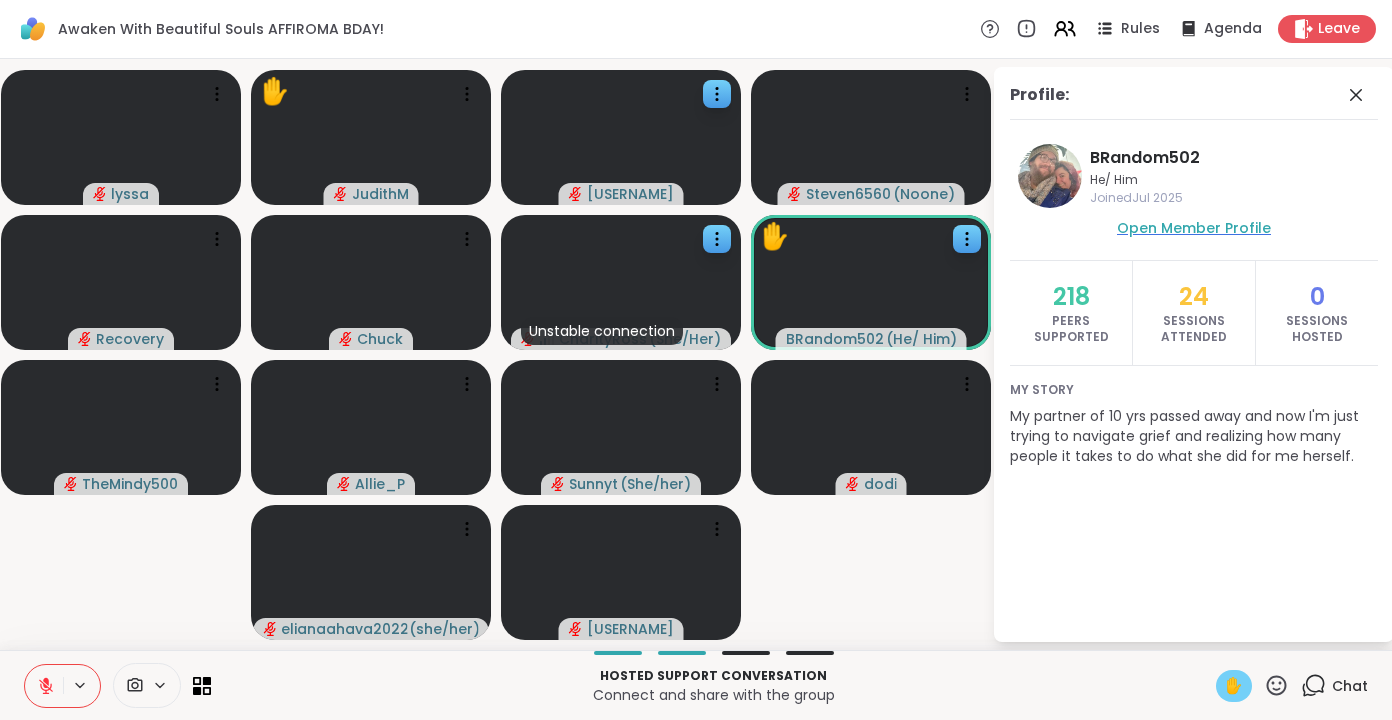 click on "Open Member Profile" at bounding box center [1194, 228] 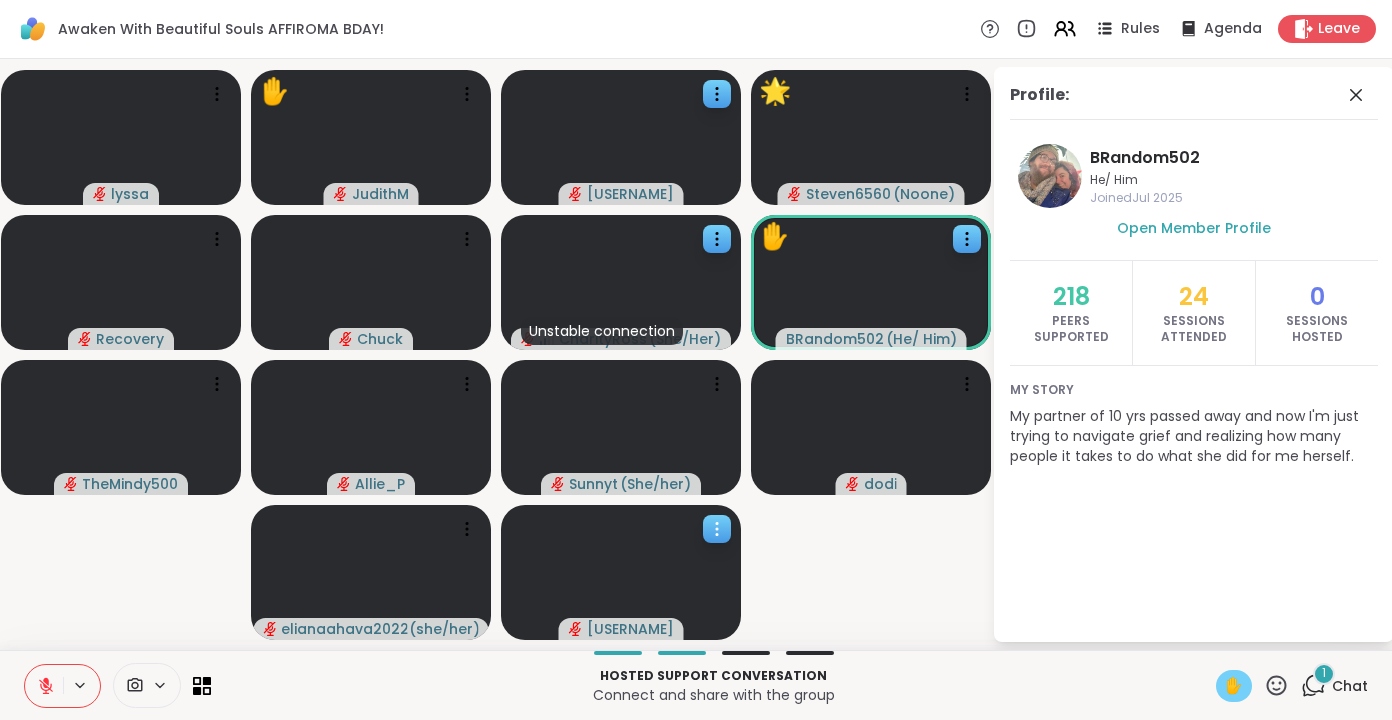 click 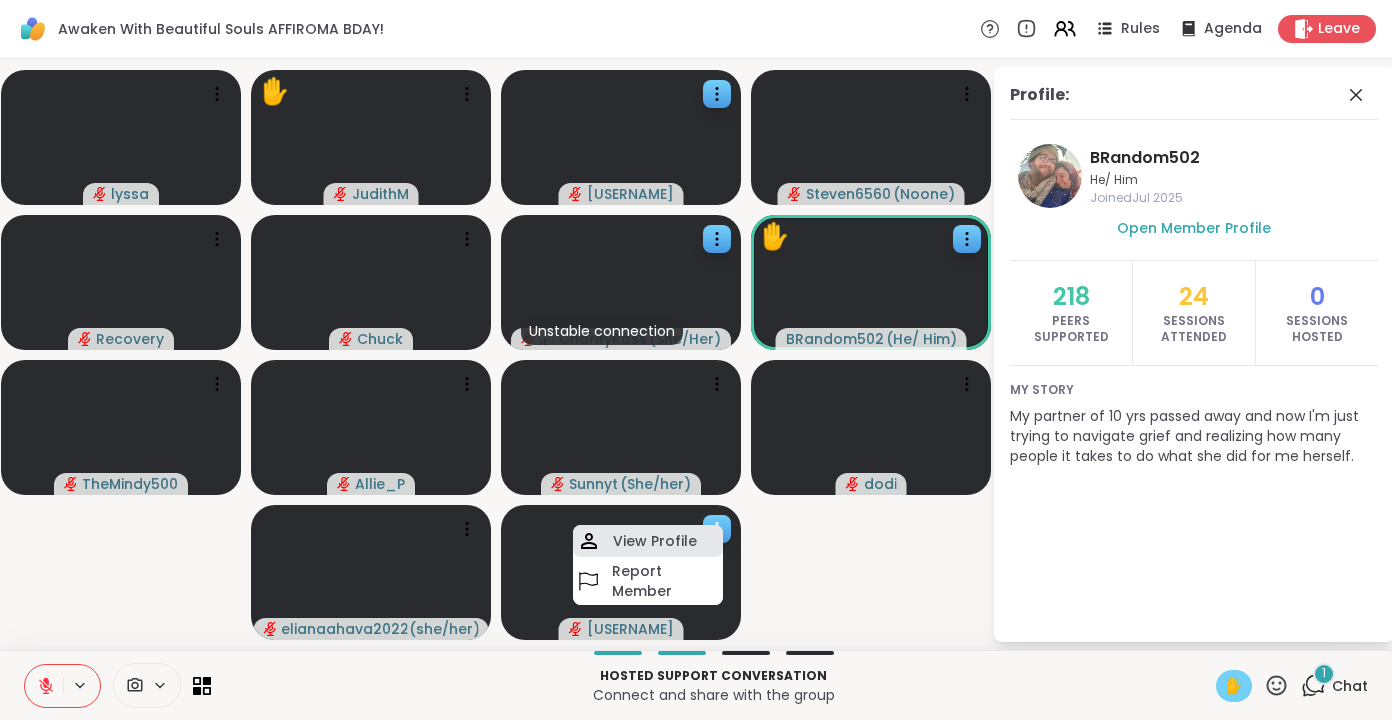 click on "View Profile" at bounding box center [655, 541] 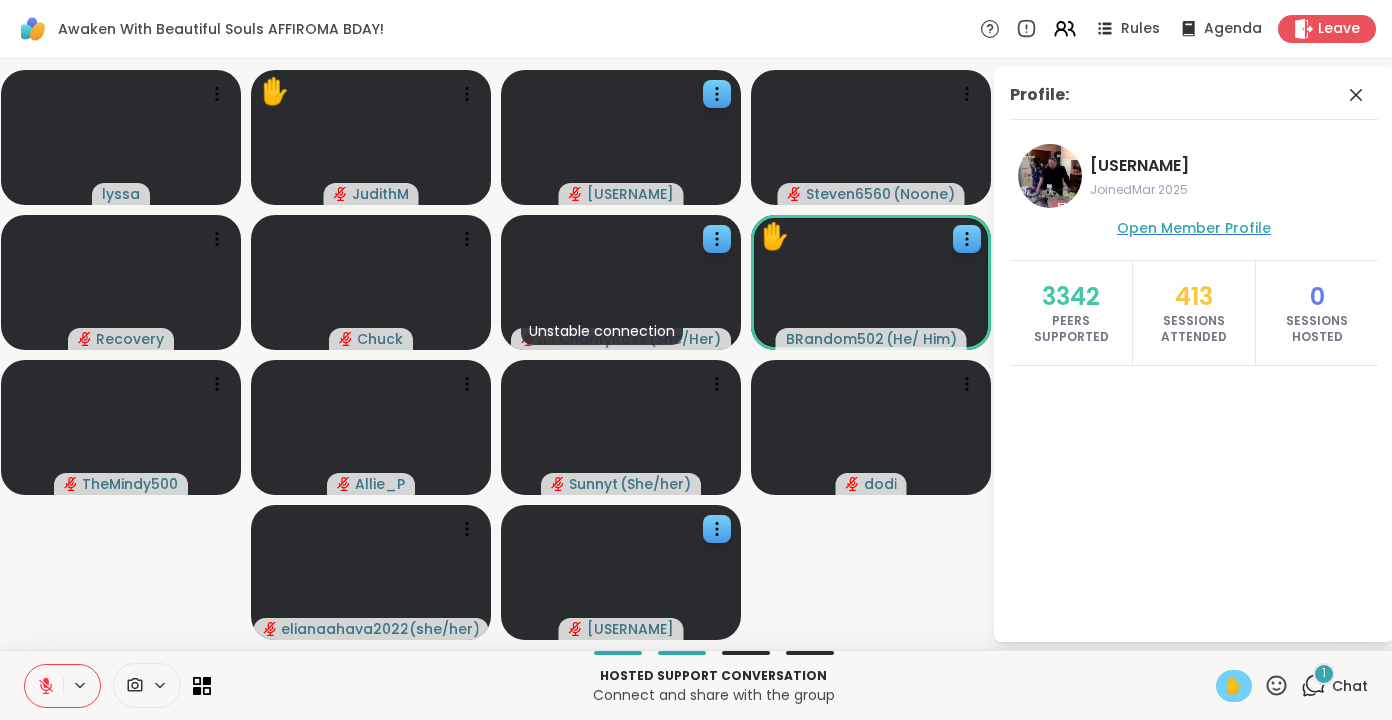 click on "Open Member Profile" at bounding box center (1194, 228) 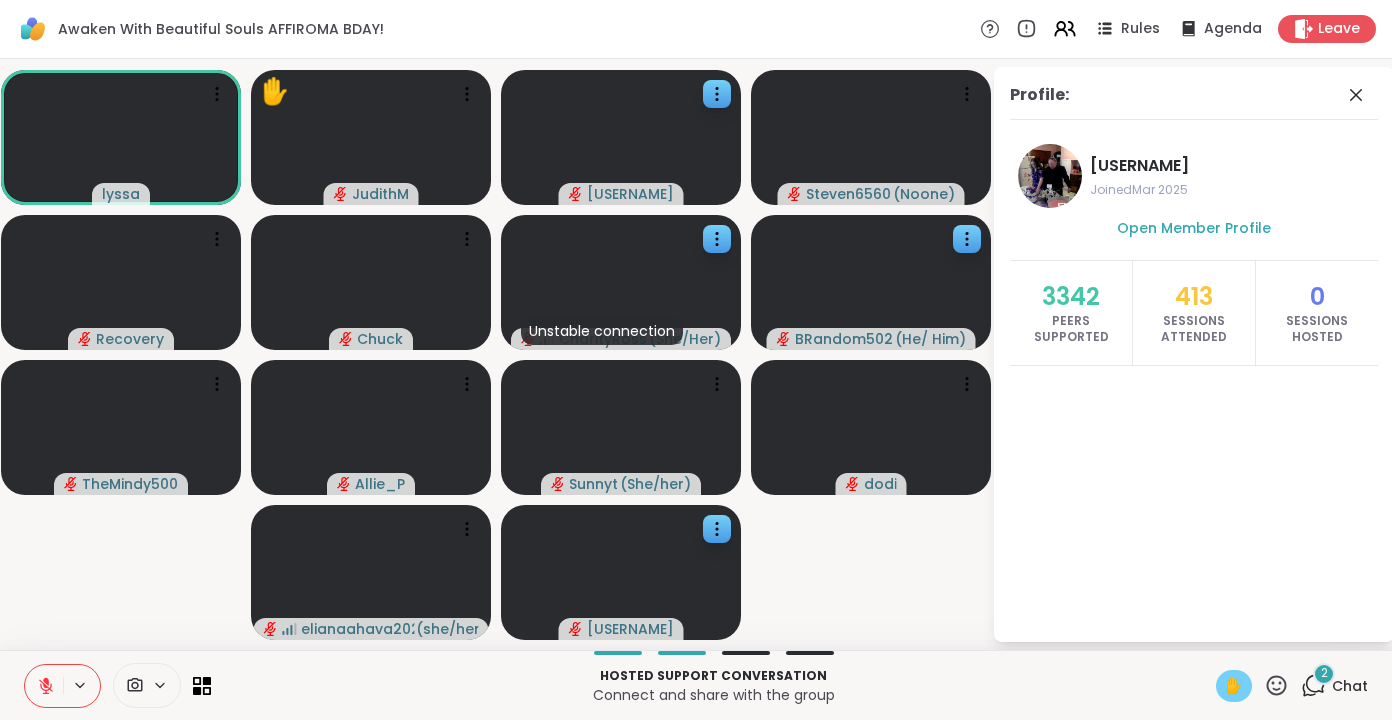 click on "2" at bounding box center [1324, 674] 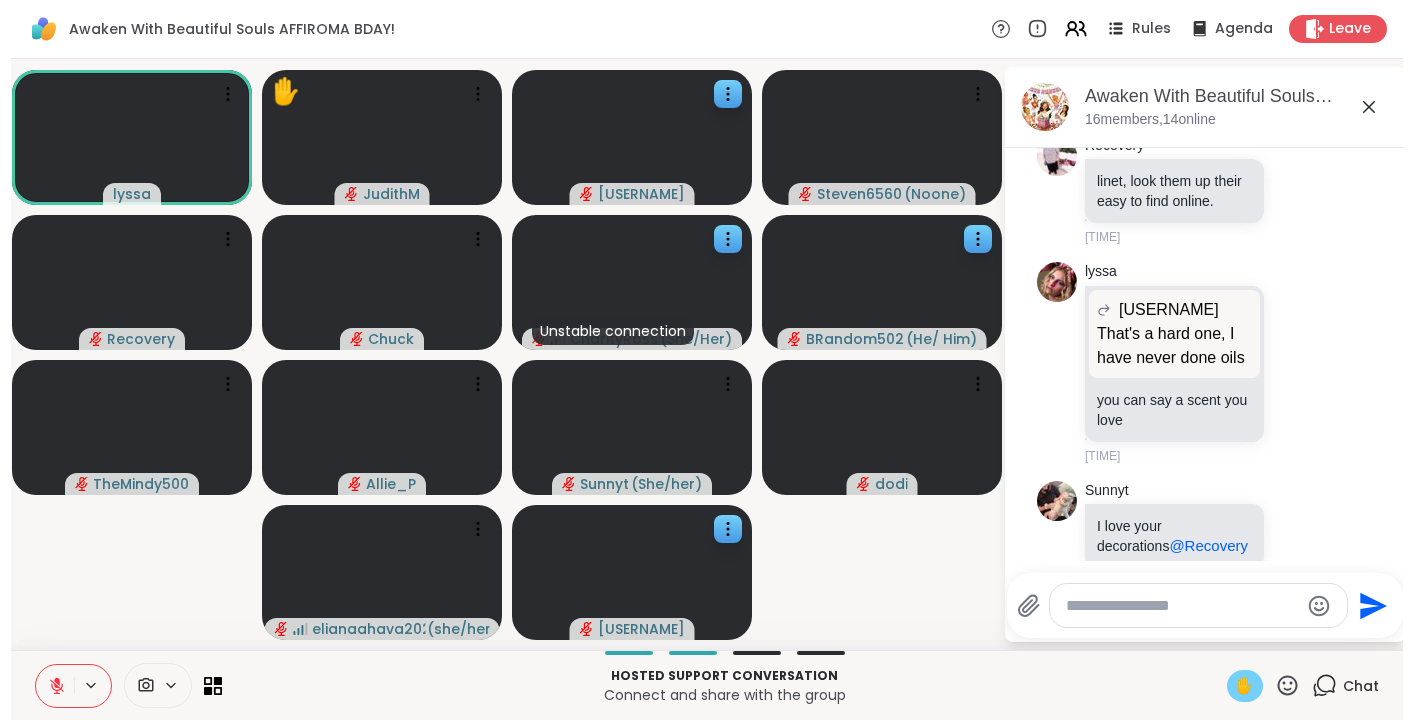 scroll, scrollTop: 5769, scrollLeft: 0, axis: vertical 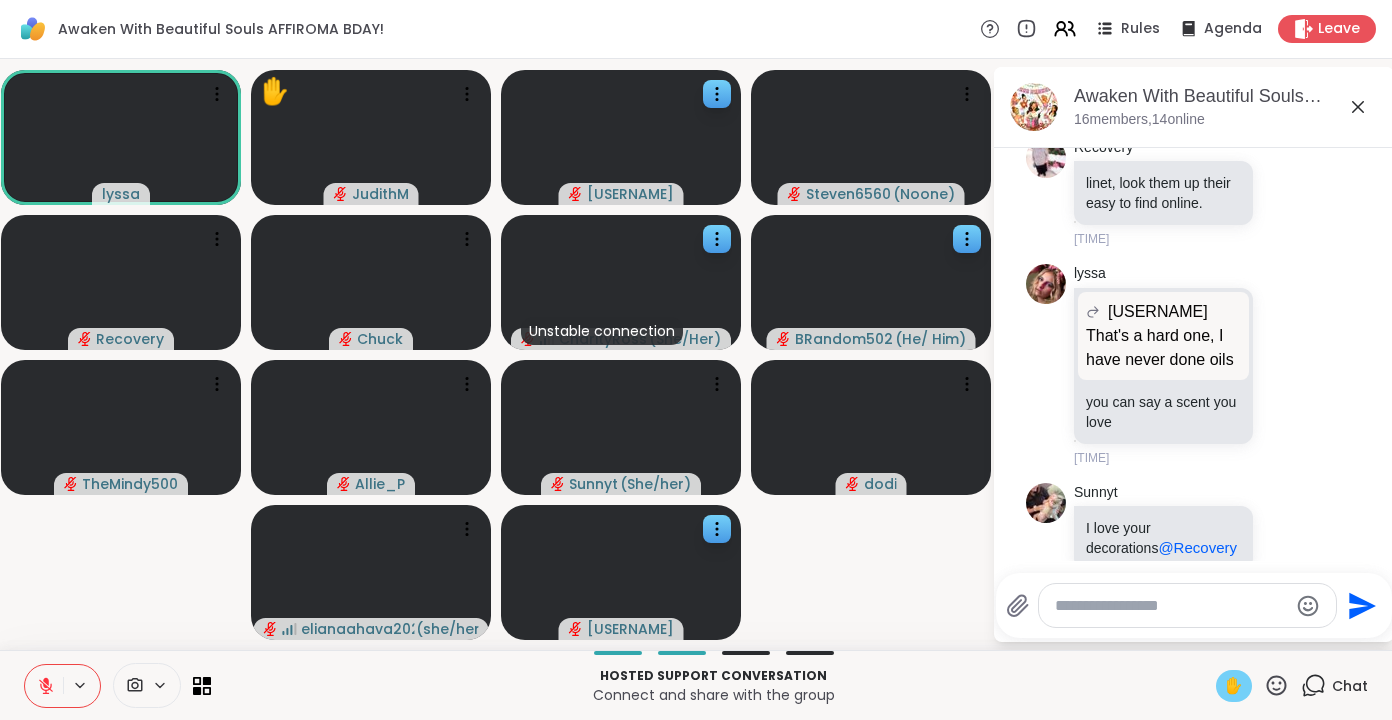 click 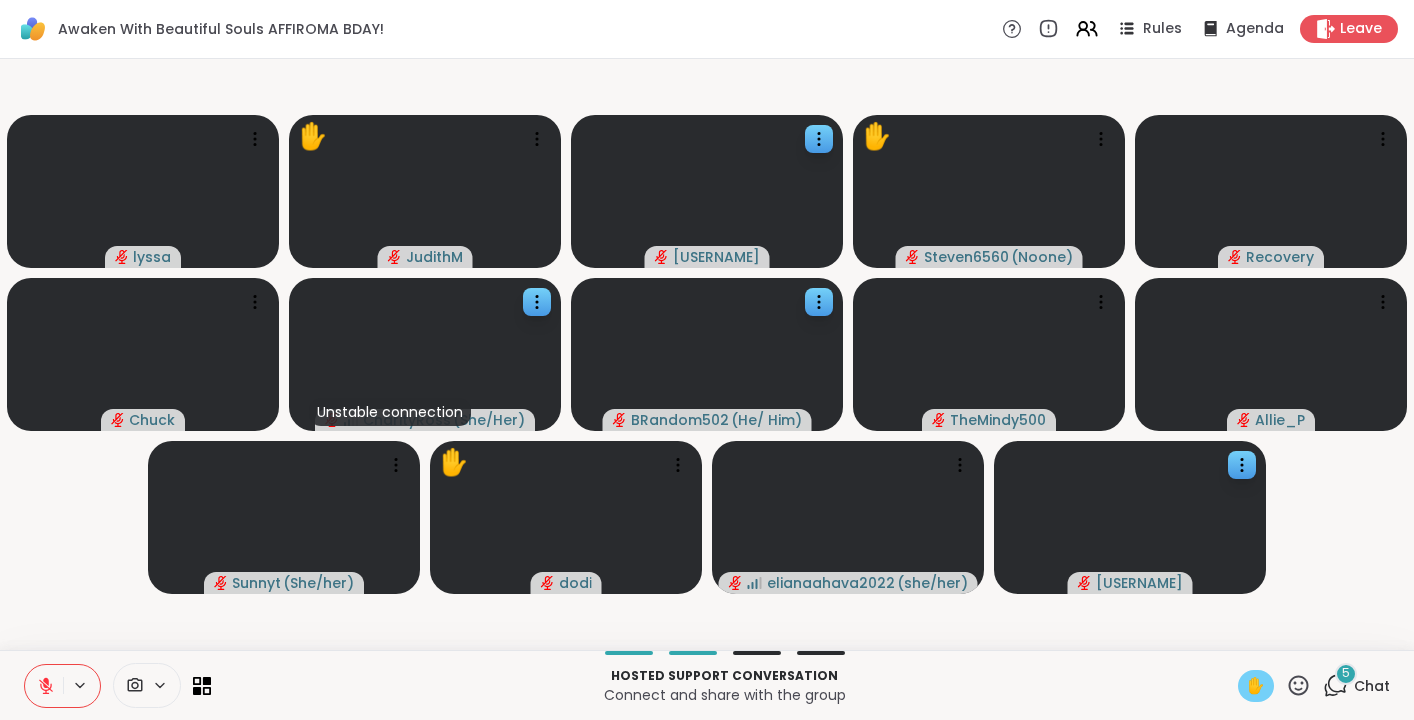 click on "✋" at bounding box center [1256, 686] 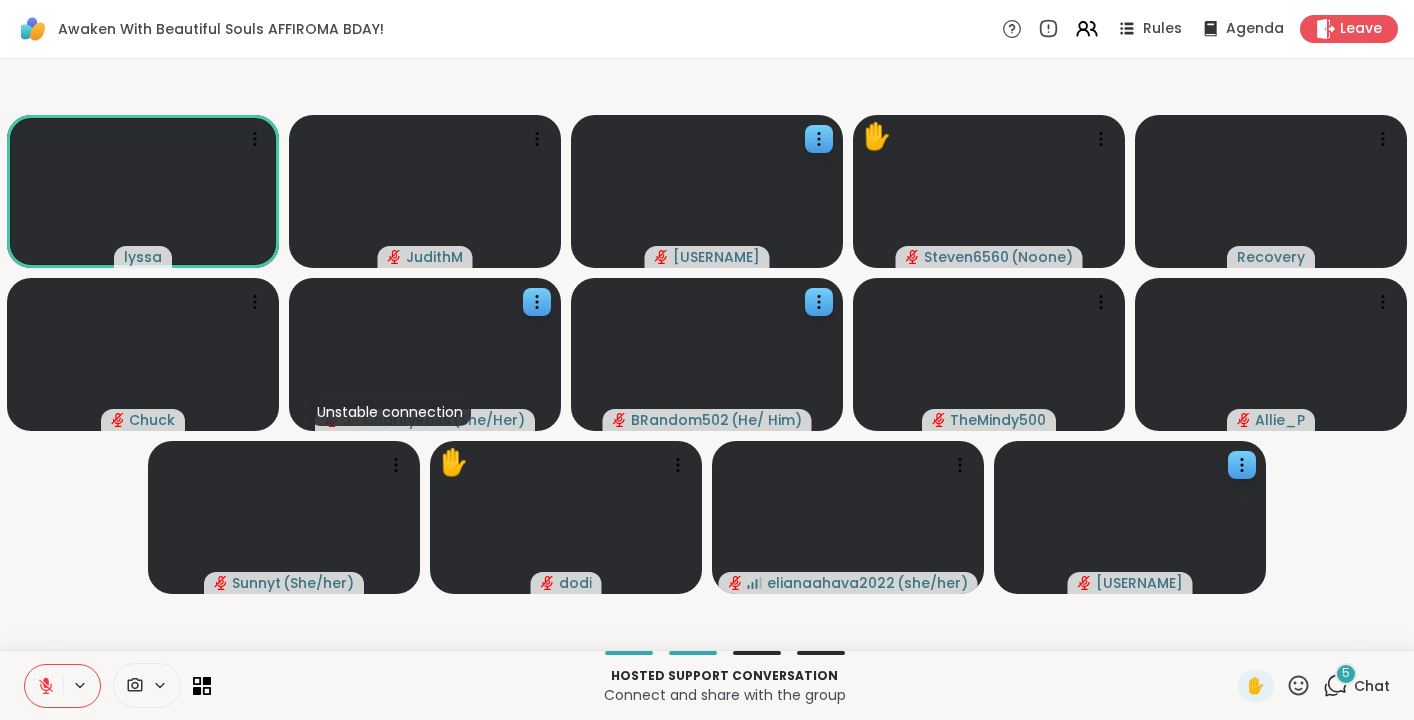 click 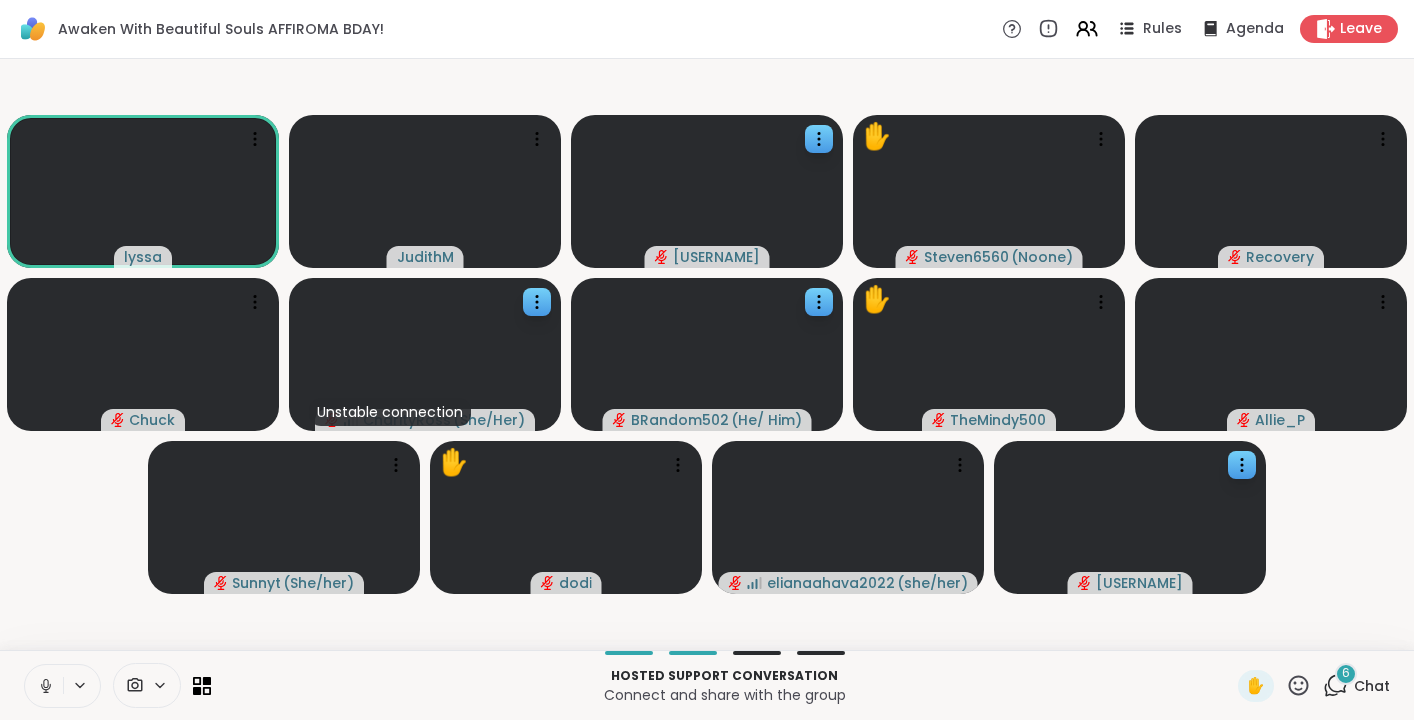 click 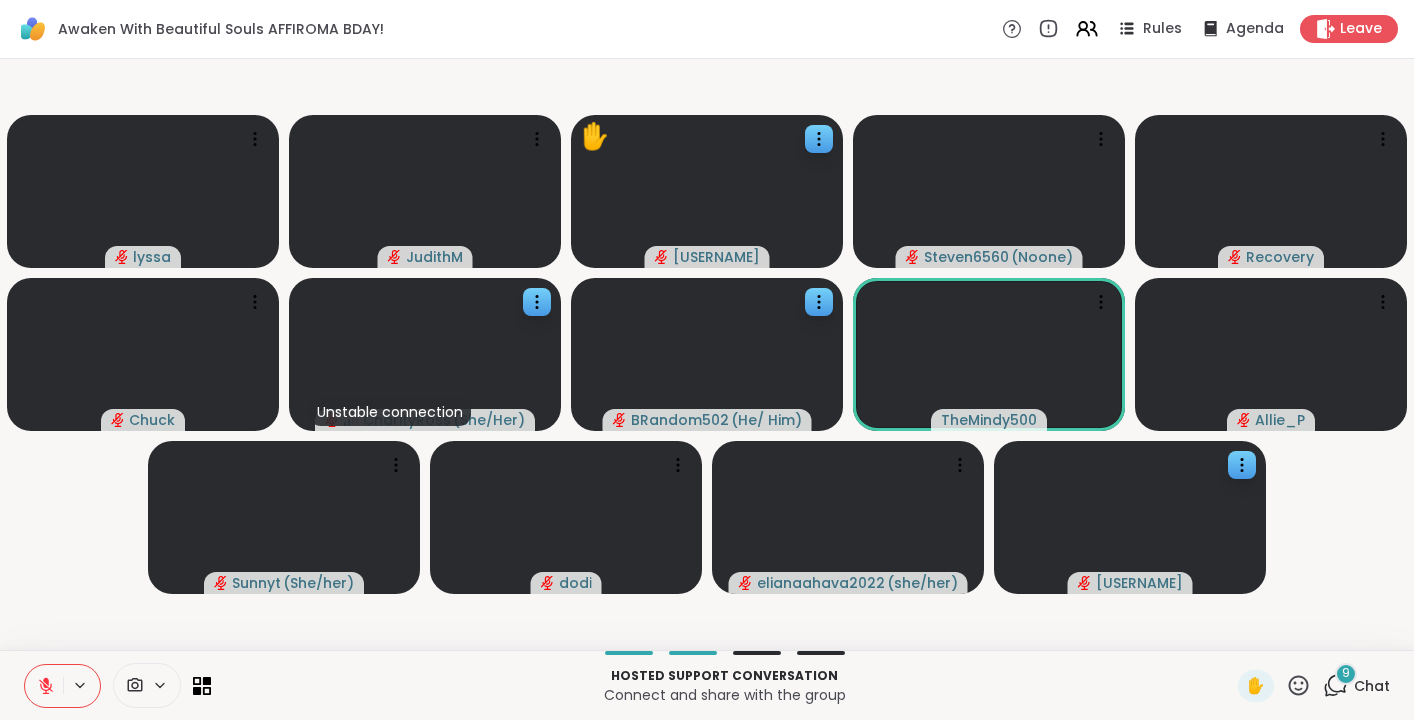 click 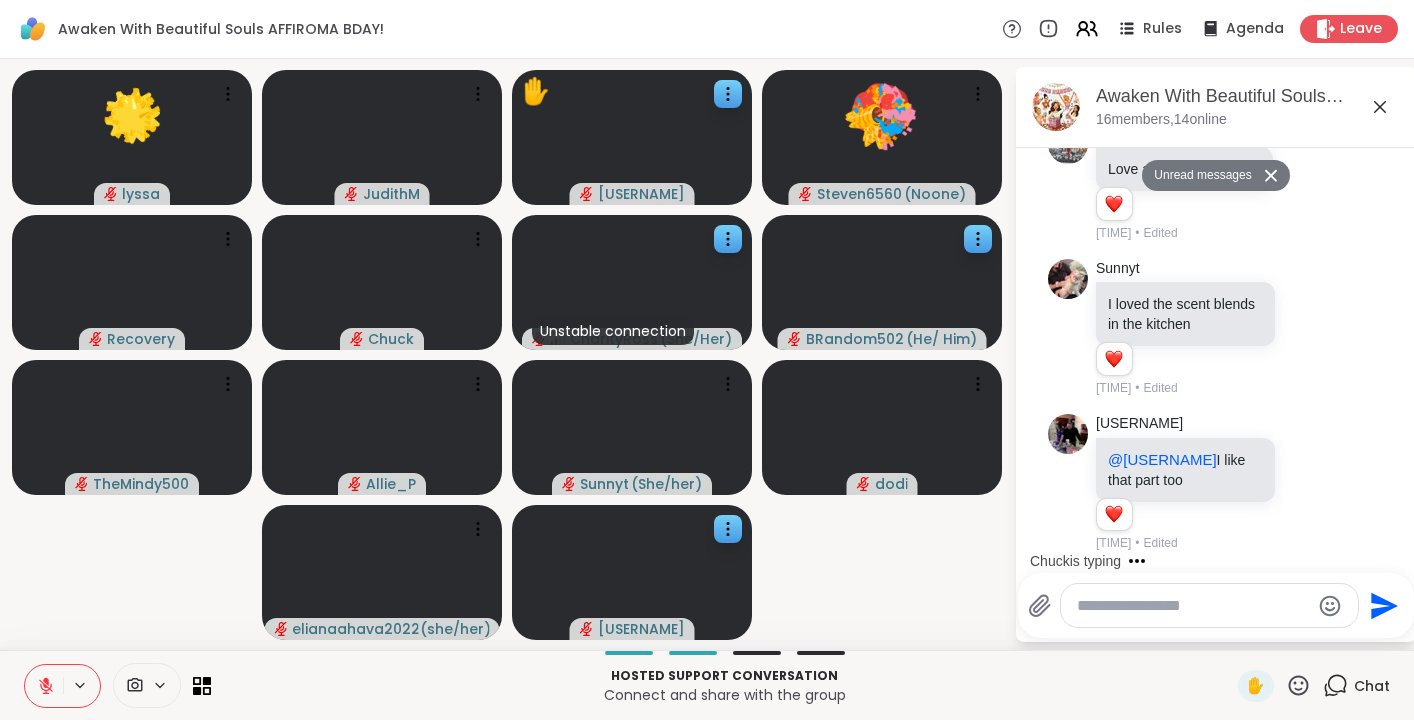 scroll, scrollTop: 11673, scrollLeft: 0, axis: vertical 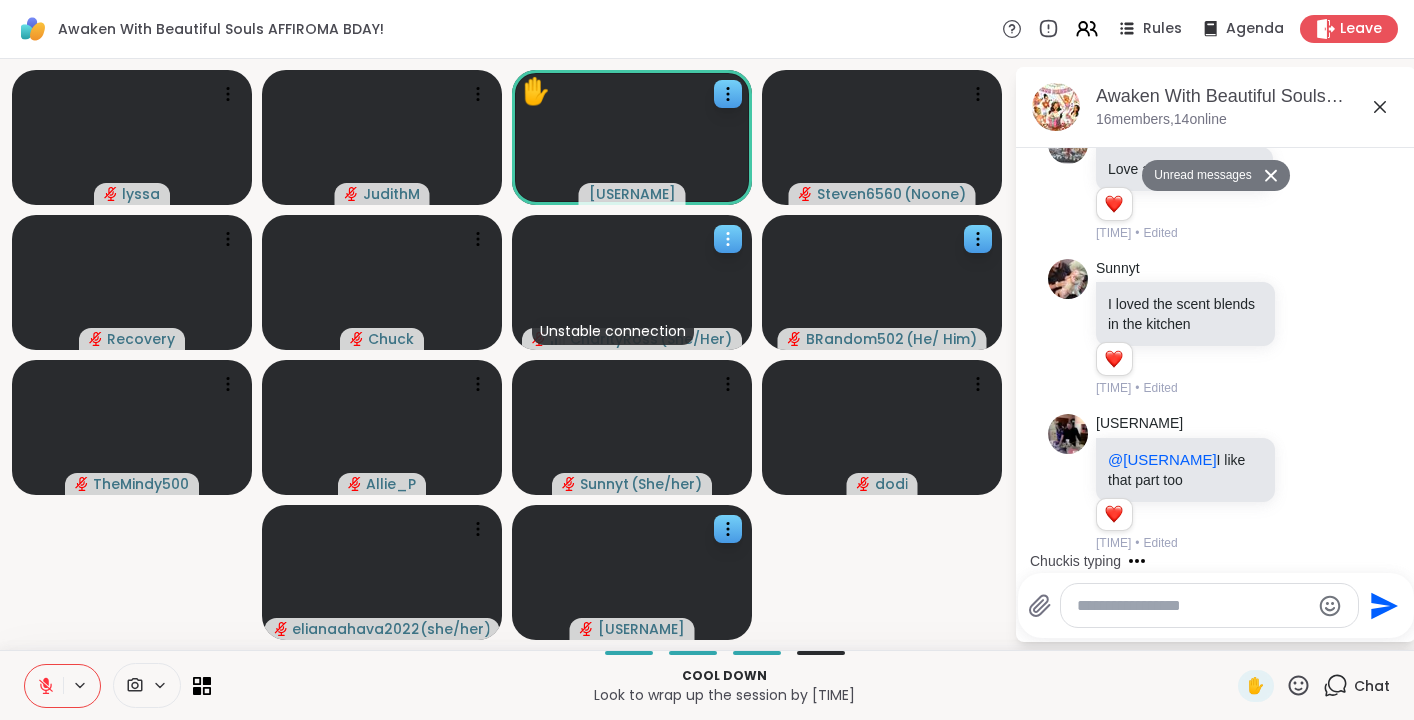 click 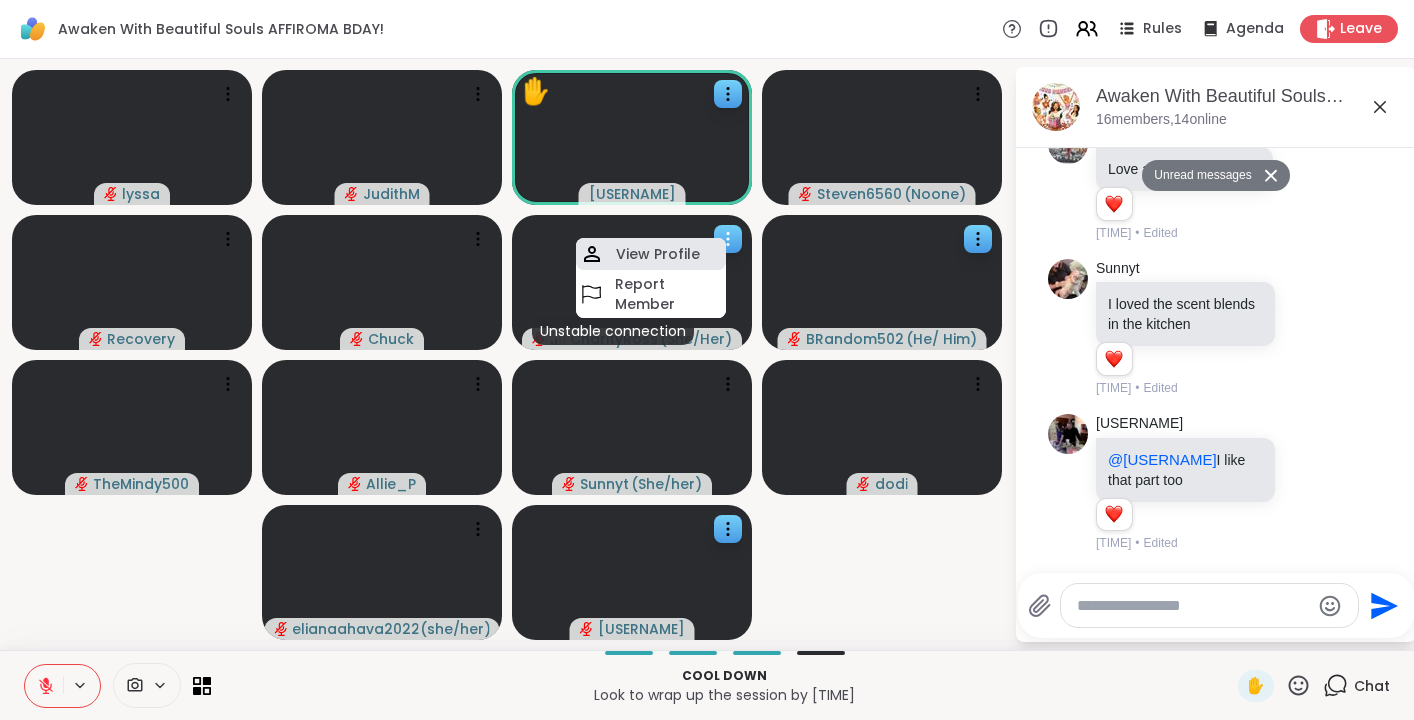 click on "View Profile" at bounding box center (658, 254) 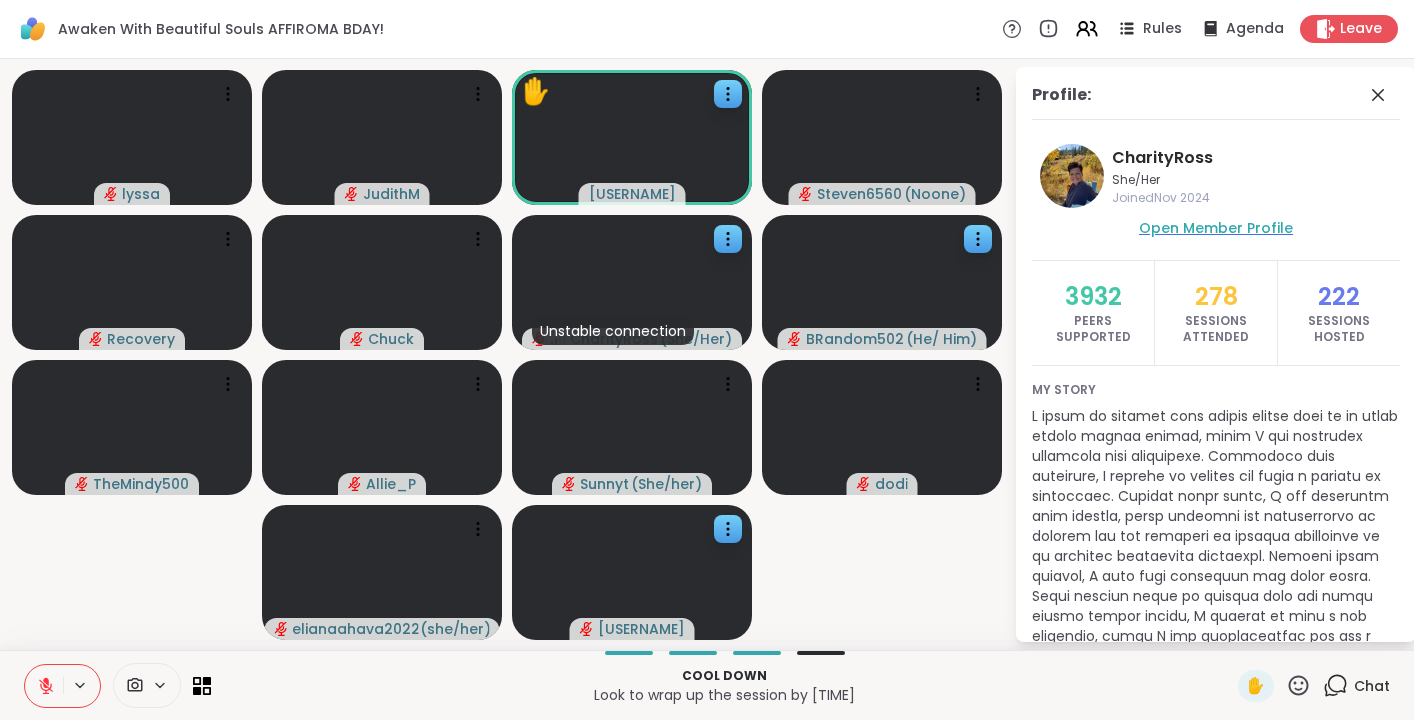 click on "Open Member Profile" at bounding box center [1216, 228] 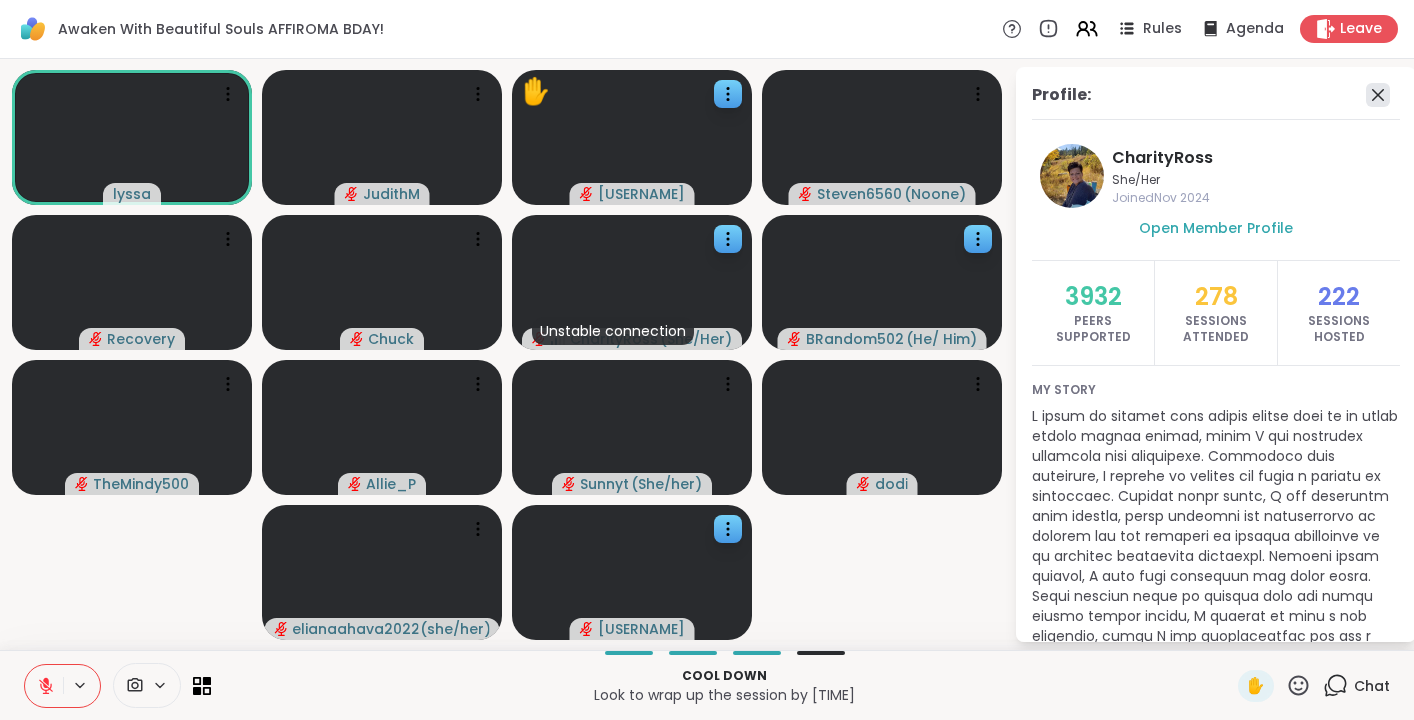 click 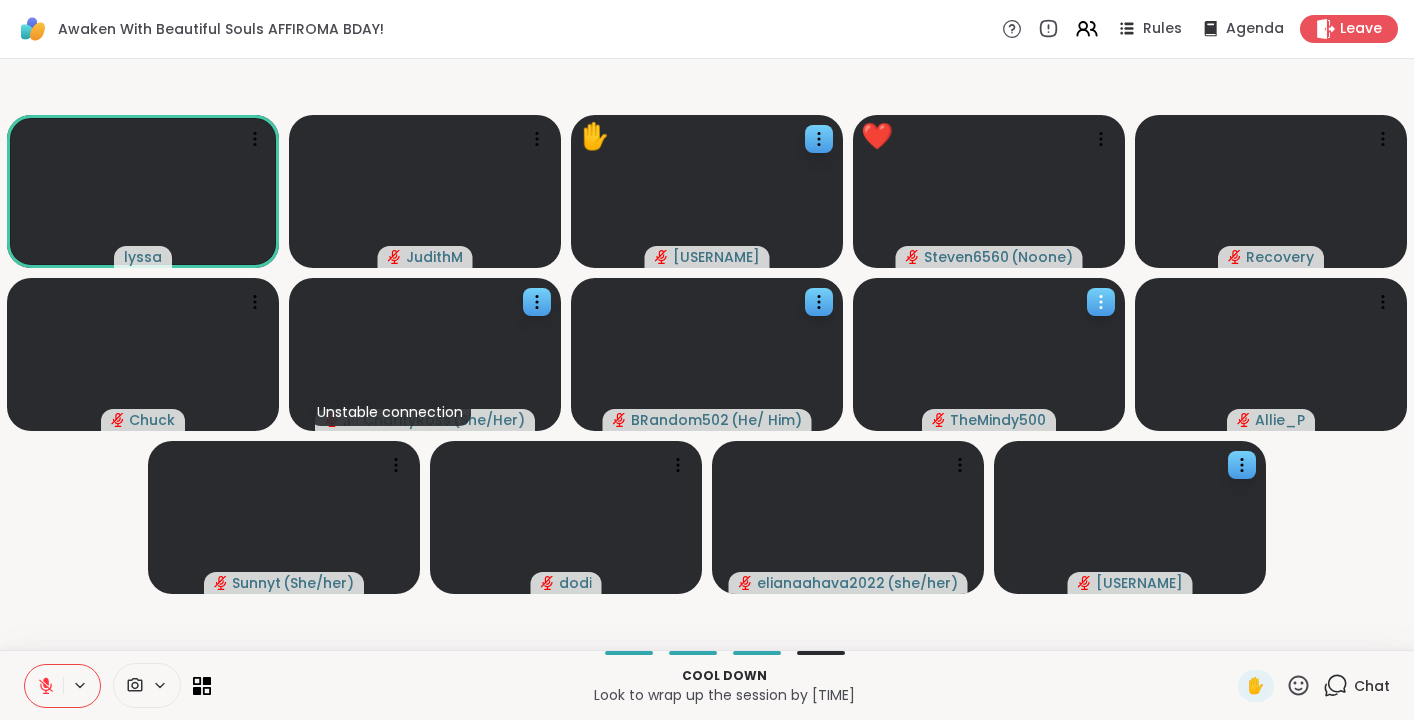 click 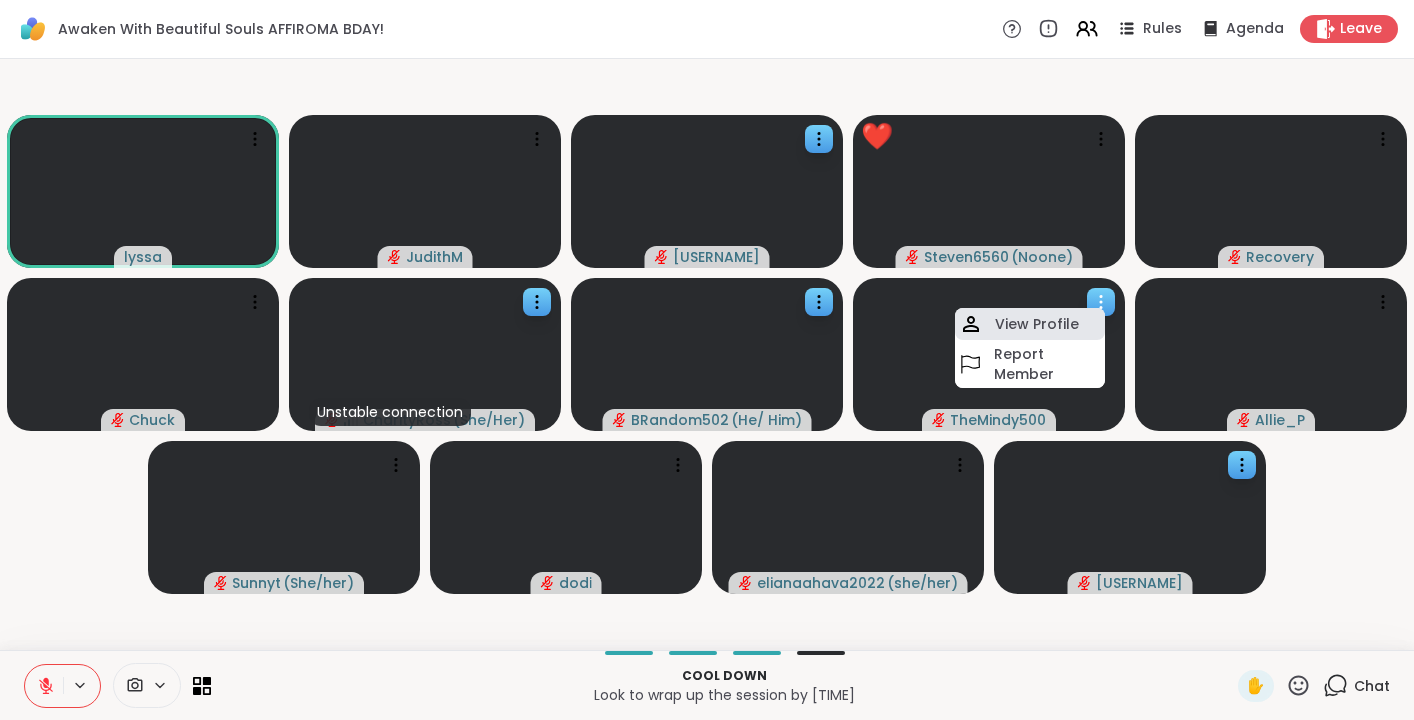 click on "View Profile" at bounding box center [1037, 324] 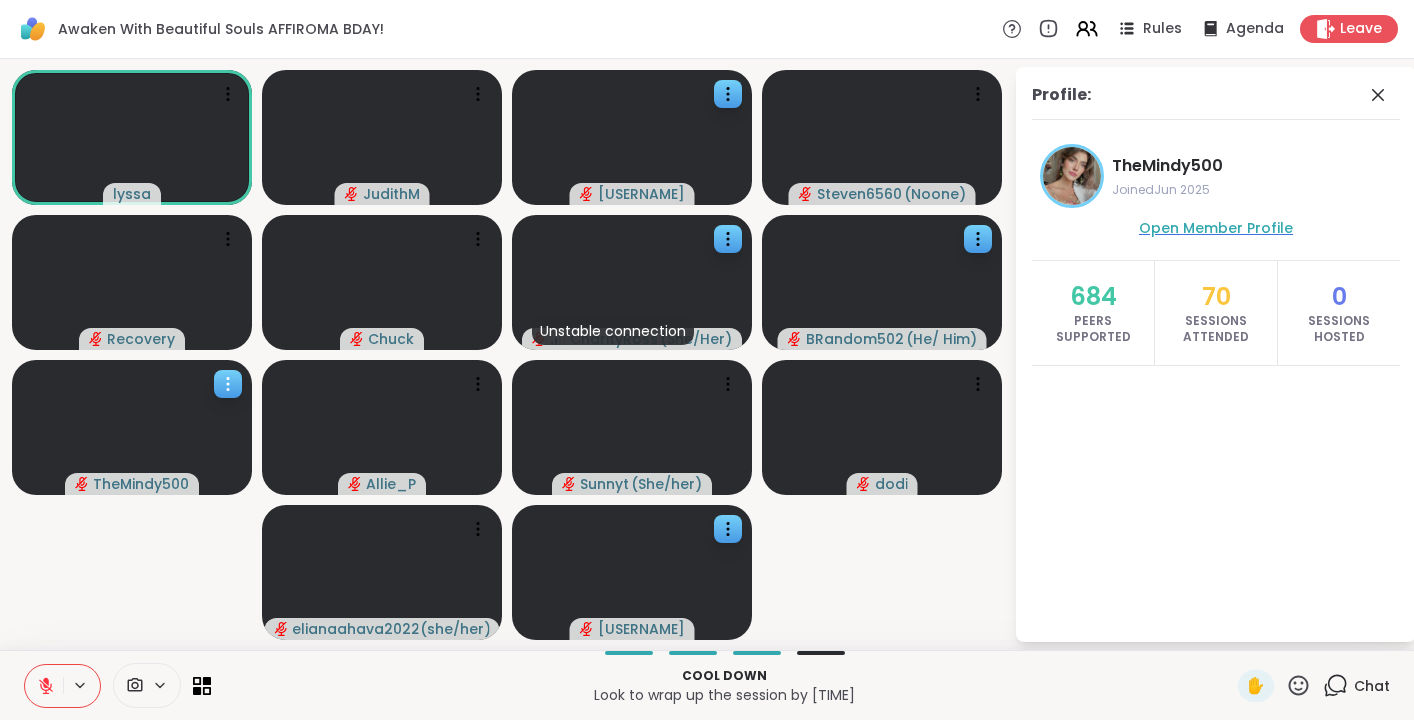 click on "Open Member Profile" at bounding box center [1216, 228] 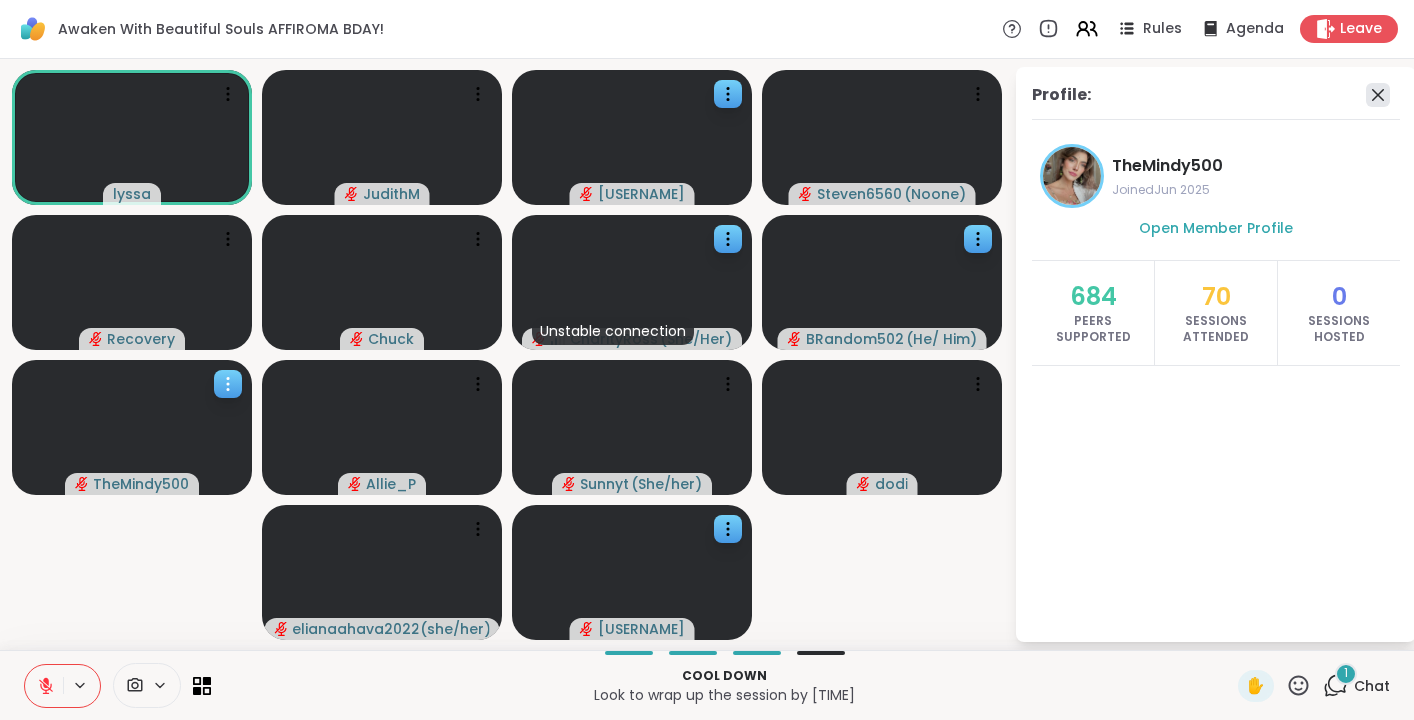 click 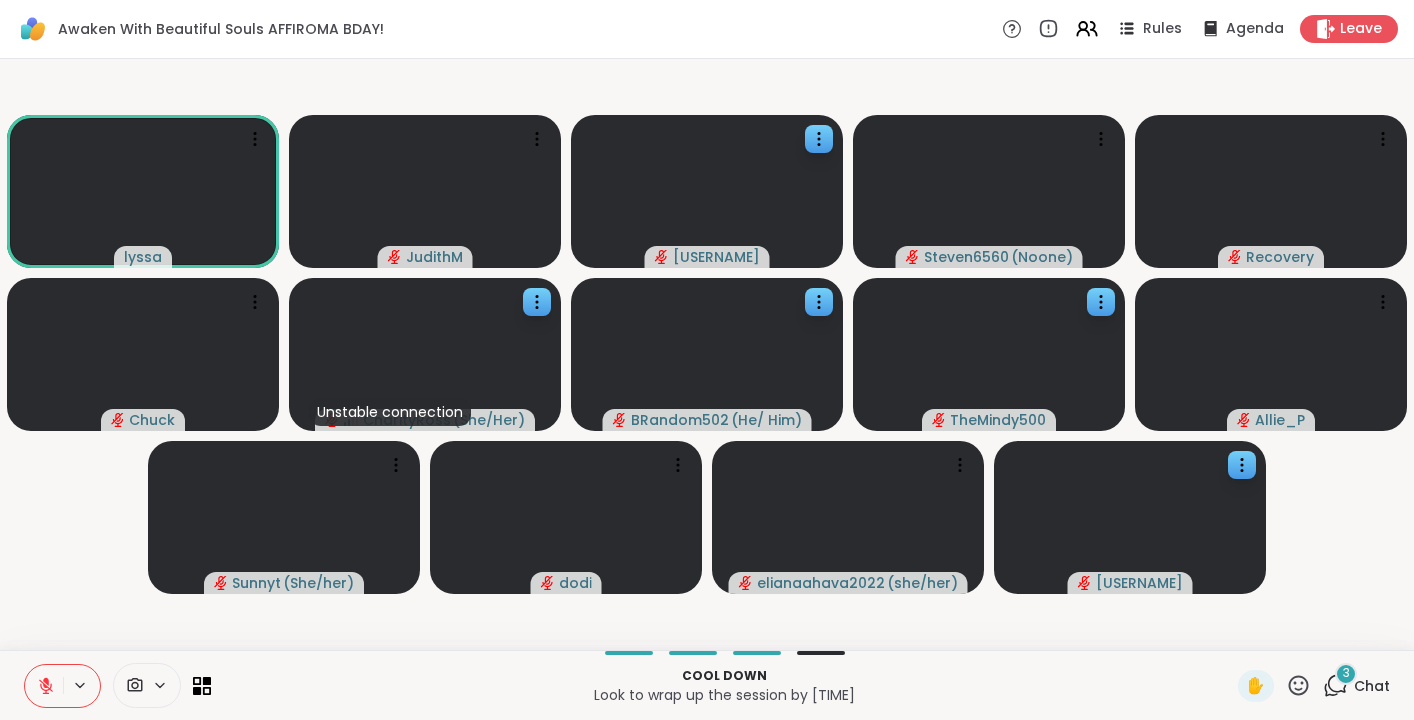 click on "3" at bounding box center [1346, 674] 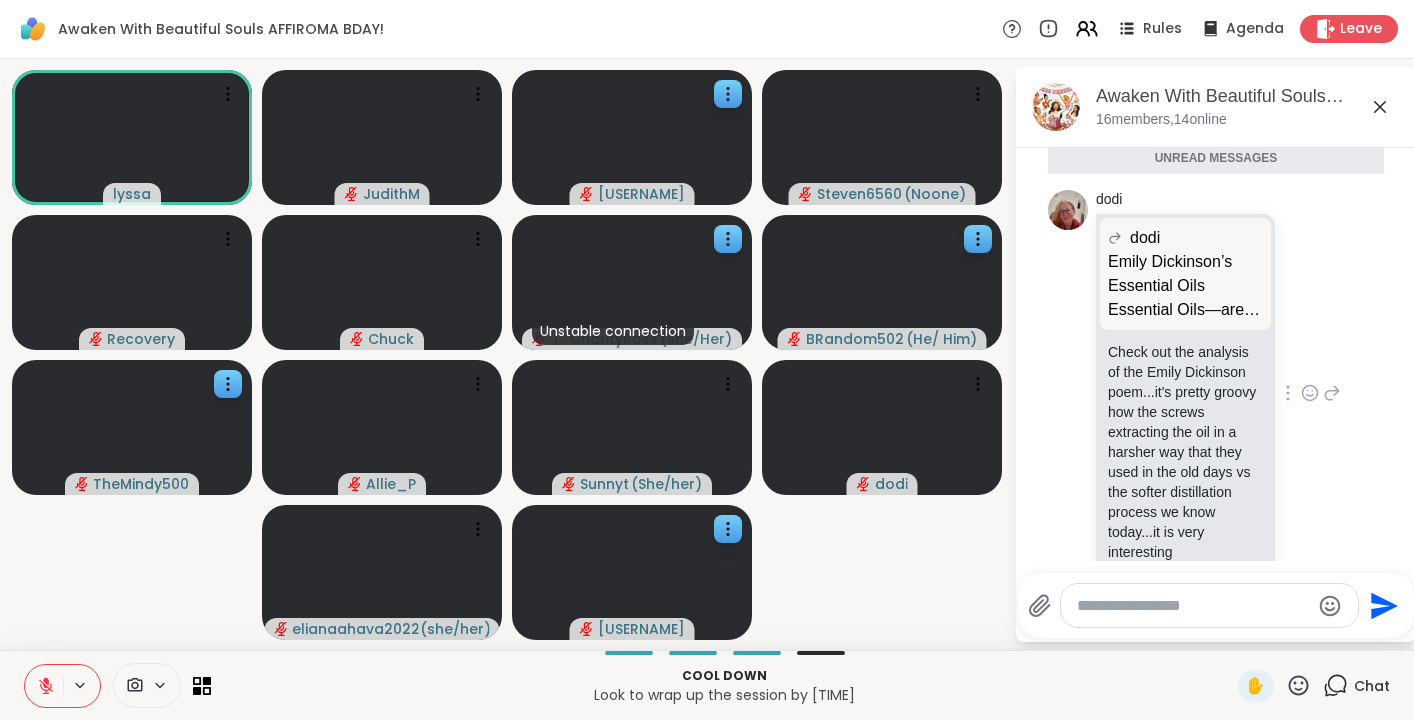 scroll, scrollTop: 11907, scrollLeft: 0, axis: vertical 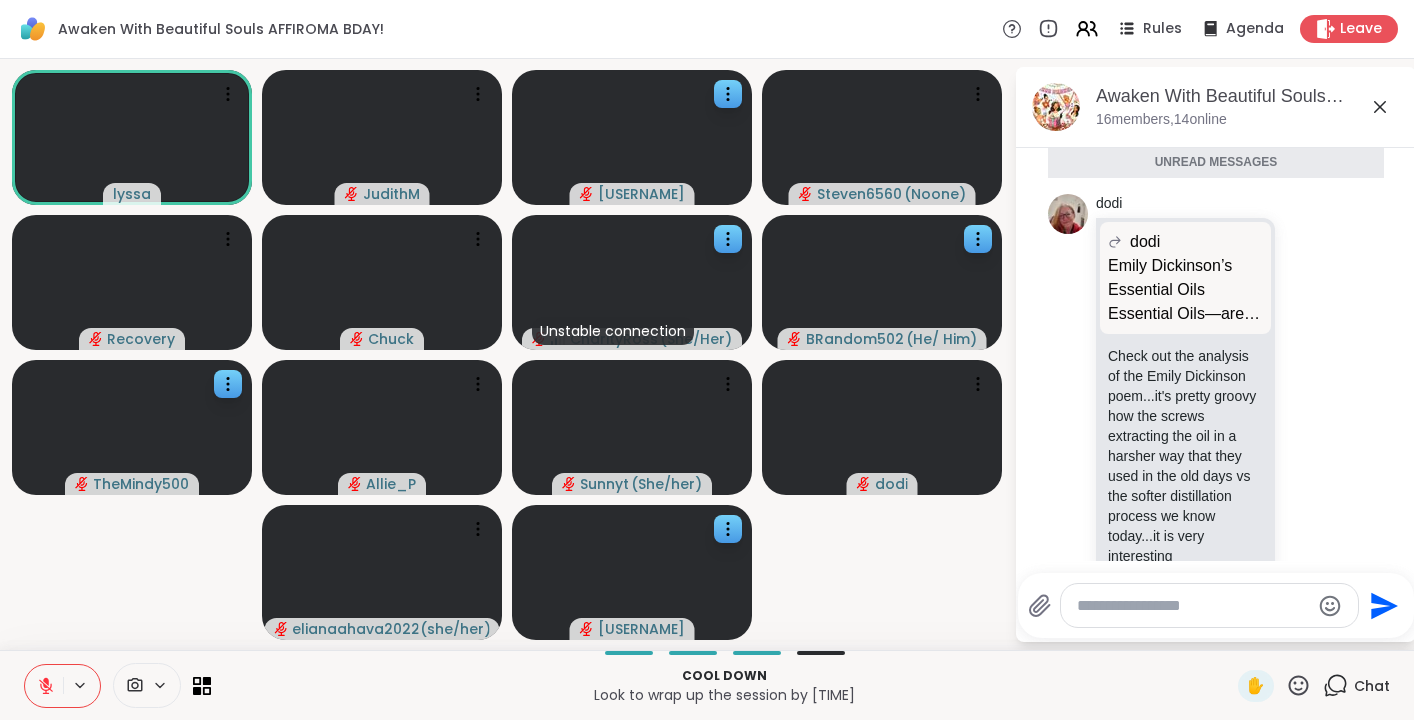 click 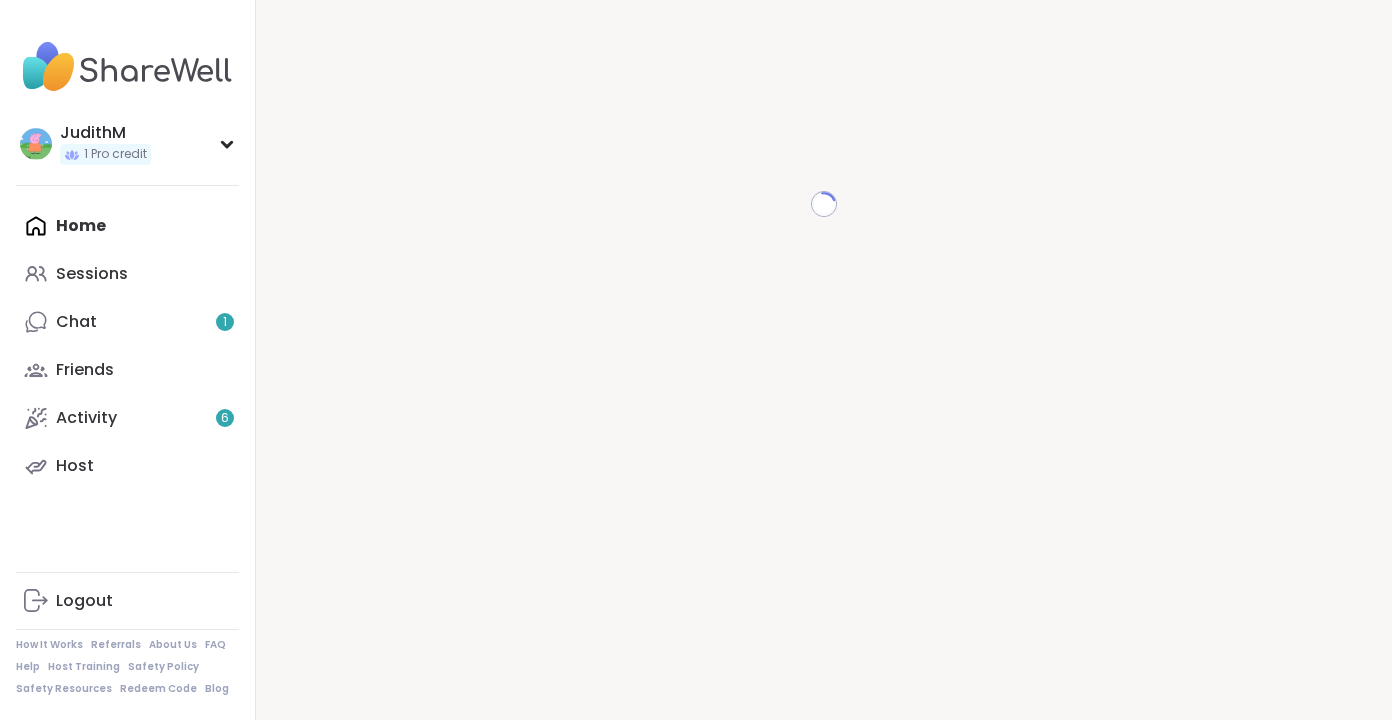 scroll, scrollTop: 0, scrollLeft: 0, axis: both 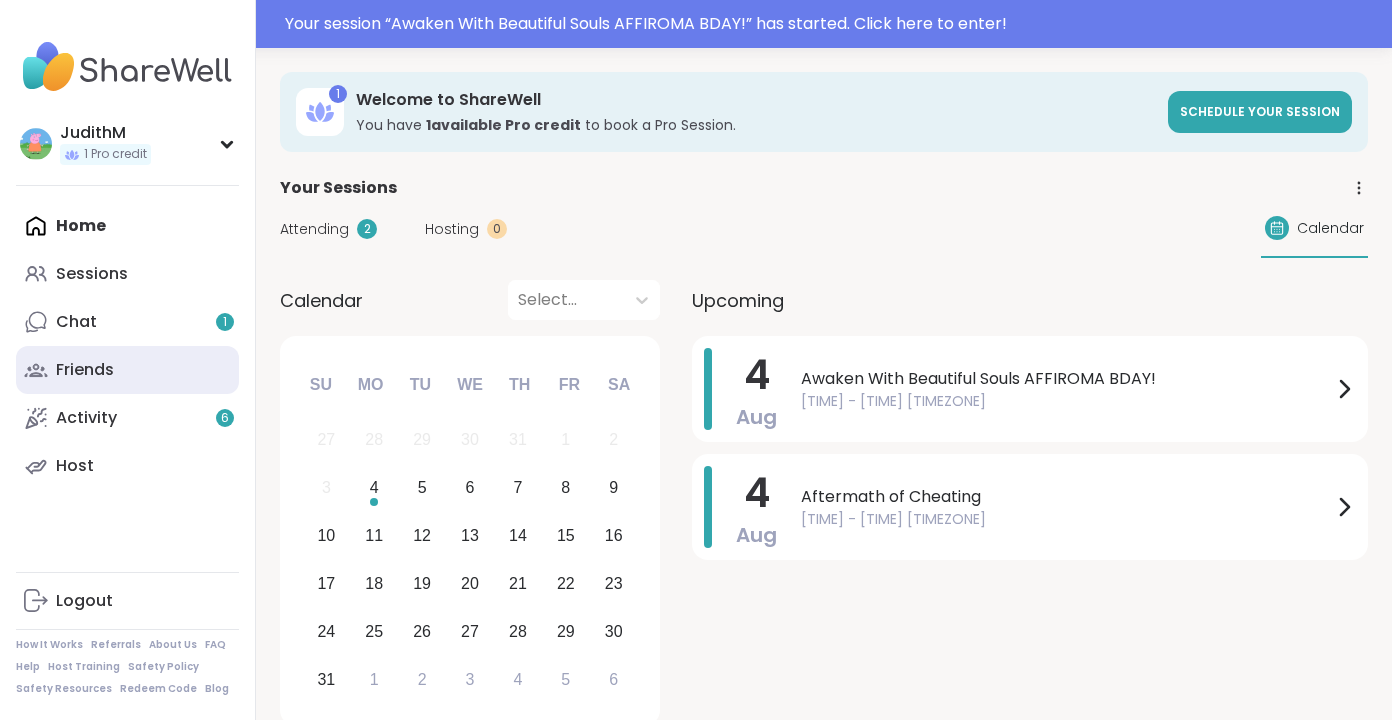click on "Friends" at bounding box center [85, 370] 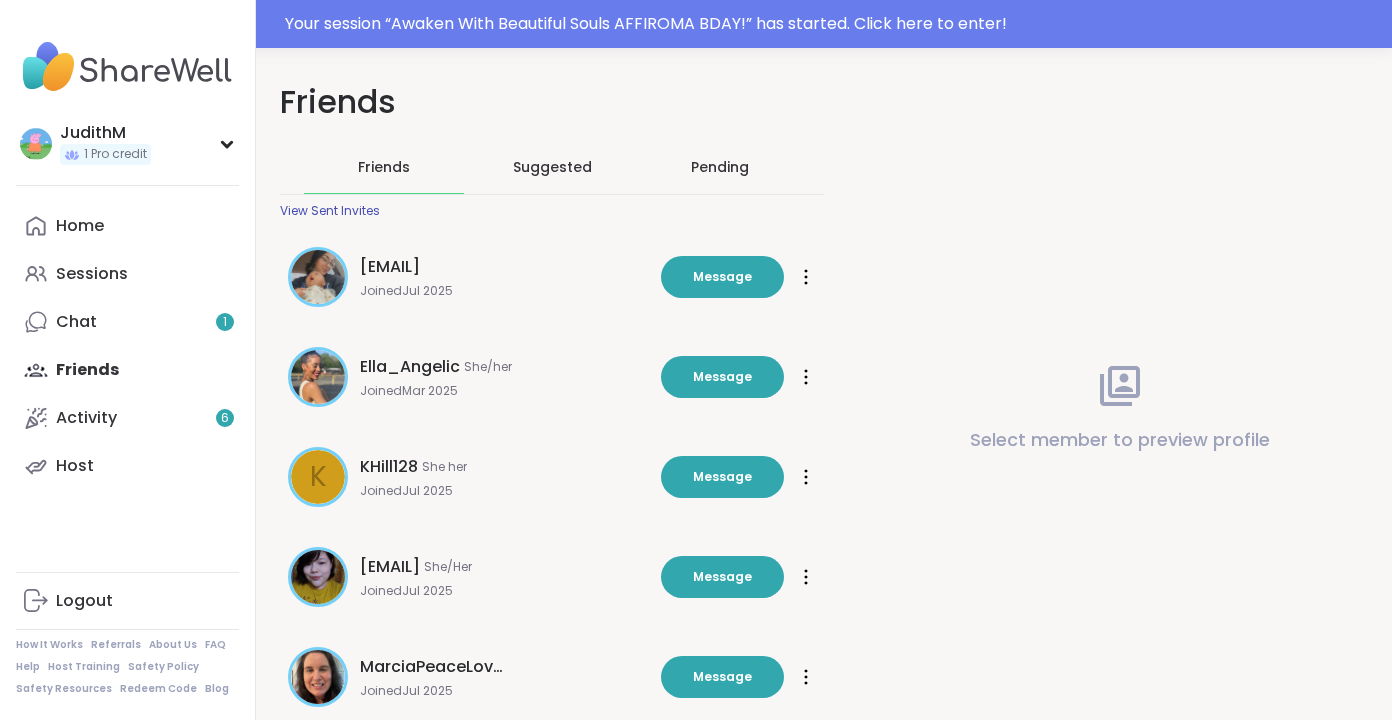 scroll, scrollTop: 0, scrollLeft: 0, axis: both 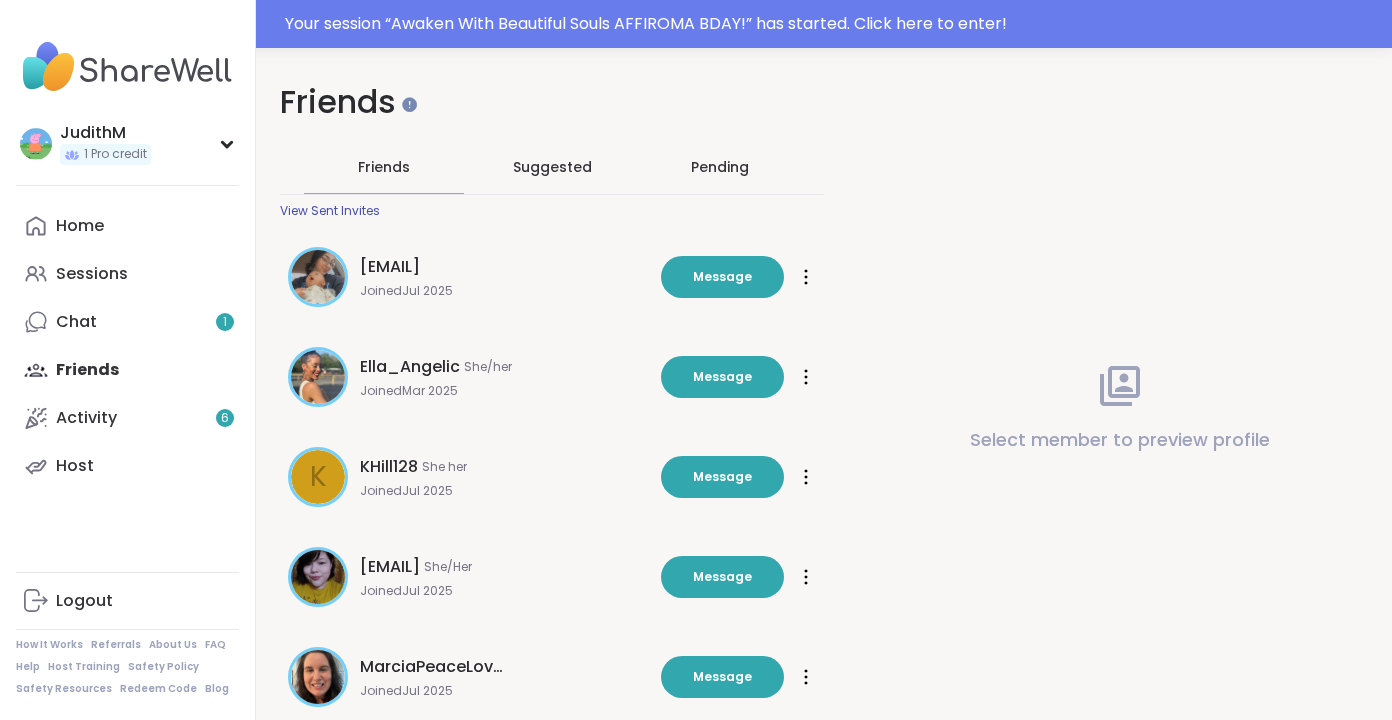 click on "Pending" at bounding box center (720, 167) 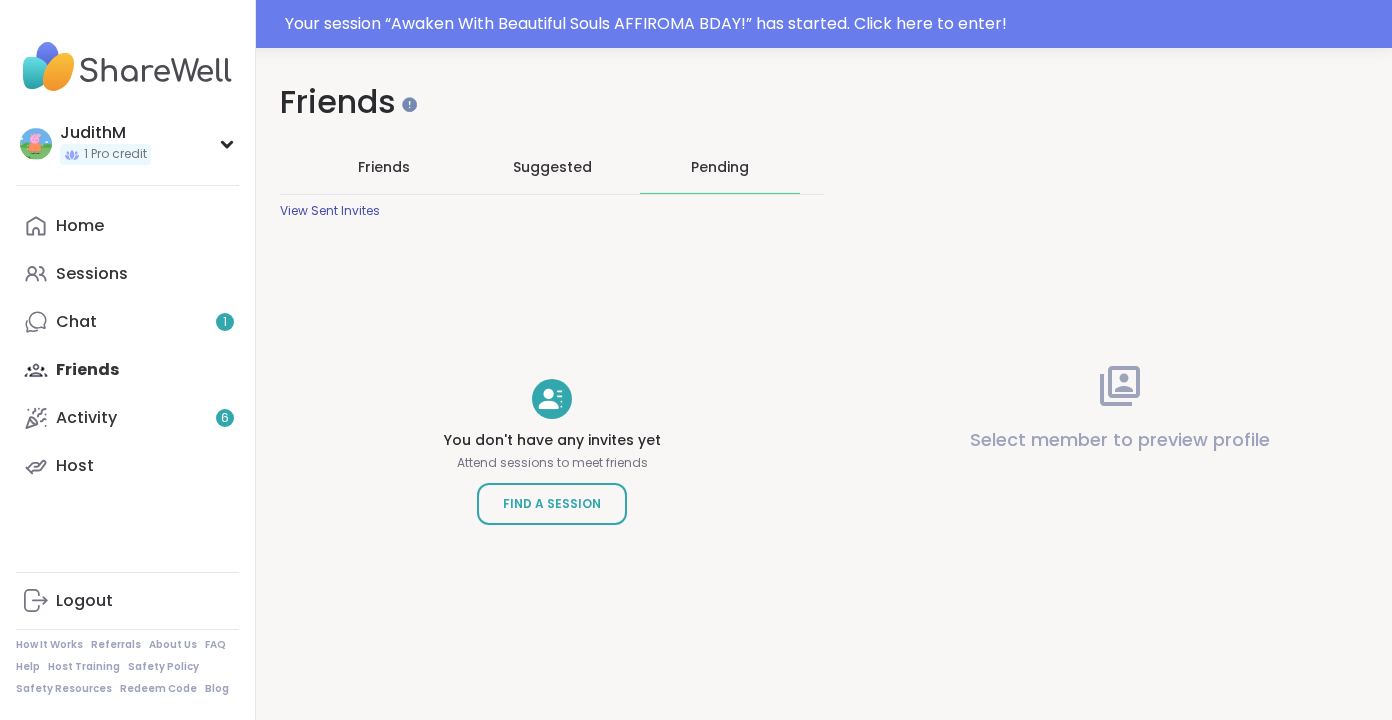 click on "Suggested" at bounding box center [552, 167] 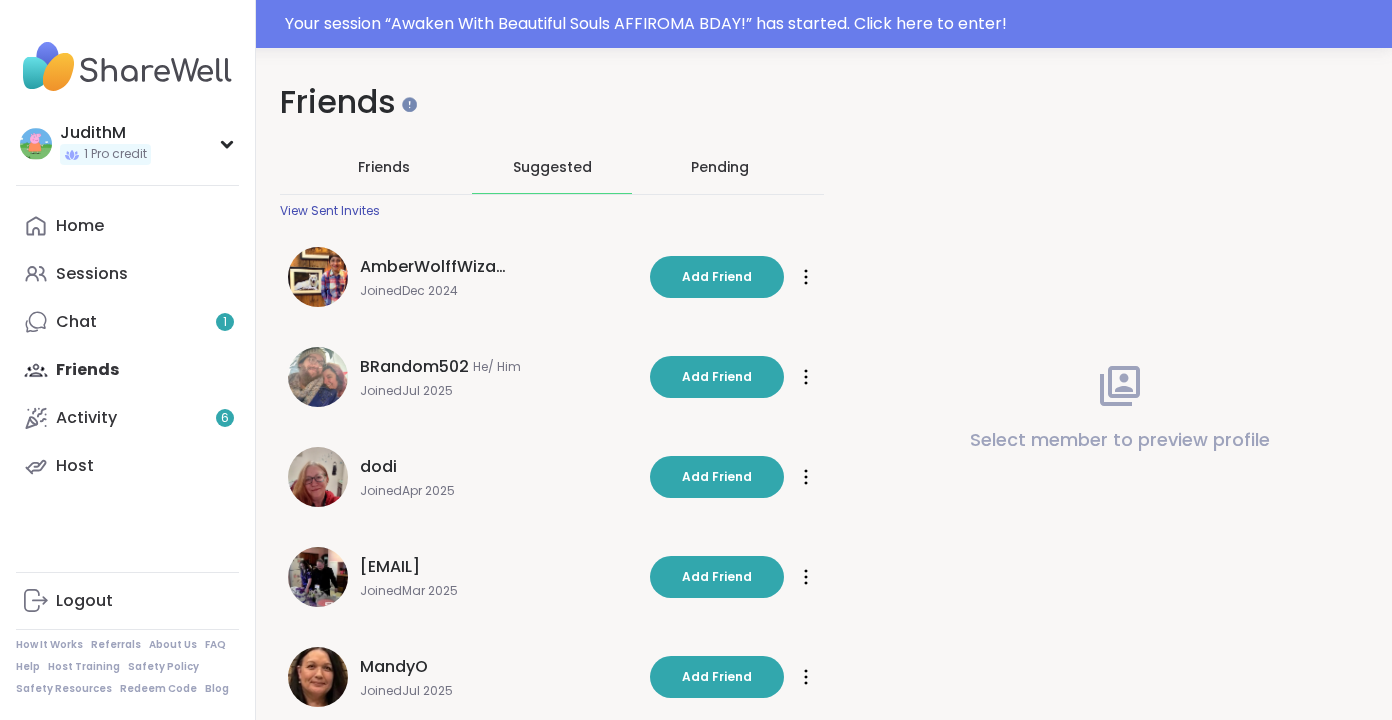 click on "Friends" at bounding box center [384, 167] 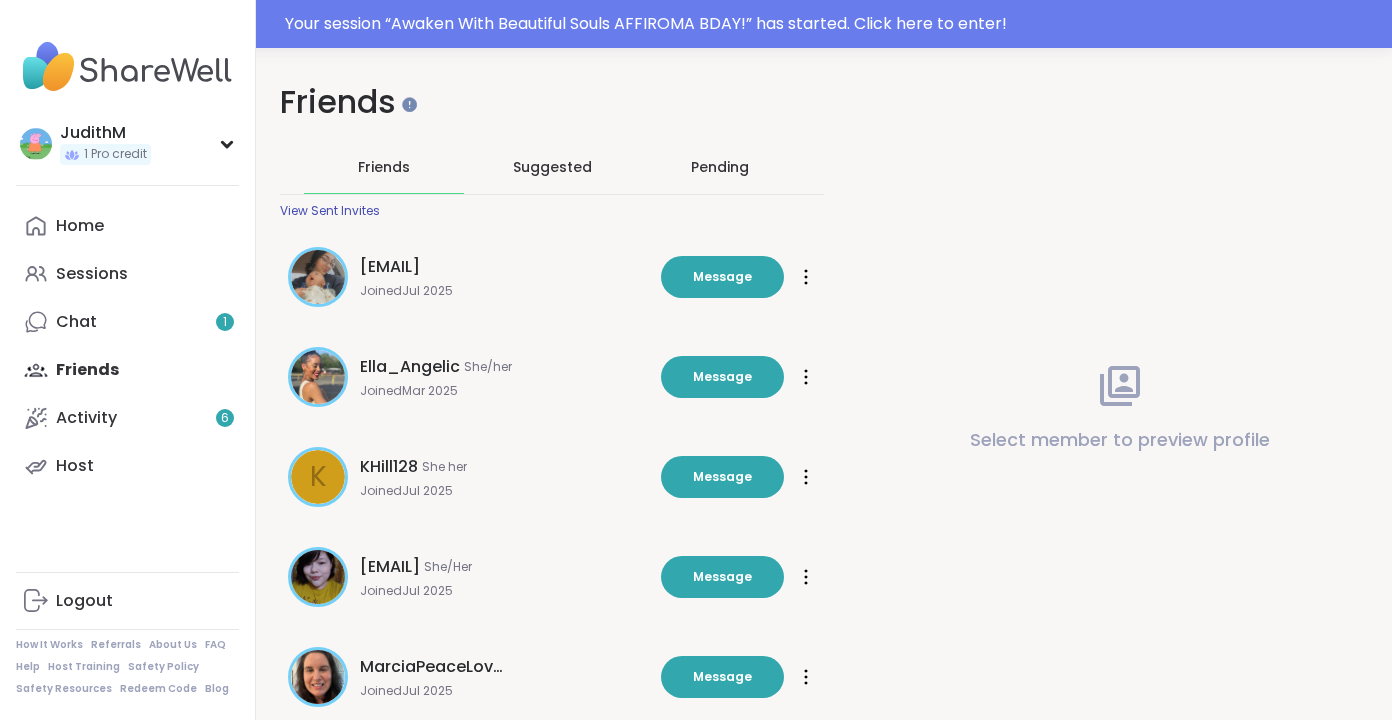 click on "Suggested" at bounding box center [552, 167] 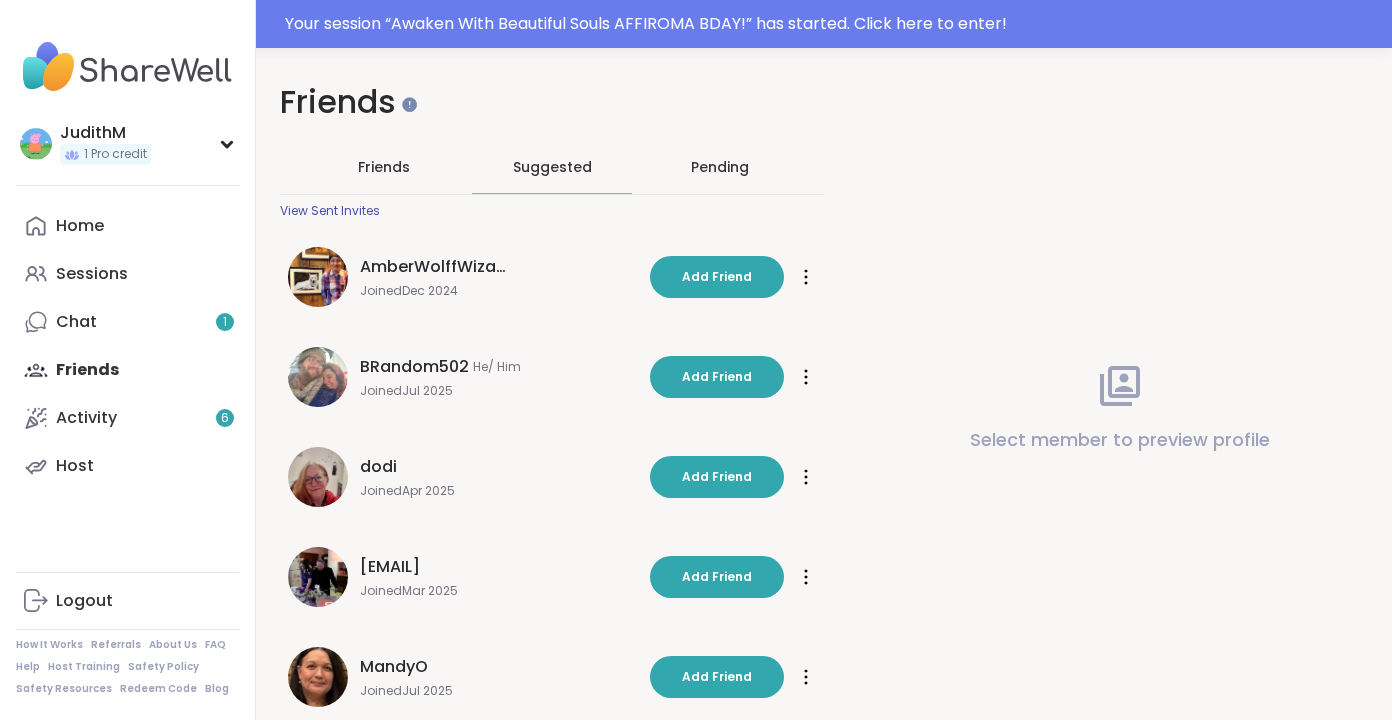 click on "Friends" at bounding box center (384, 167) 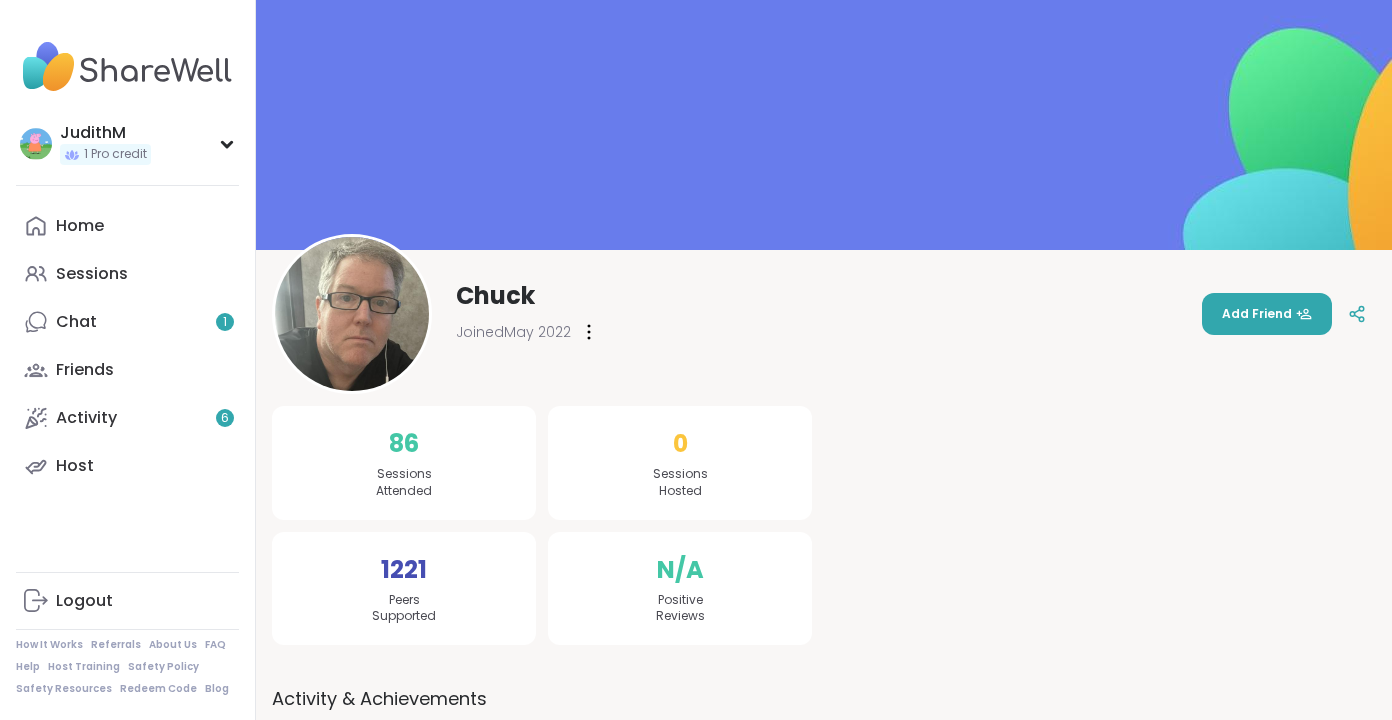 scroll, scrollTop: 0, scrollLeft: 0, axis: both 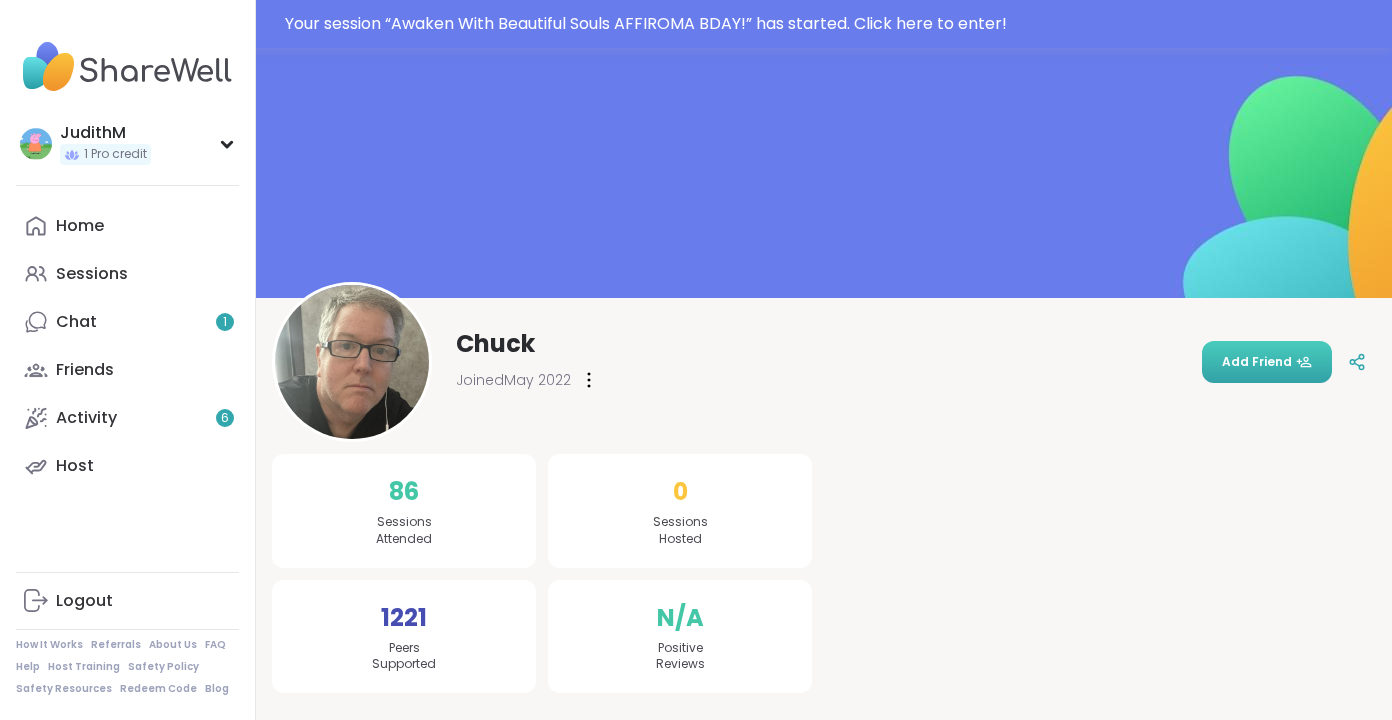 click on "Add Friend" at bounding box center [1267, 362] 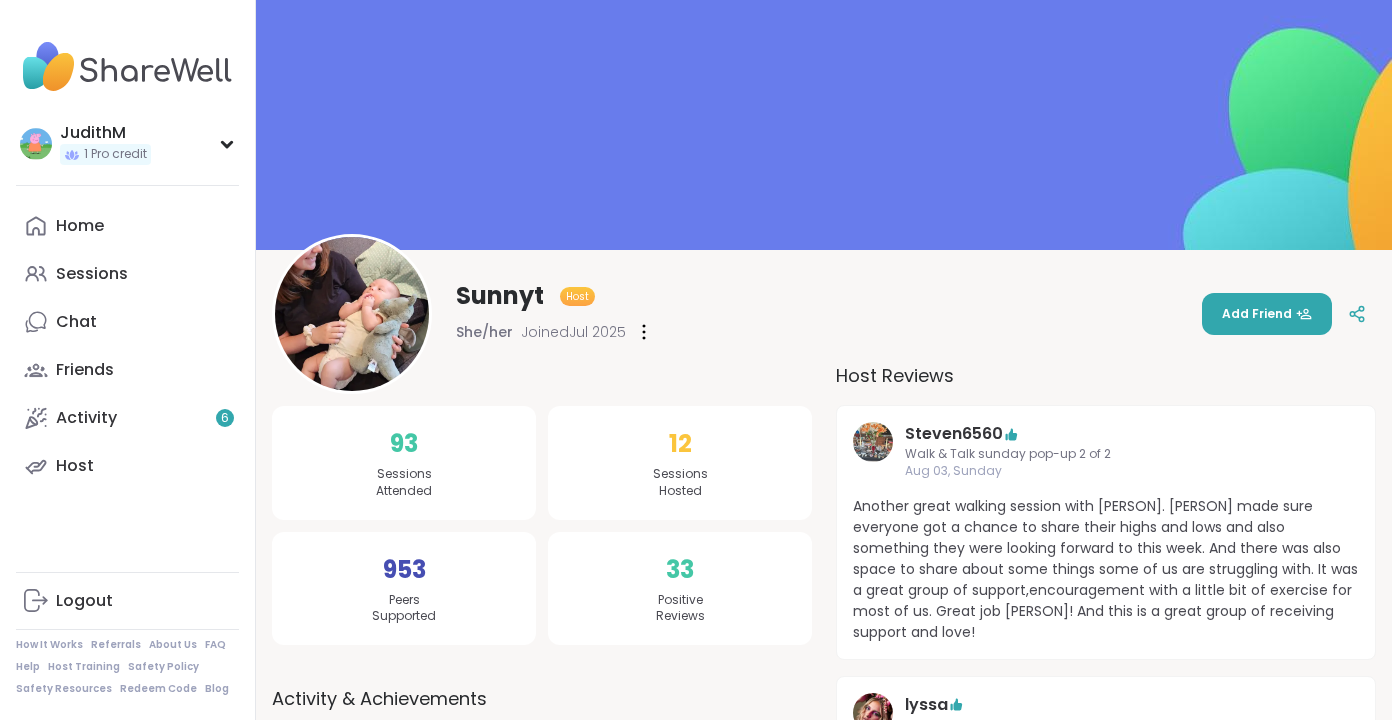 scroll, scrollTop: 0, scrollLeft: 0, axis: both 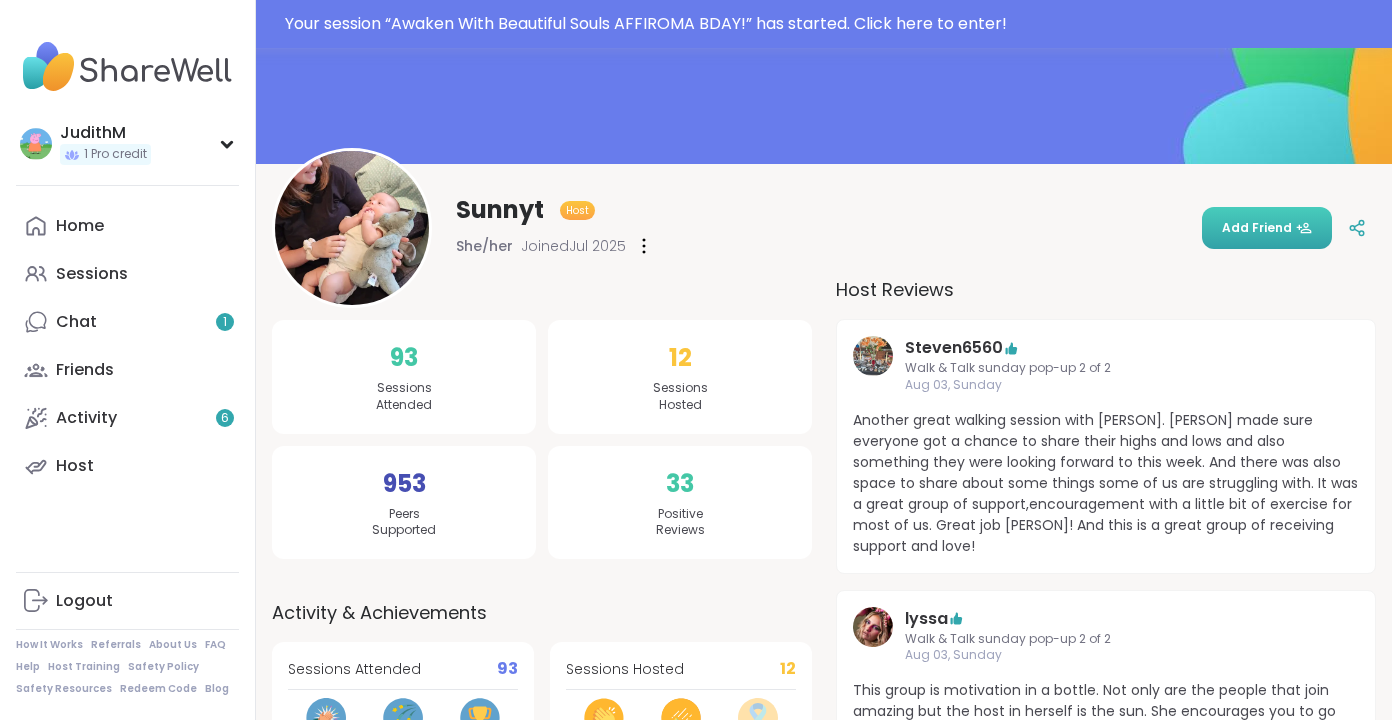 click on "Add Friend" at bounding box center [1267, 228] 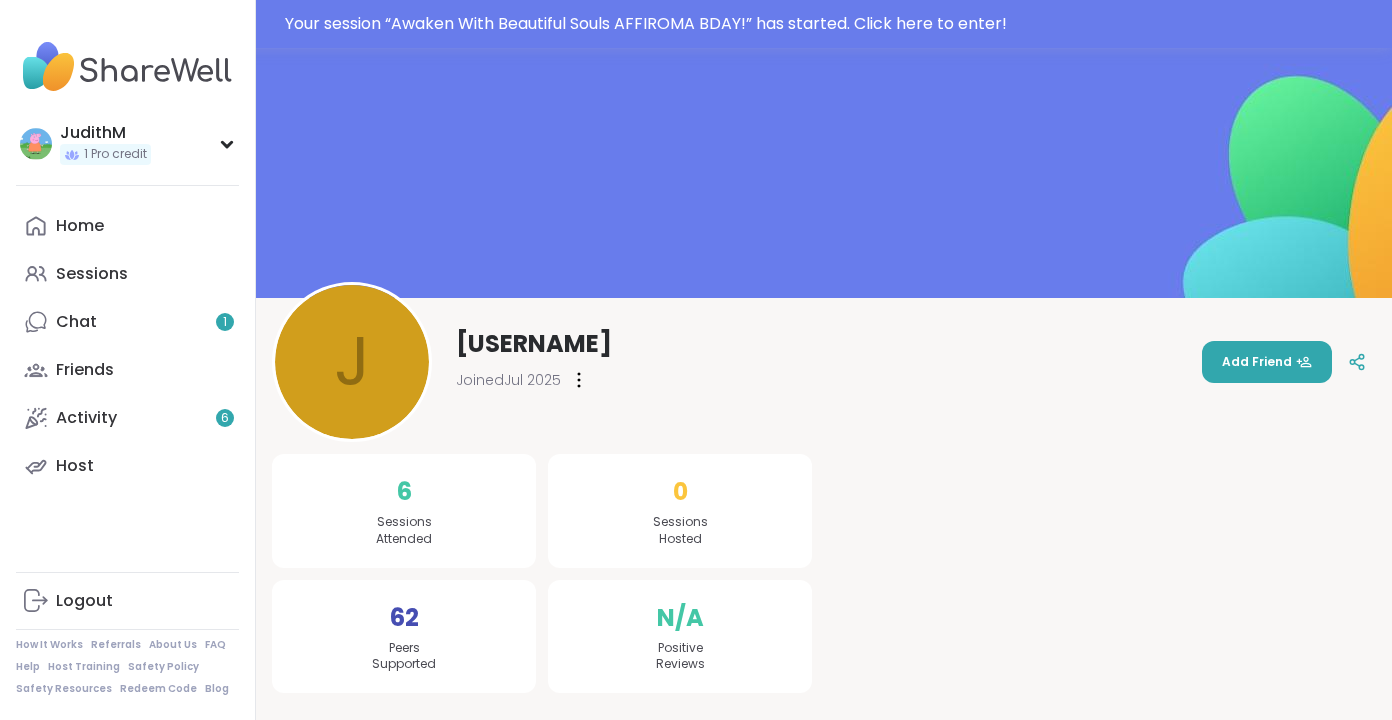scroll, scrollTop: 0, scrollLeft: 0, axis: both 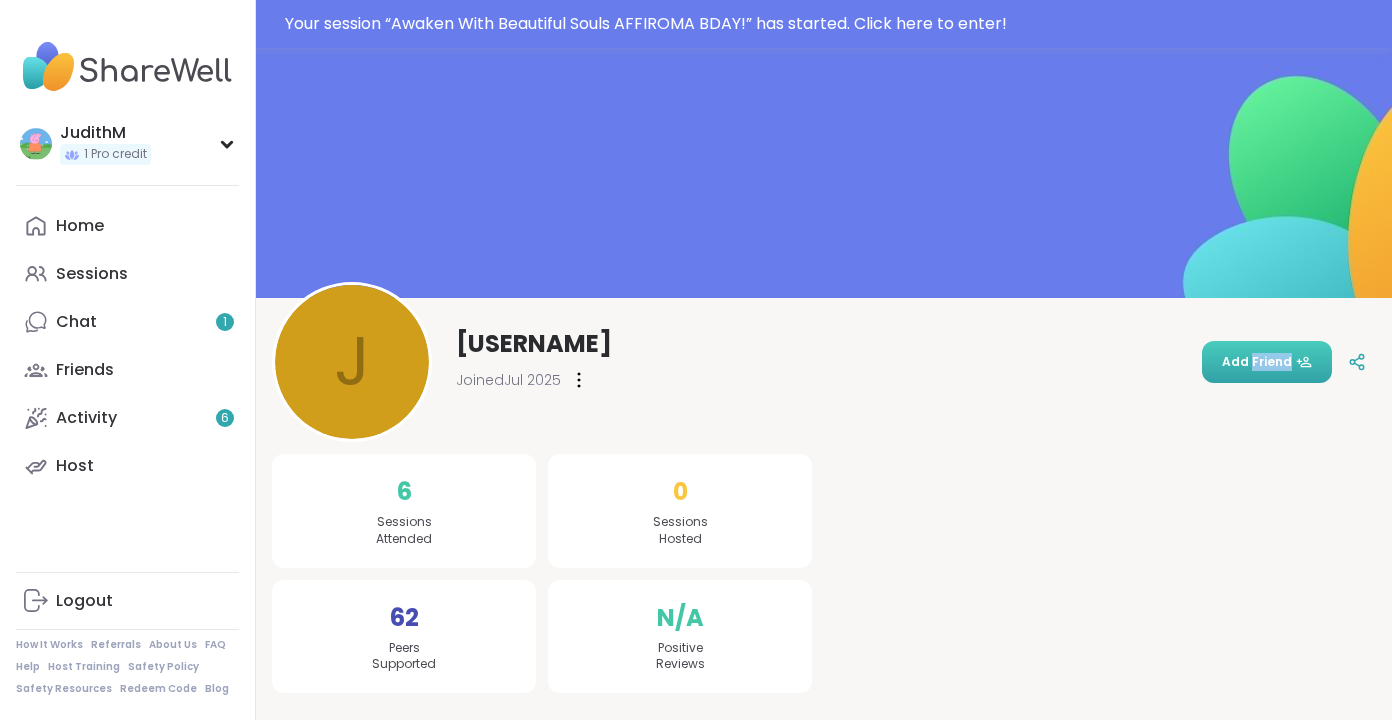 click on "Add Friend" at bounding box center (1267, 362) 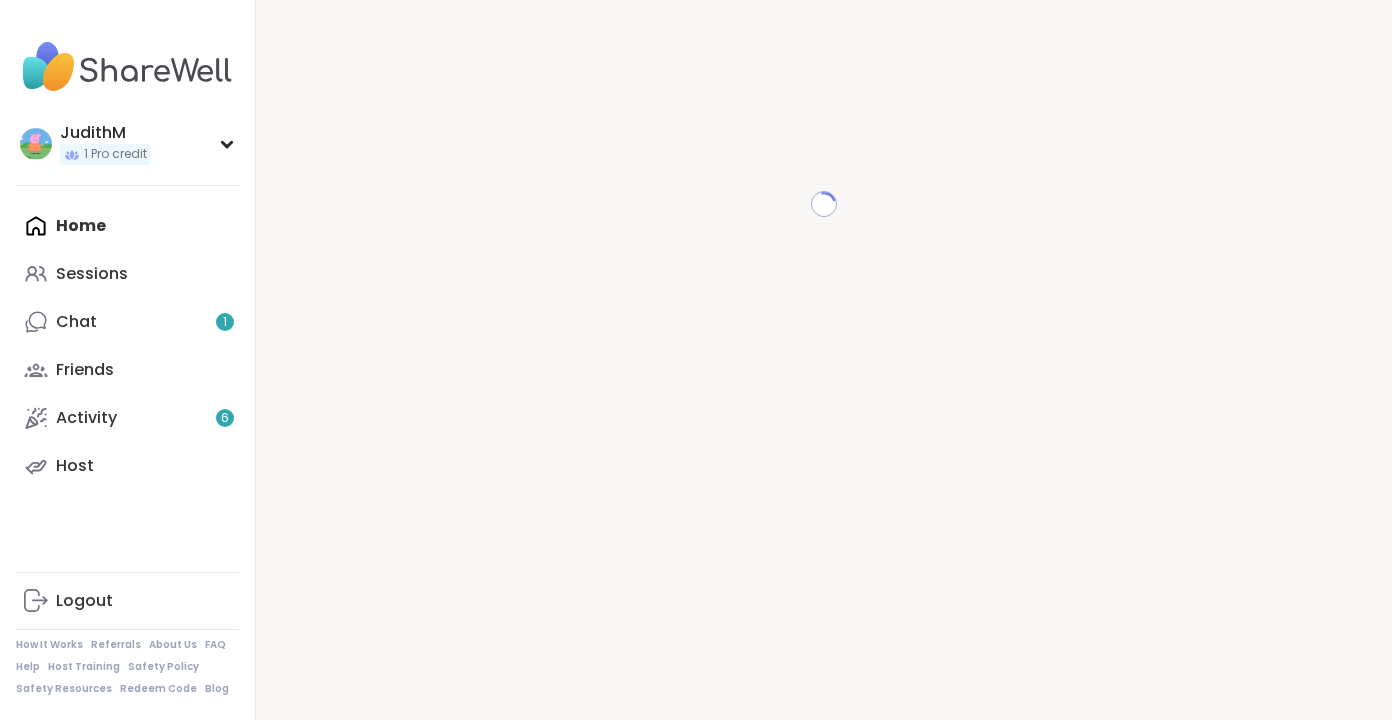 scroll, scrollTop: 0, scrollLeft: 0, axis: both 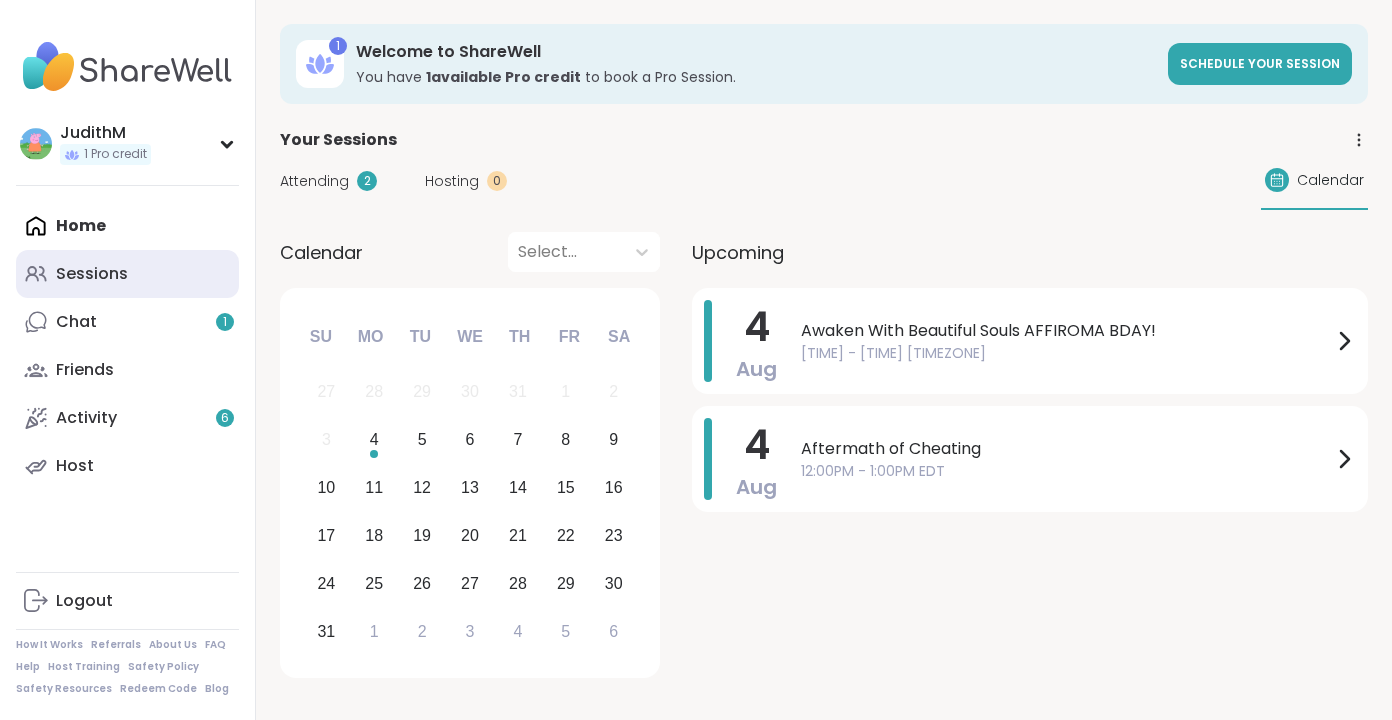 click on "Sessions" at bounding box center [92, 274] 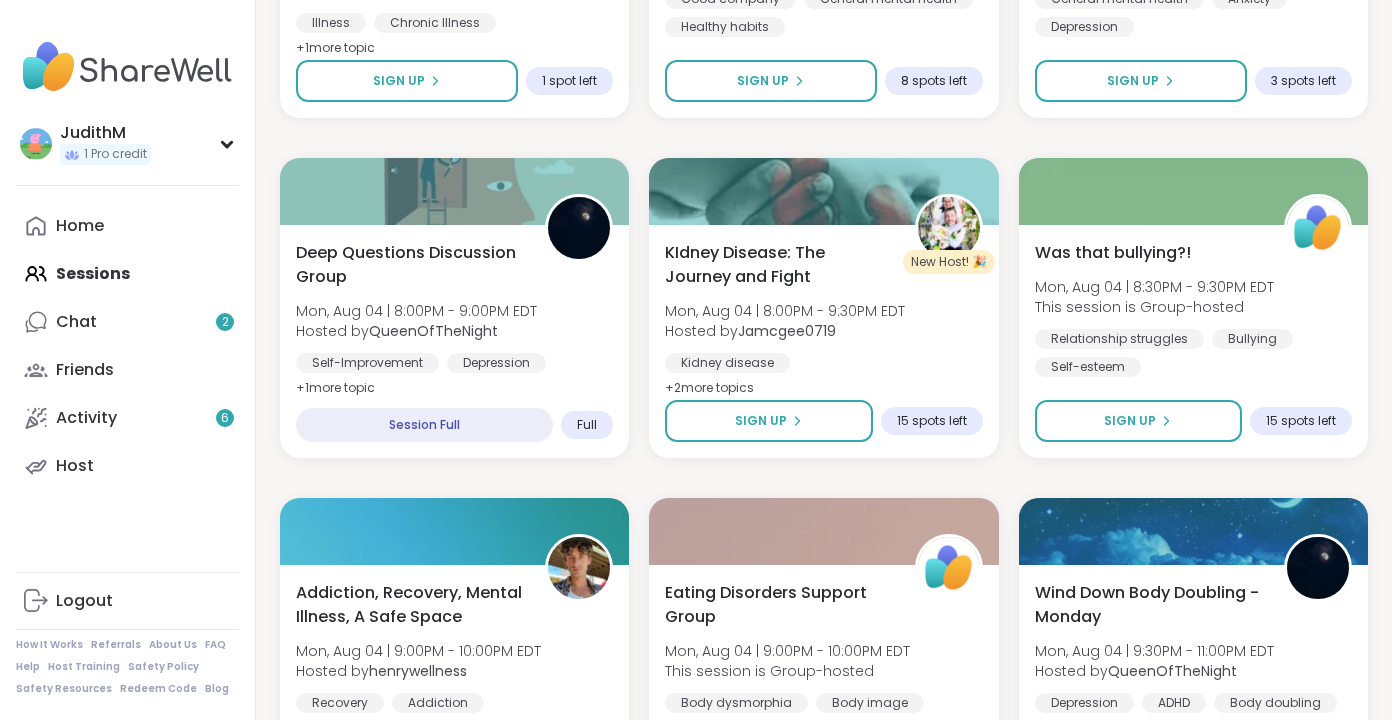 scroll, scrollTop: 3816, scrollLeft: 0, axis: vertical 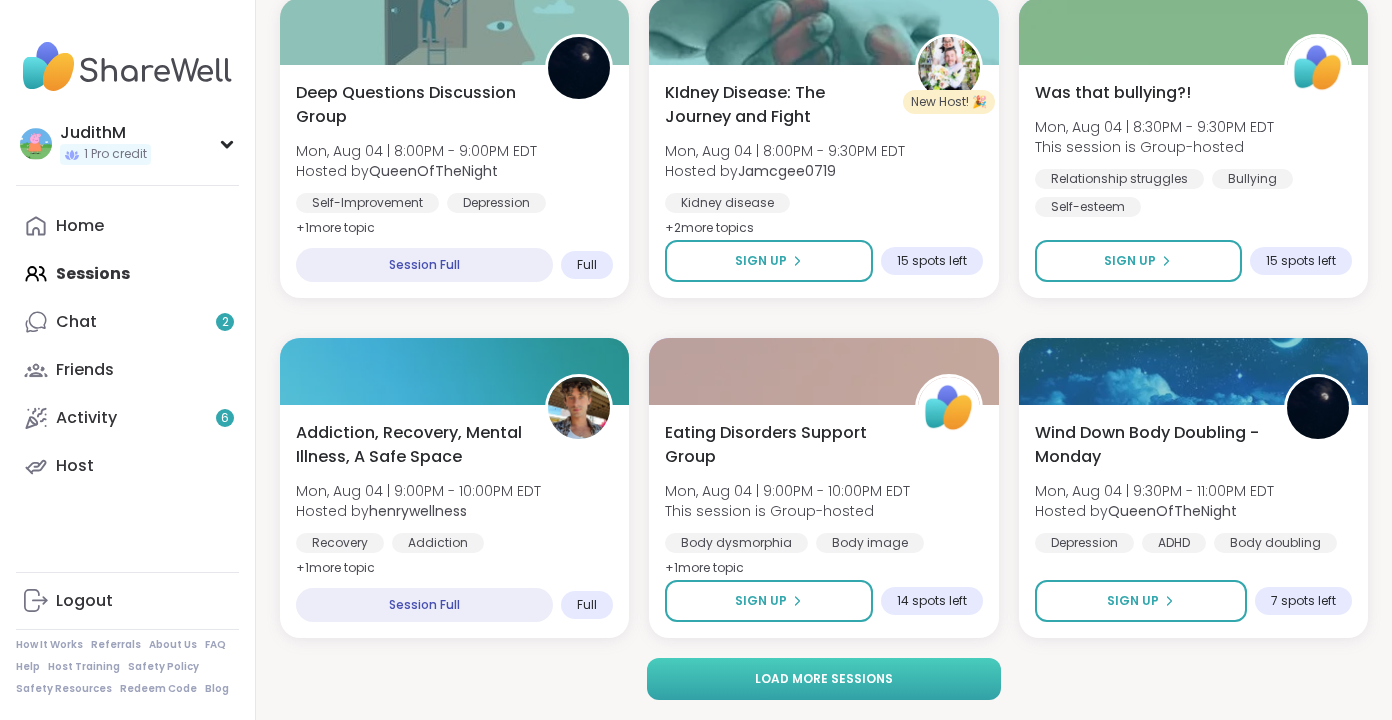 click on "Load more sessions" at bounding box center [824, 679] 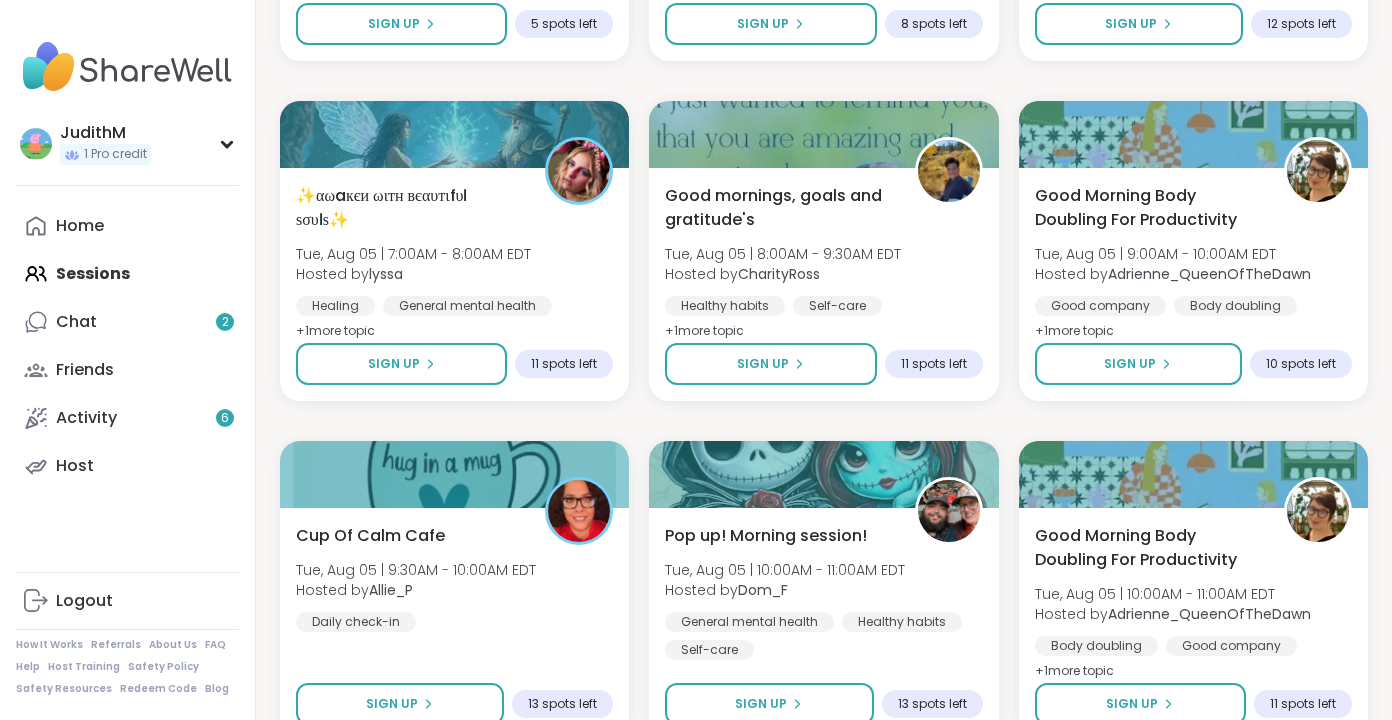 scroll, scrollTop: 4715, scrollLeft: 0, axis: vertical 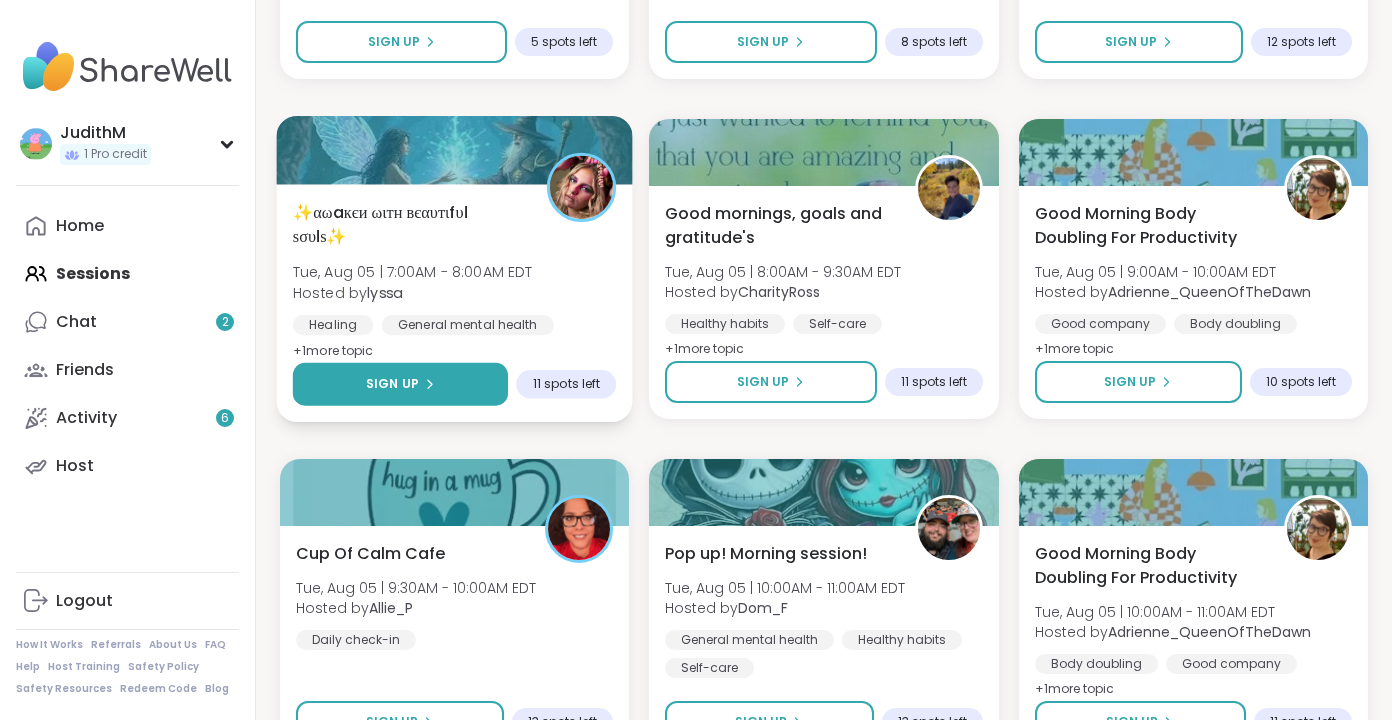 click on "Sign Up" at bounding box center [400, 384] 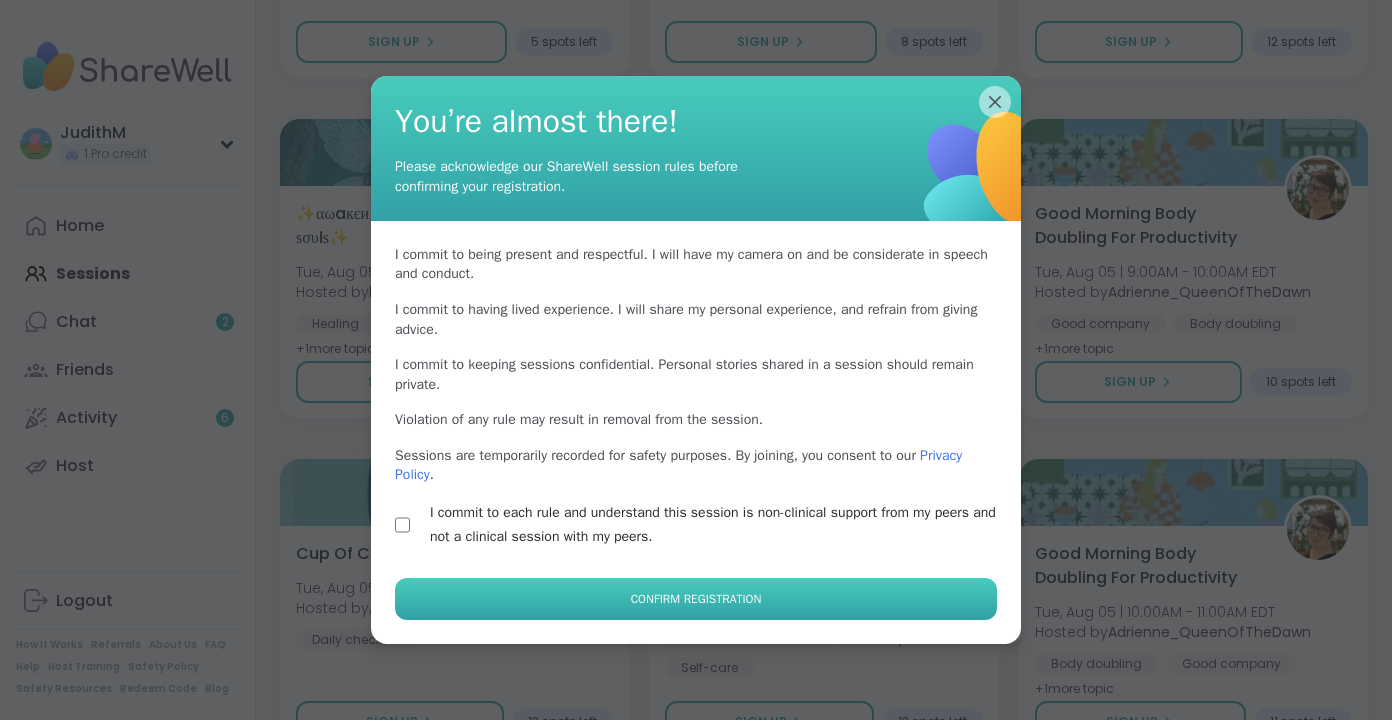 click on "Confirm Registration" at bounding box center [696, 599] 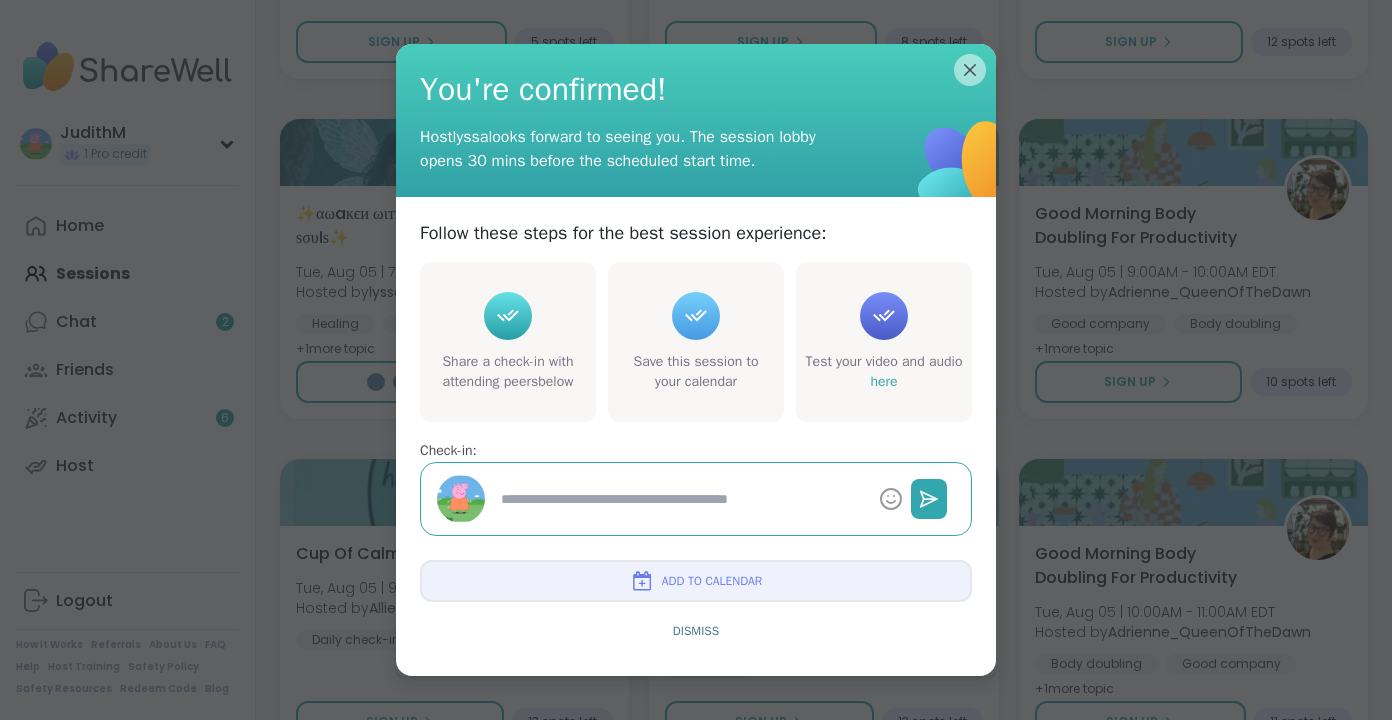 type on "*" 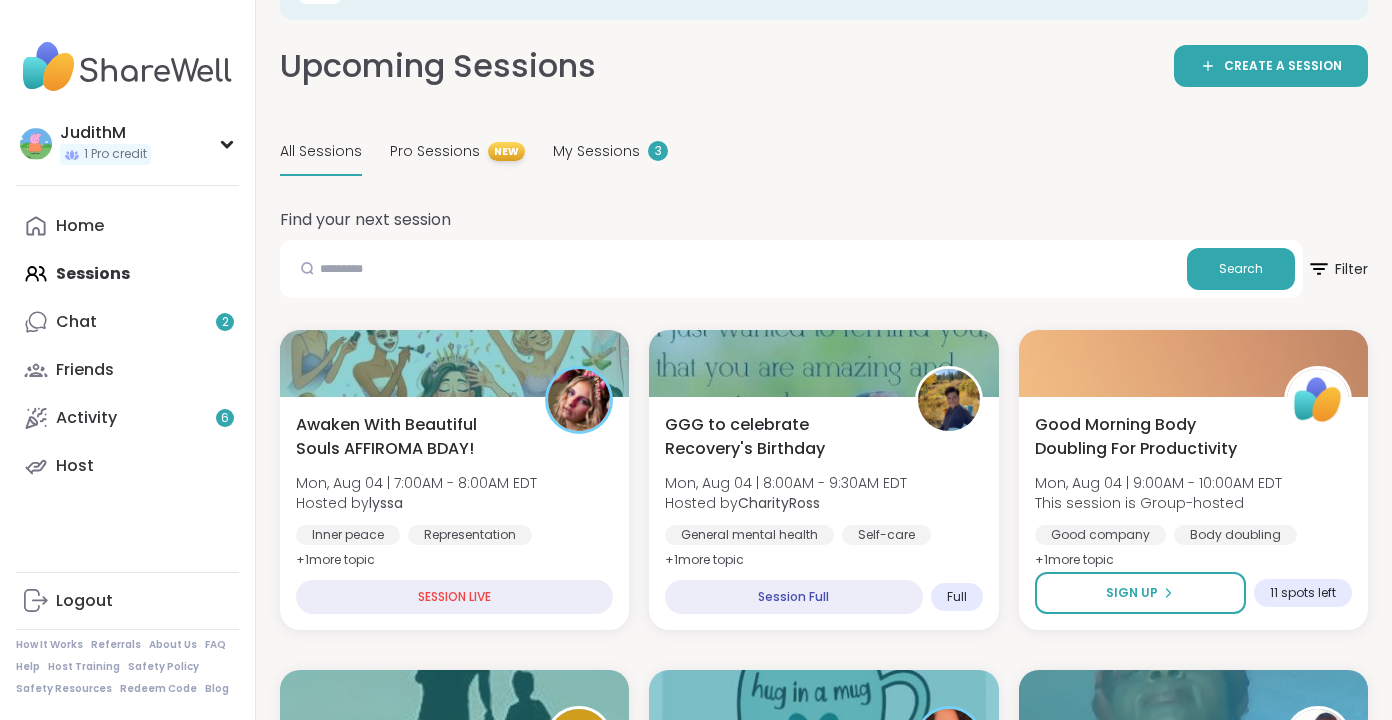 scroll, scrollTop: 0, scrollLeft: 0, axis: both 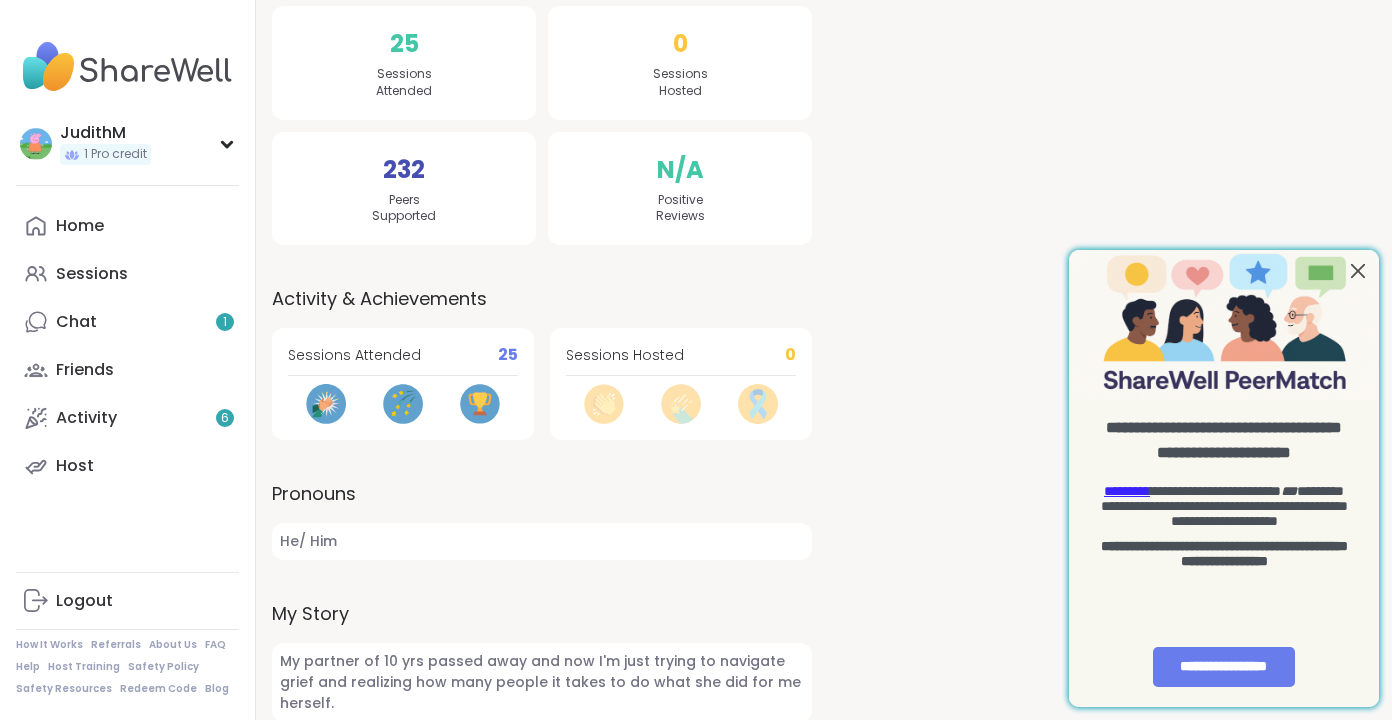 click at bounding box center (1358, 270) 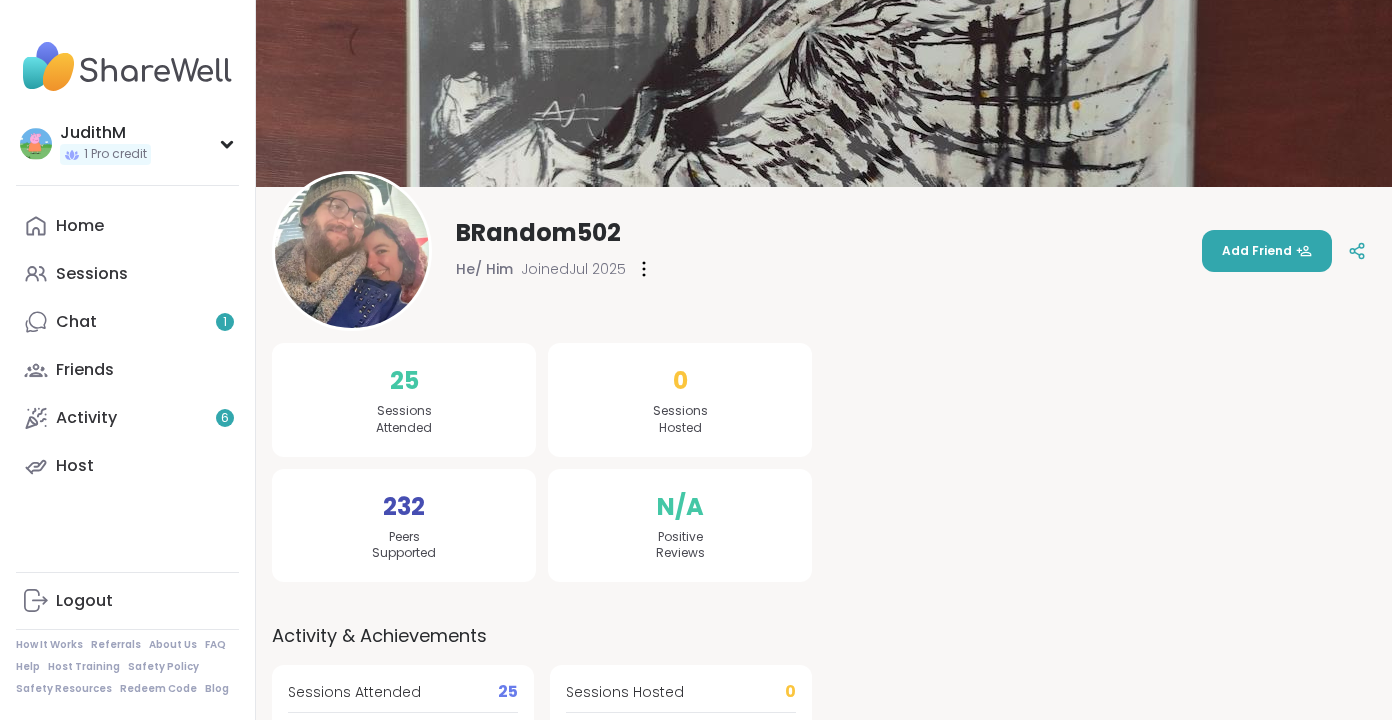 scroll, scrollTop: 0, scrollLeft: 0, axis: both 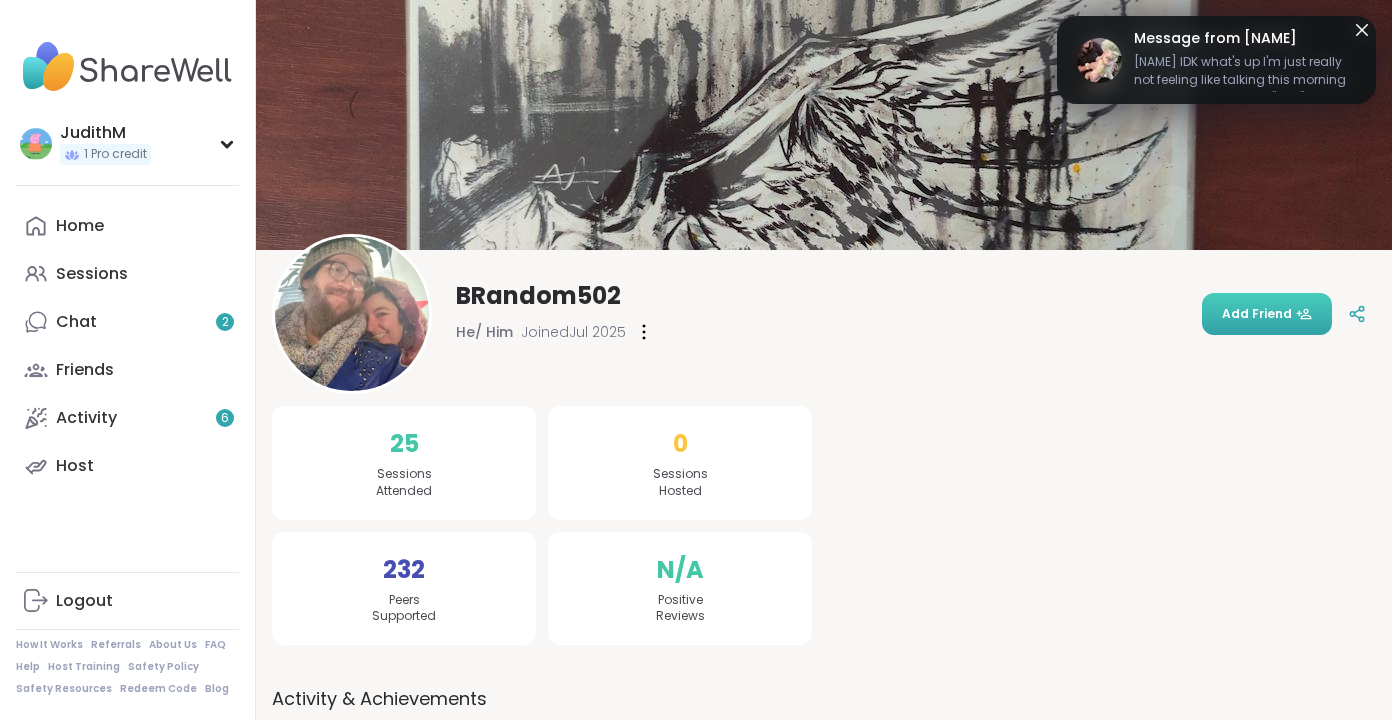click on "Add Friend" at bounding box center [1267, 314] 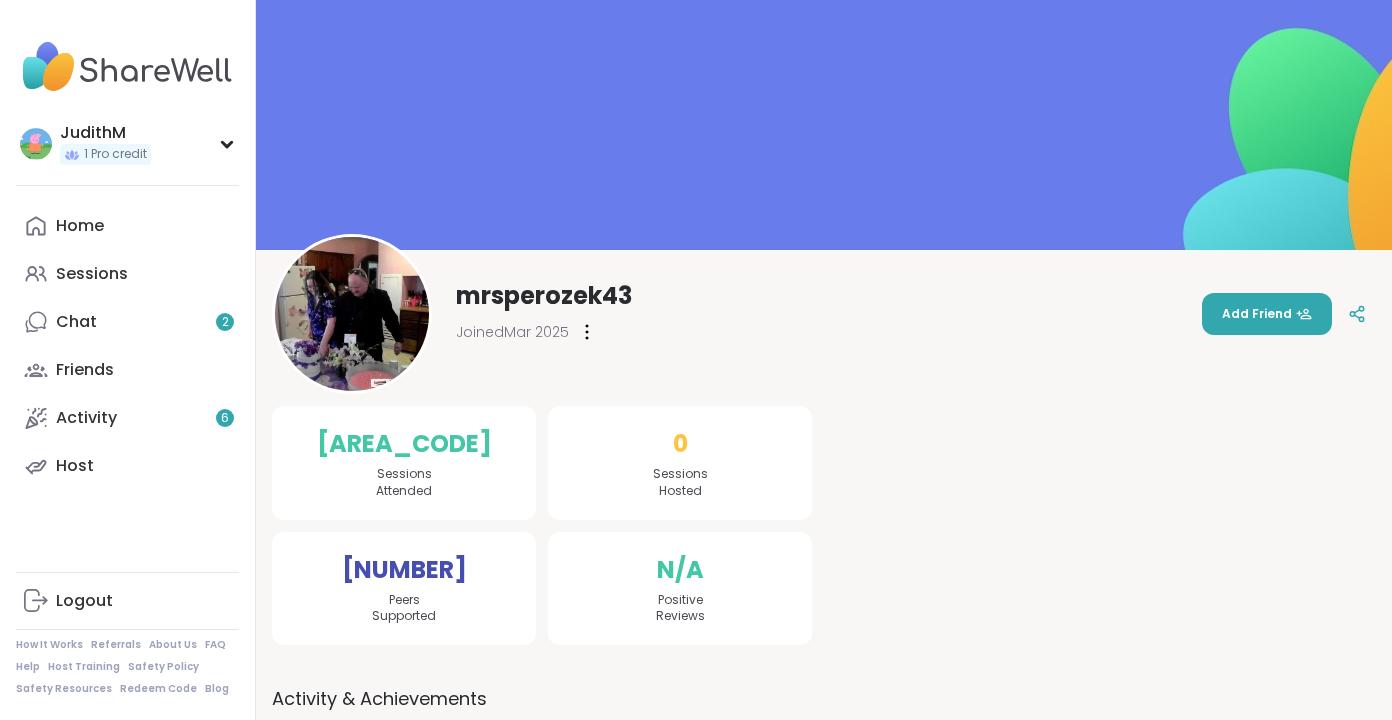 scroll, scrollTop: 0, scrollLeft: 0, axis: both 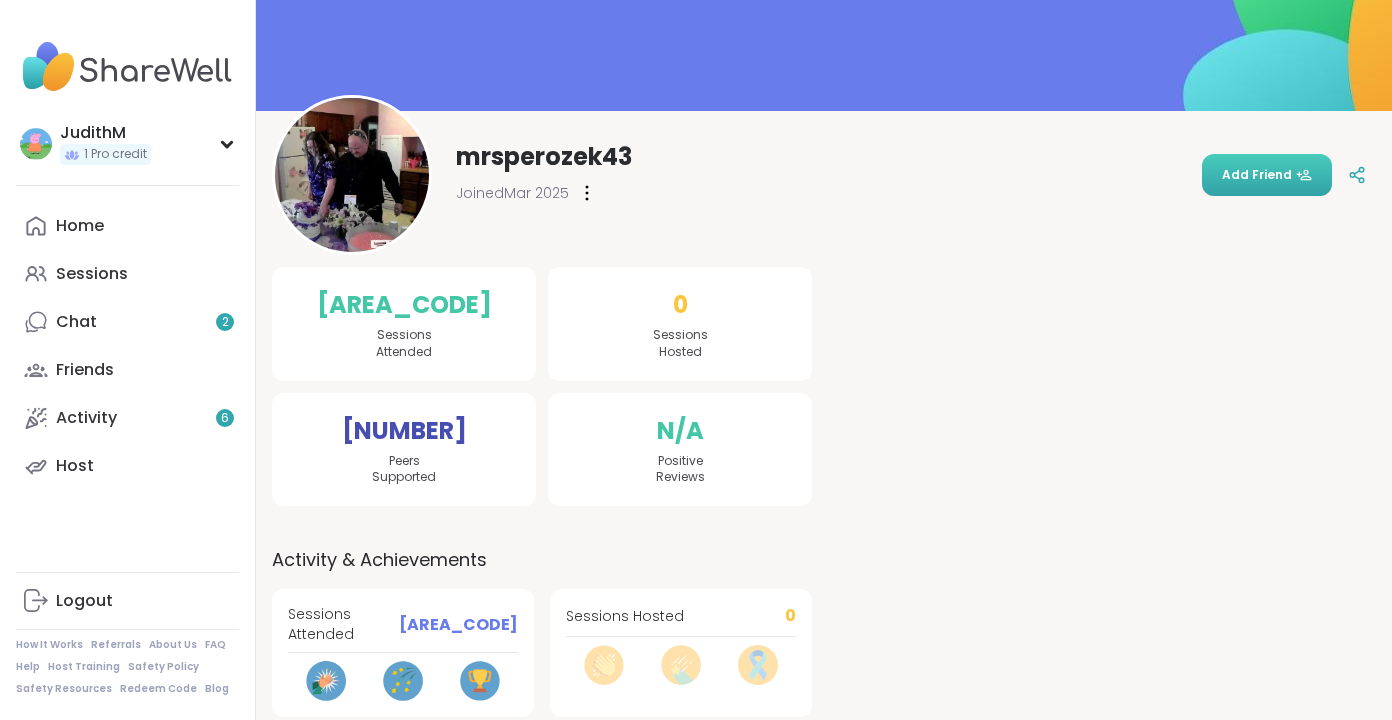 click on "Add Friend" at bounding box center (1267, 175) 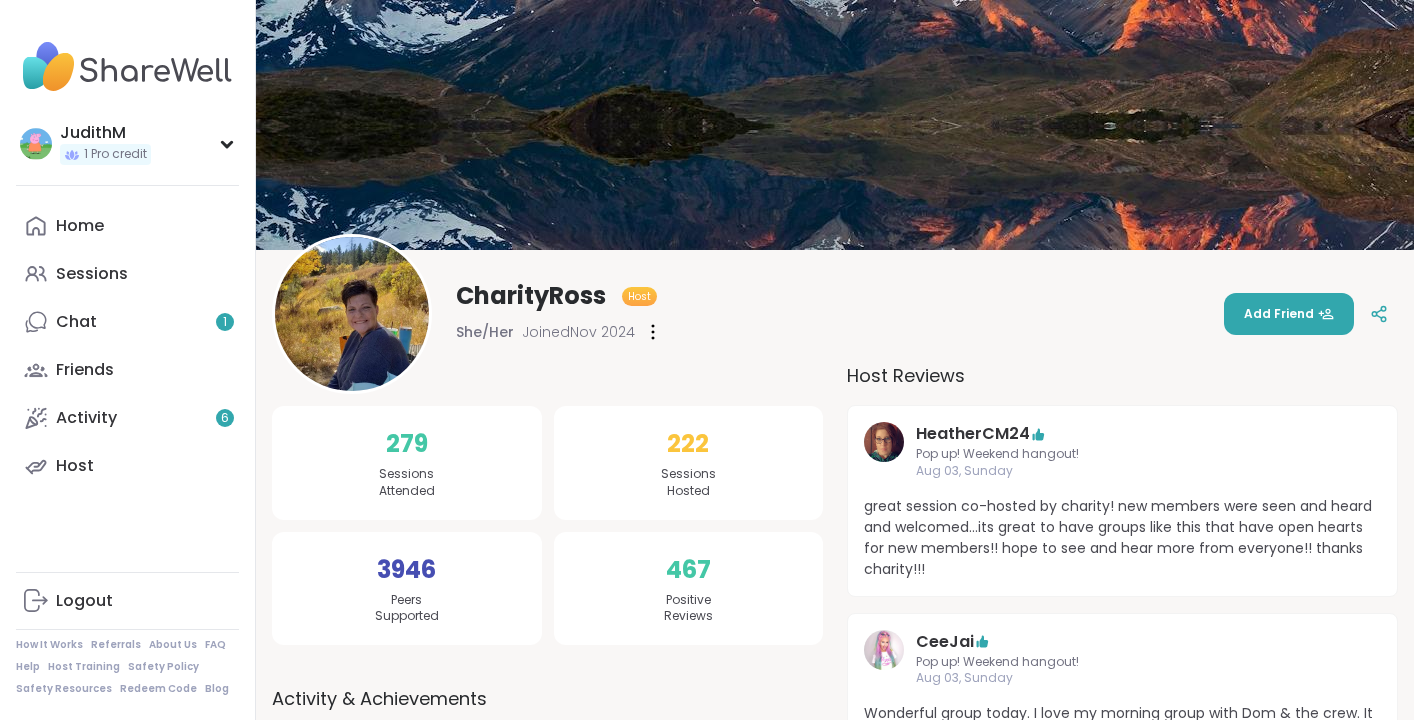 scroll, scrollTop: 0, scrollLeft: 0, axis: both 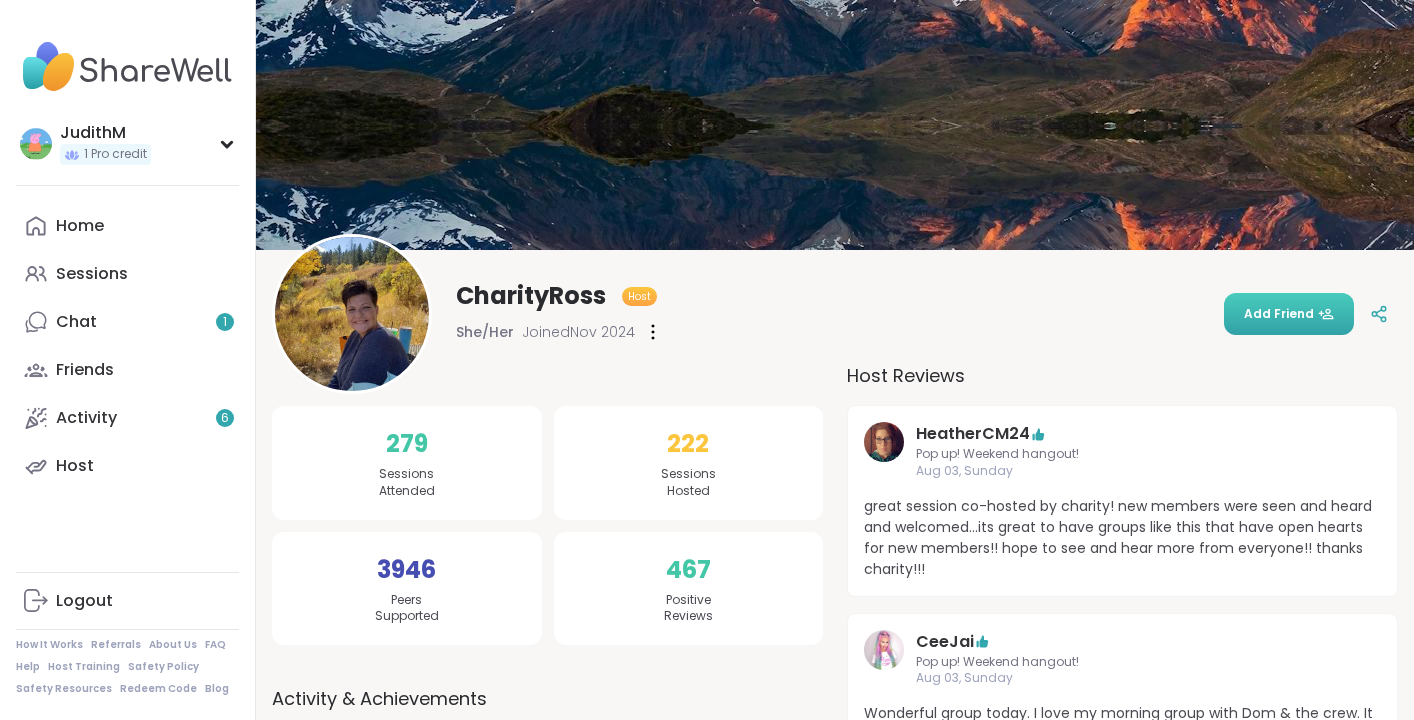 click on "Add Friend" at bounding box center (1289, 314) 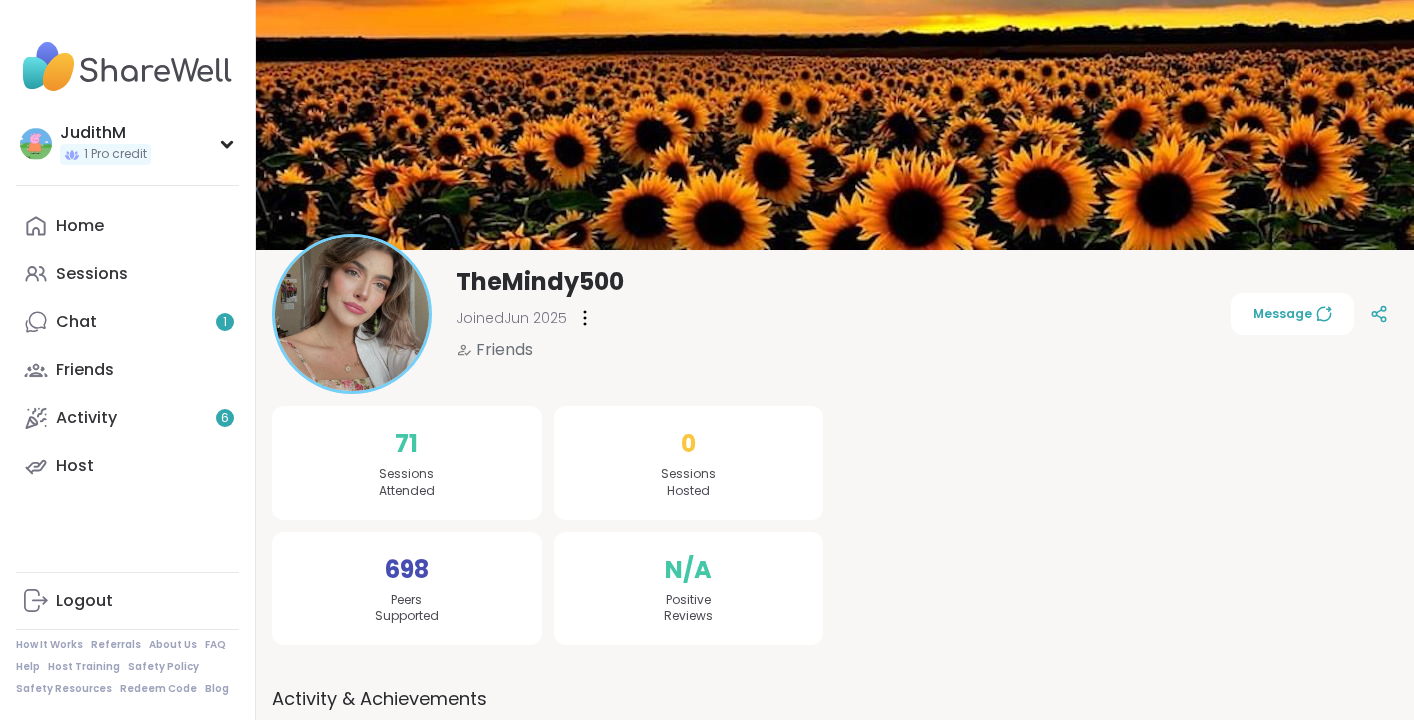 scroll, scrollTop: 0, scrollLeft: 0, axis: both 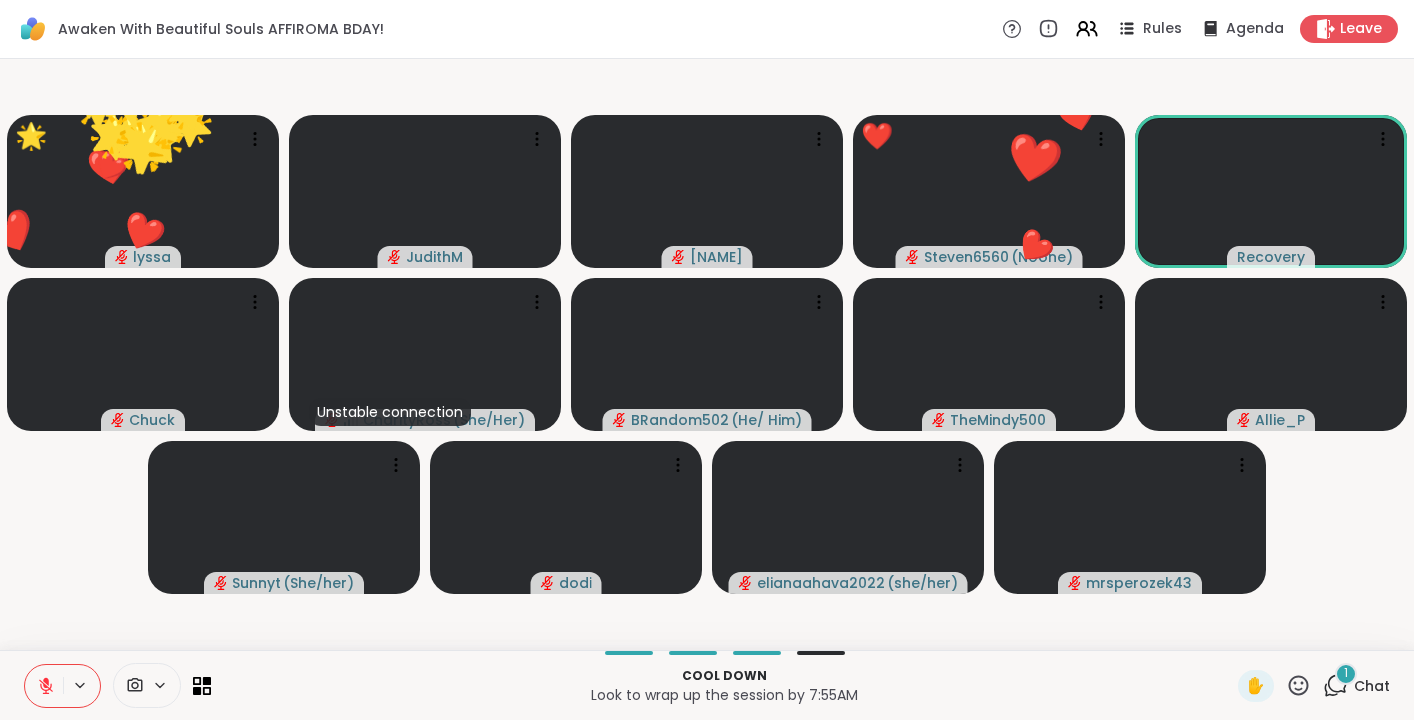 click 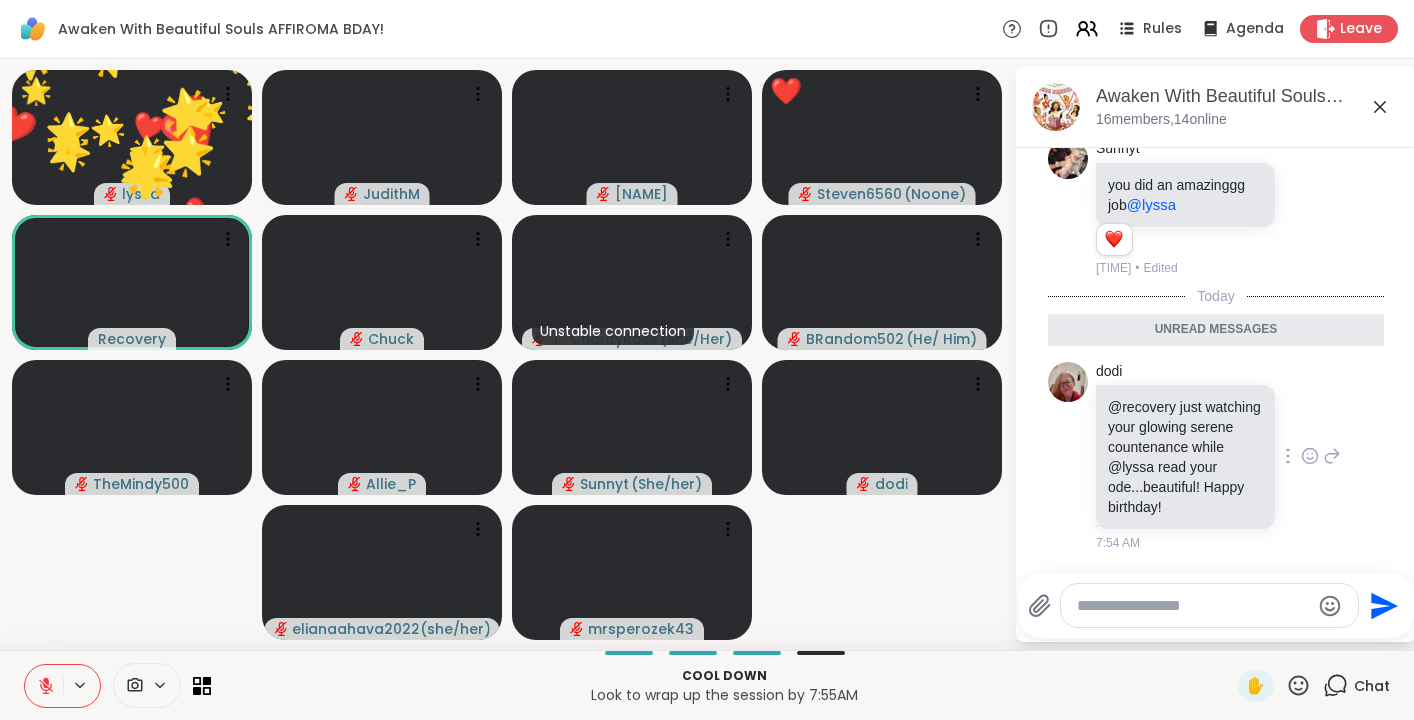 scroll, scrollTop: 12789, scrollLeft: 0, axis: vertical 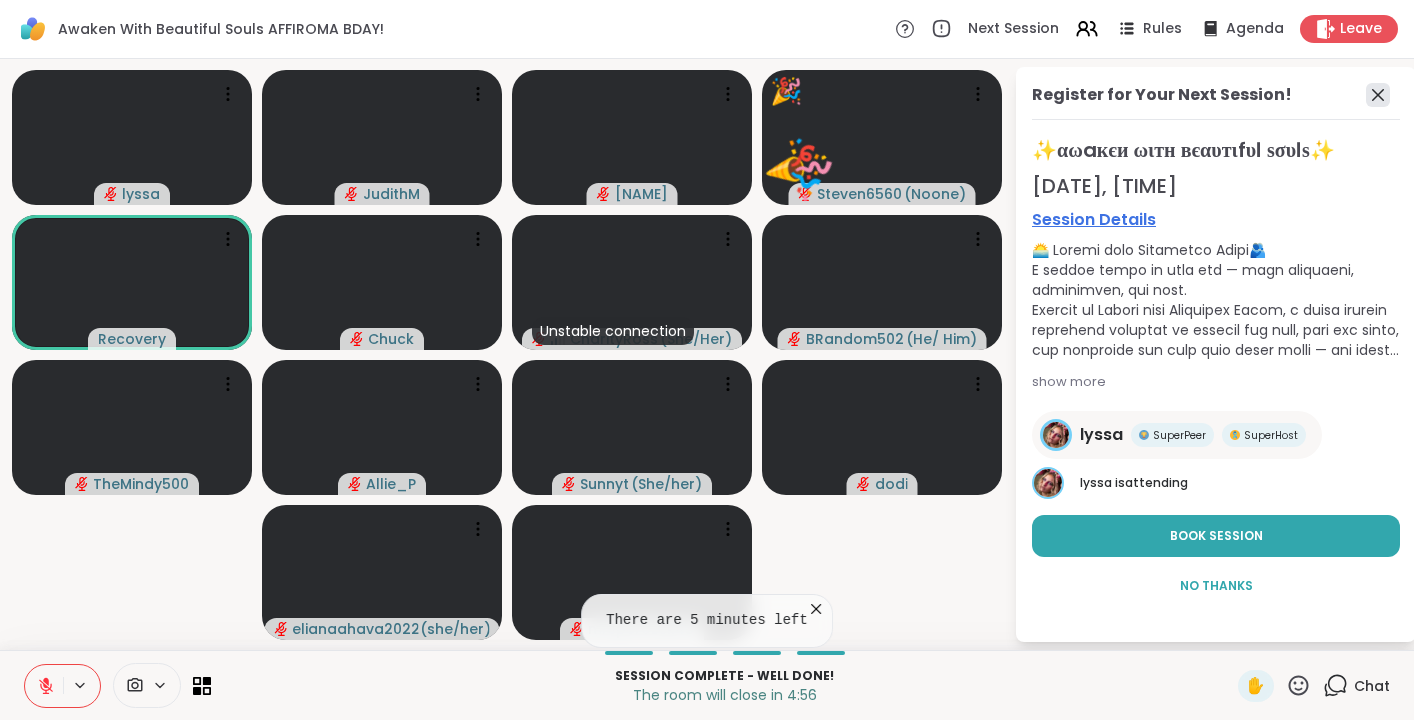 click 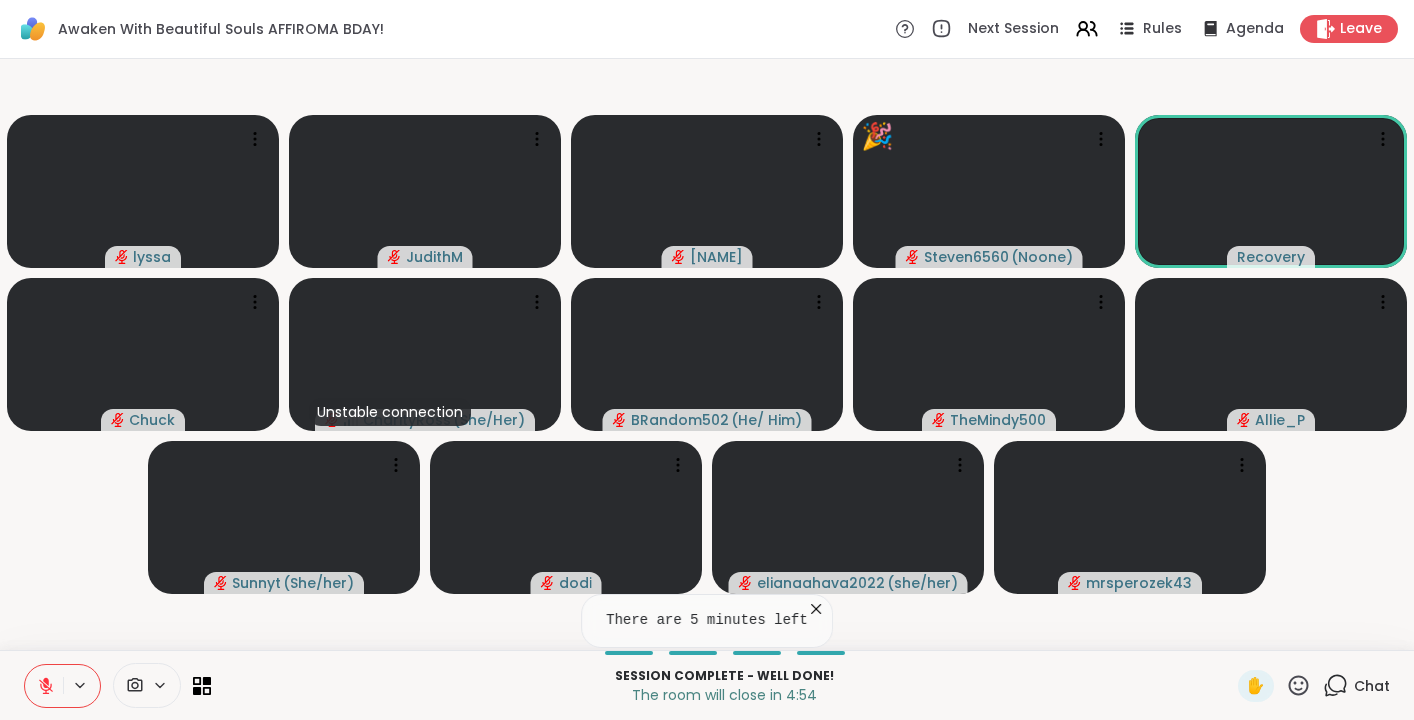 click on "✋ Chat" at bounding box center [1314, 686] 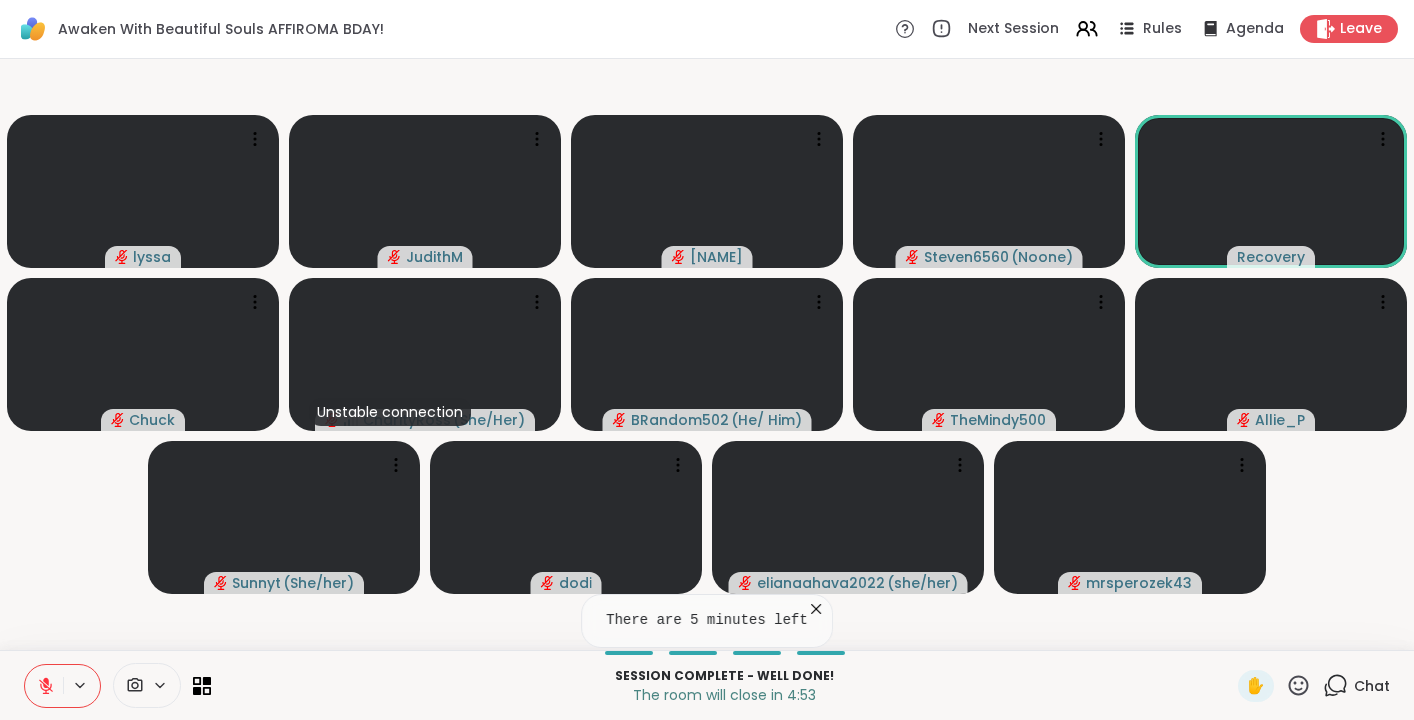 click 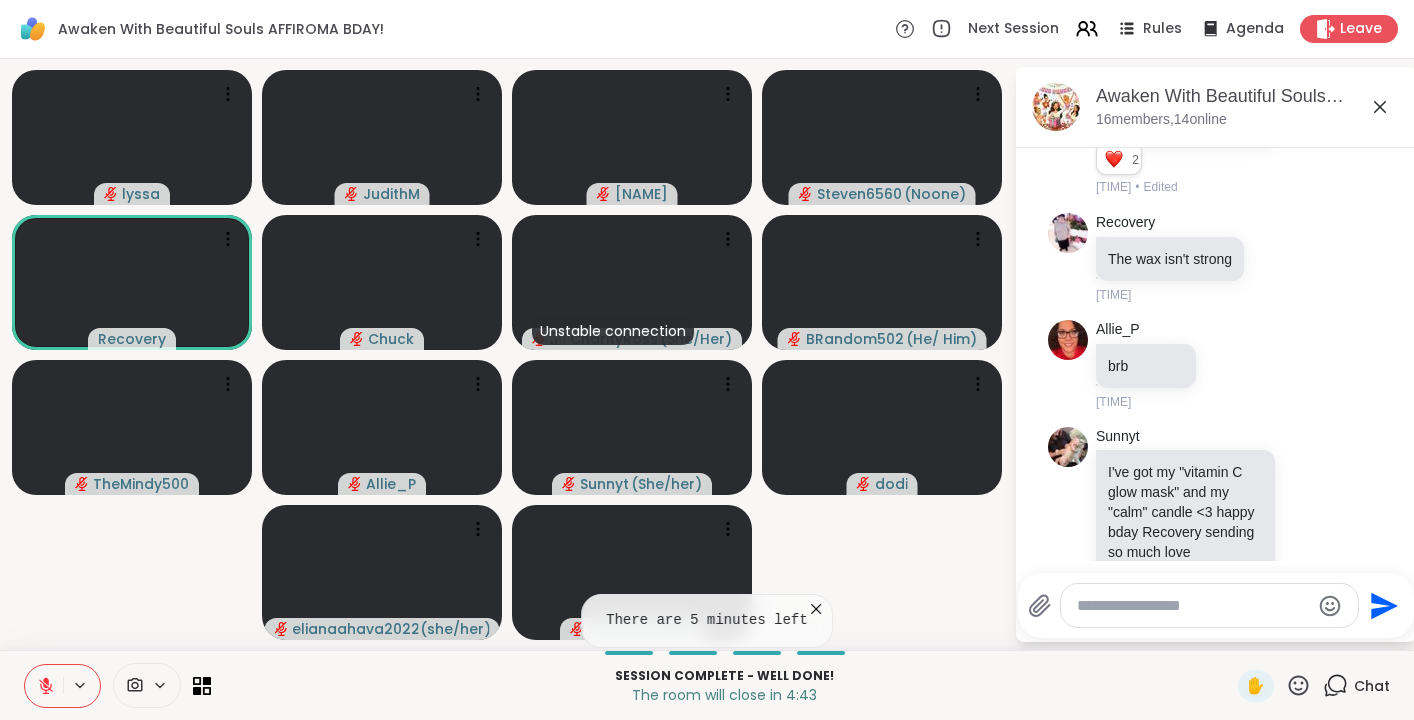 scroll, scrollTop: 0, scrollLeft: 0, axis: both 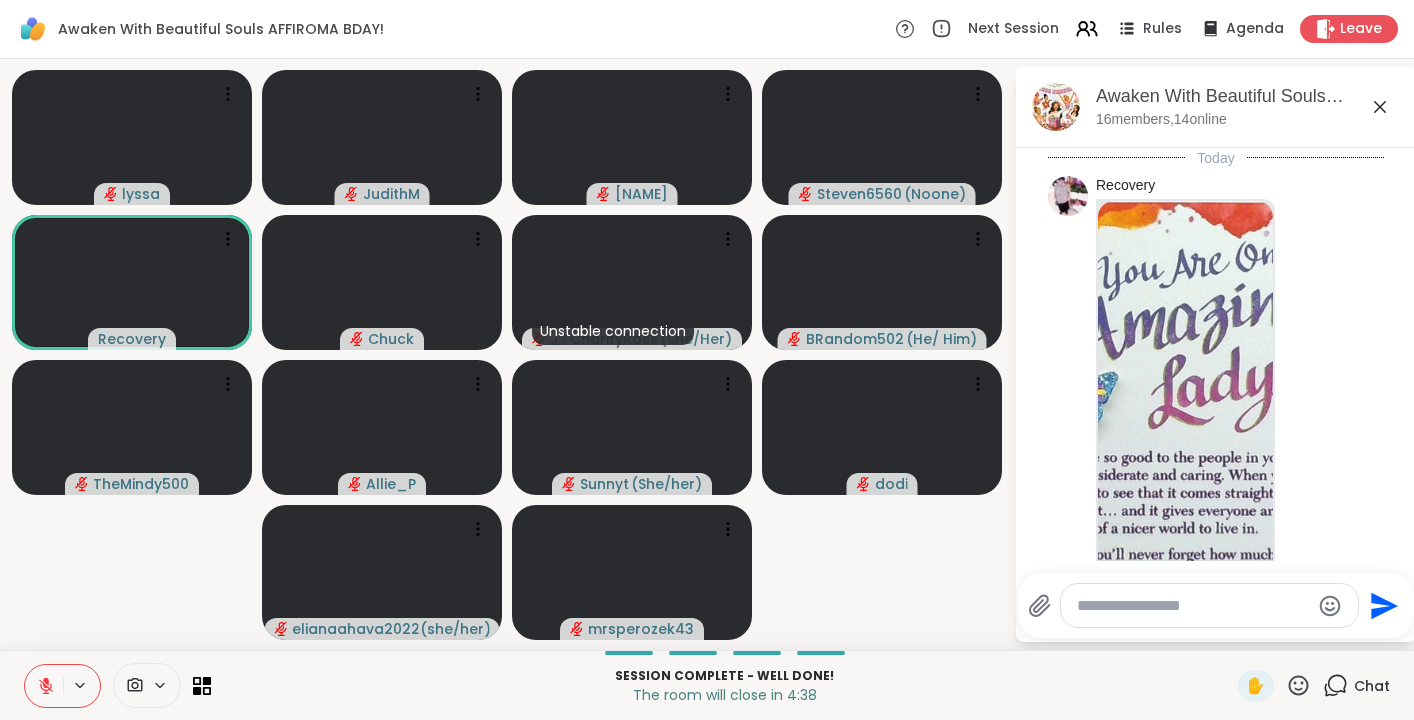 click 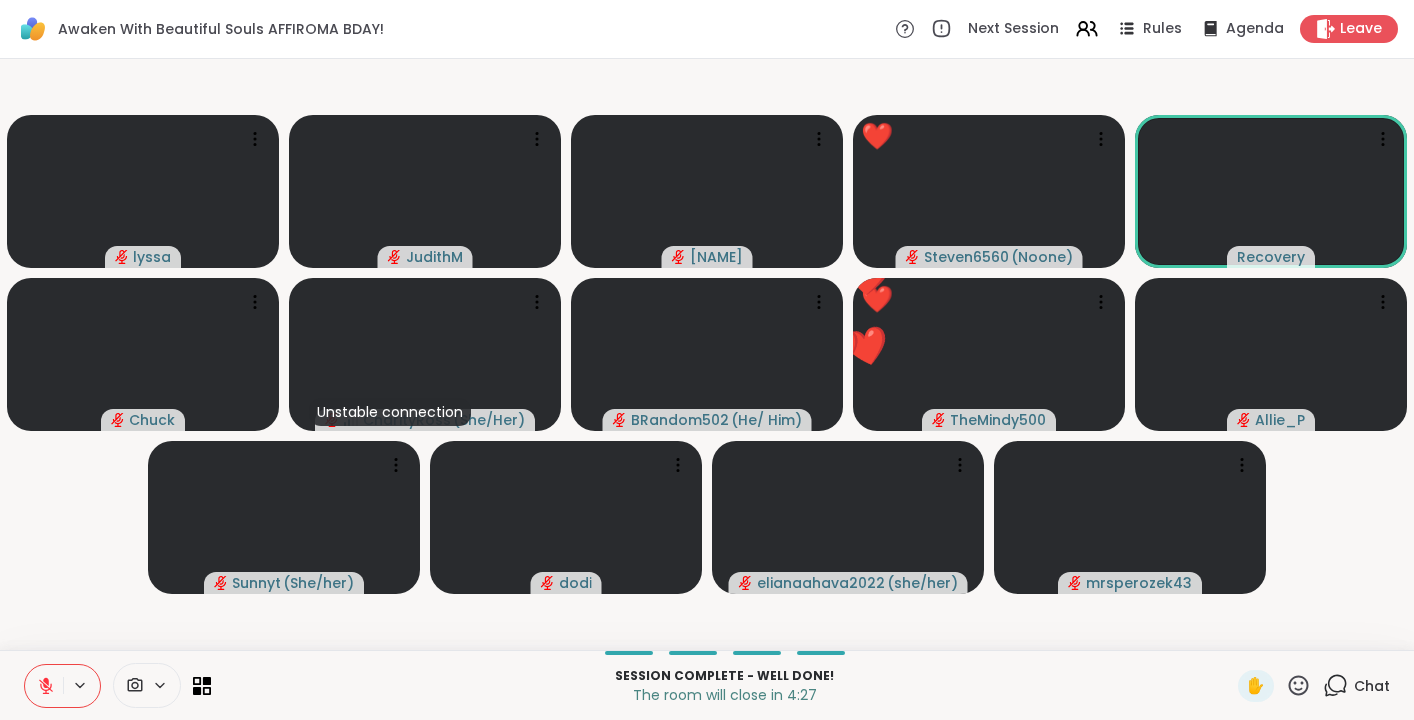 click on "Chat" at bounding box center (1356, 686) 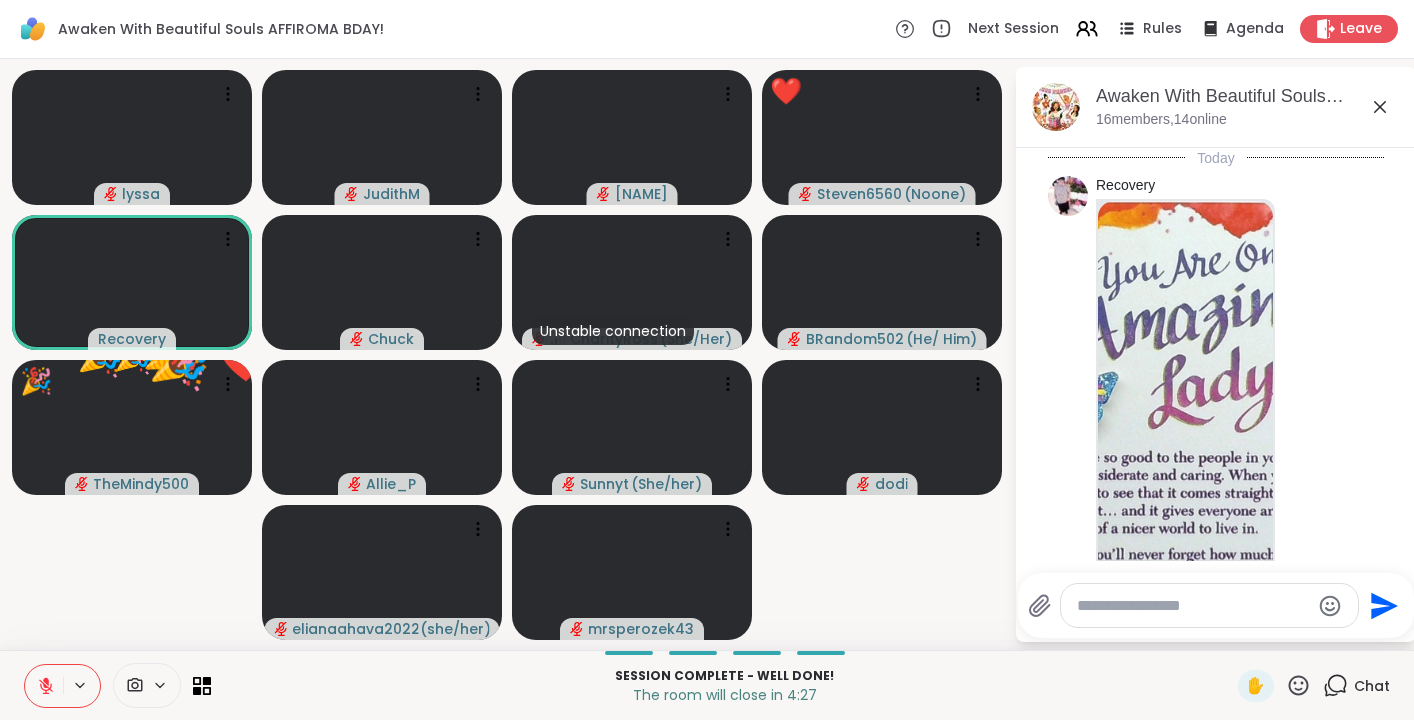 scroll, scrollTop: 12722, scrollLeft: 0, axis: vertical 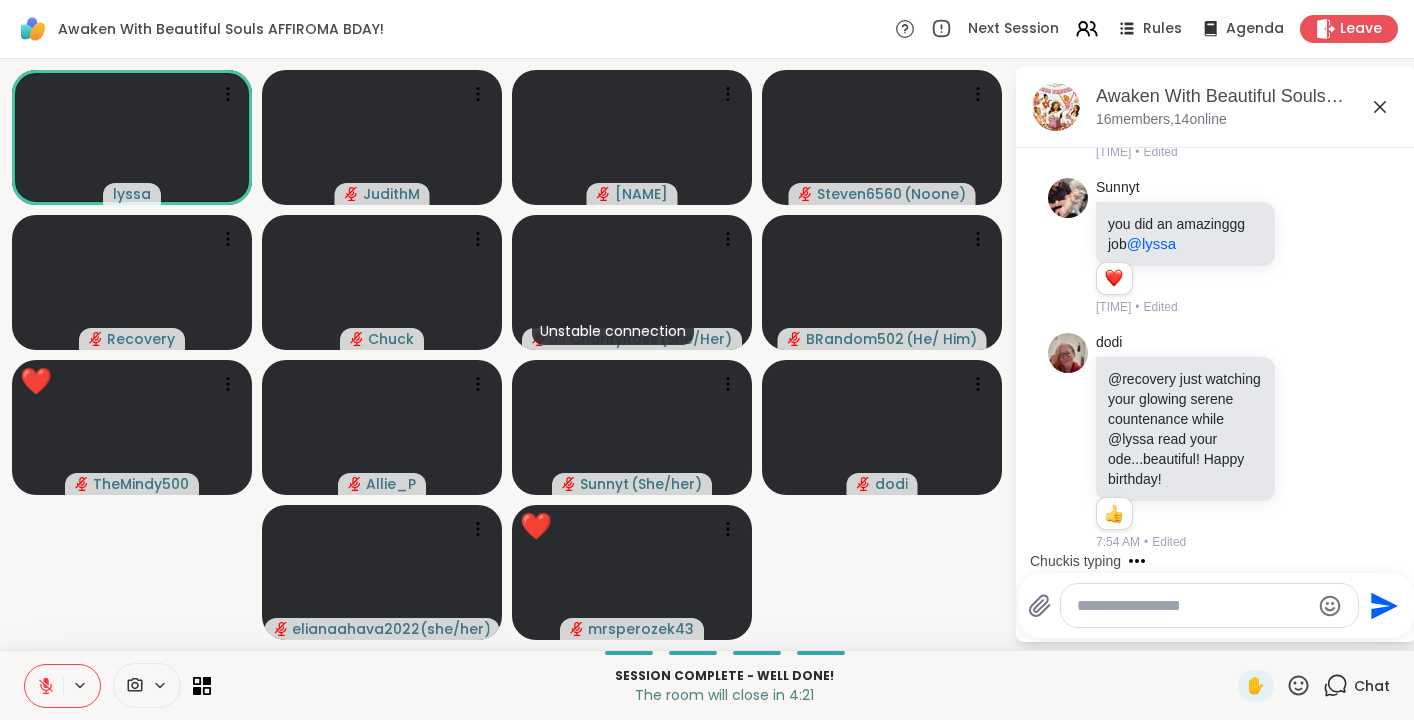 click 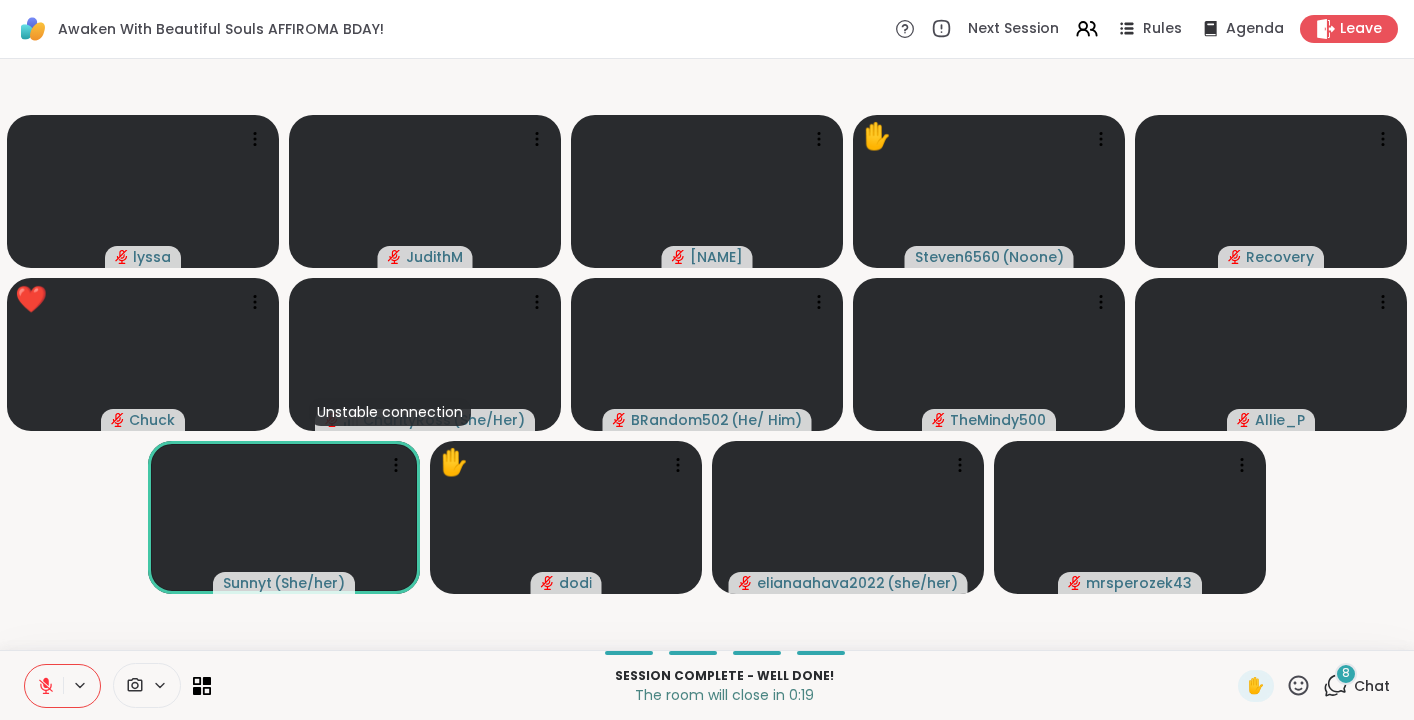 click 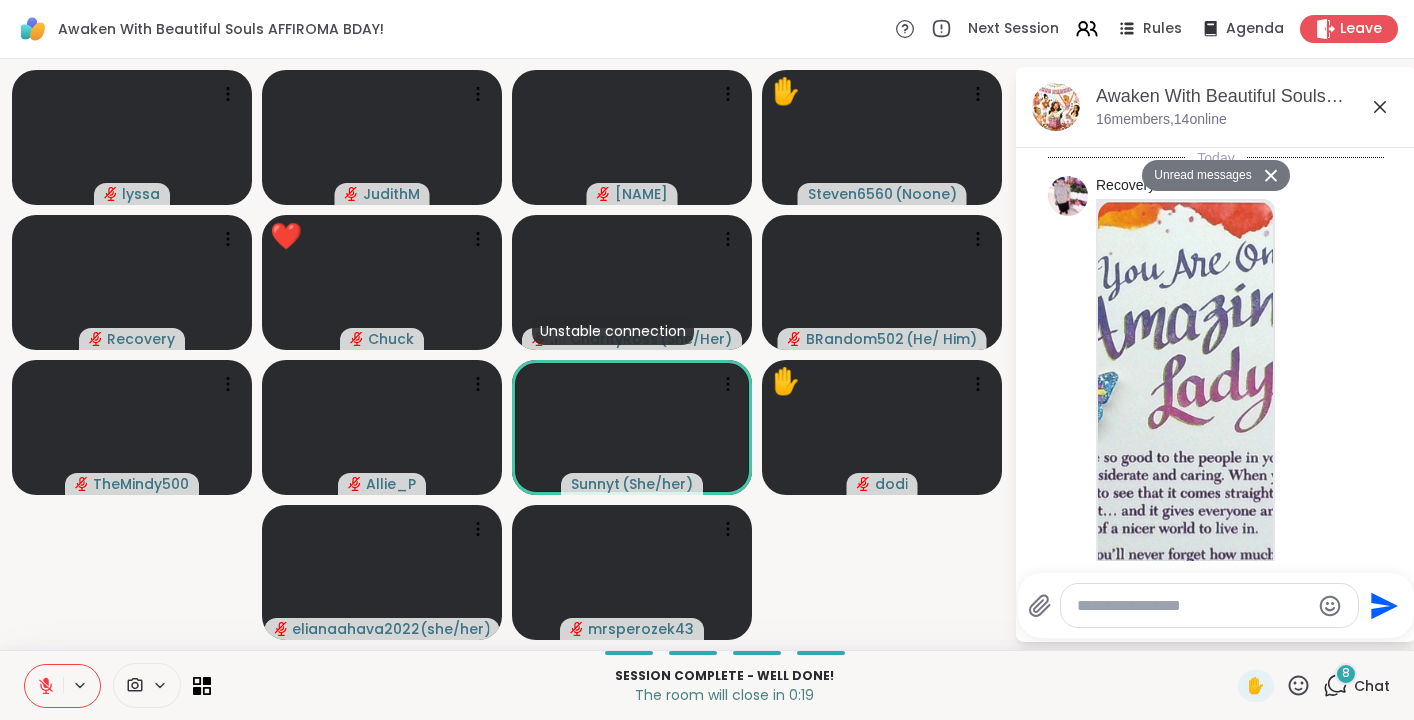 scroll, scrollTop: 14896, scrollLeft: 0, axis: vertical 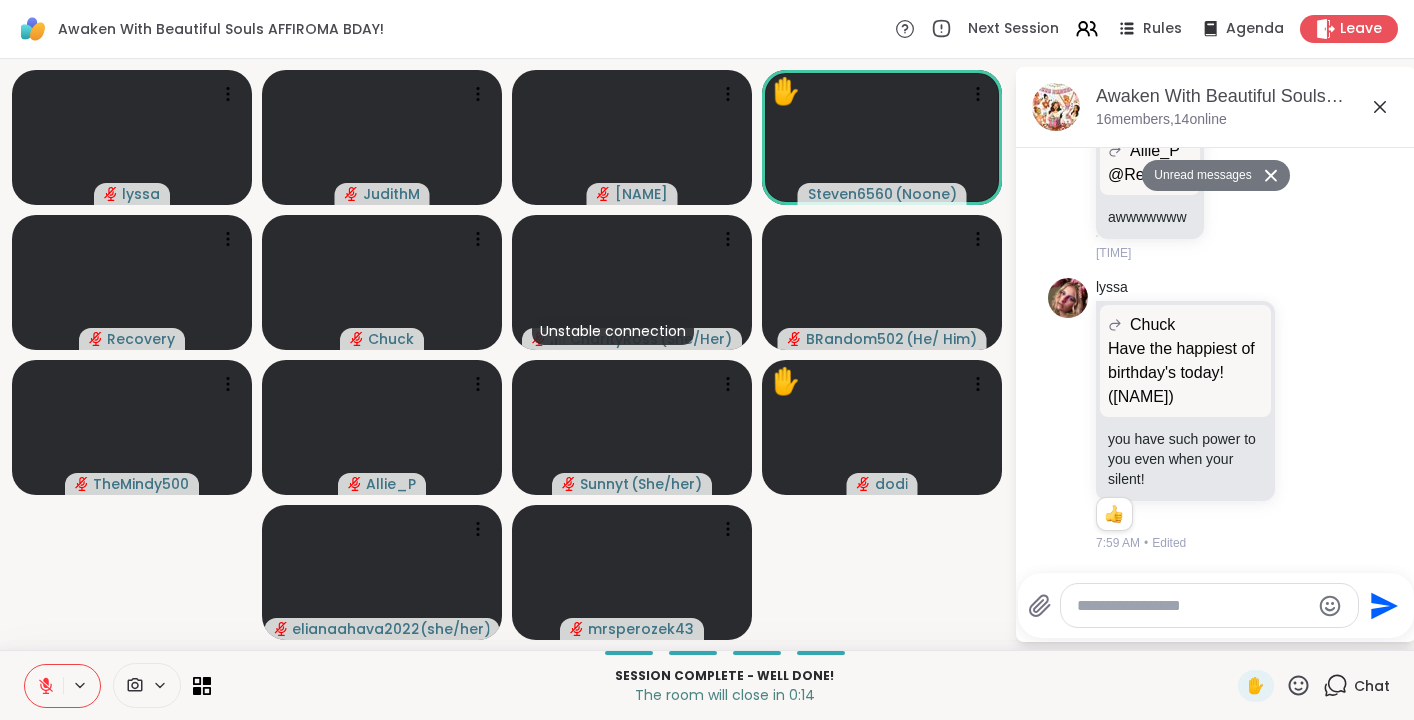 click 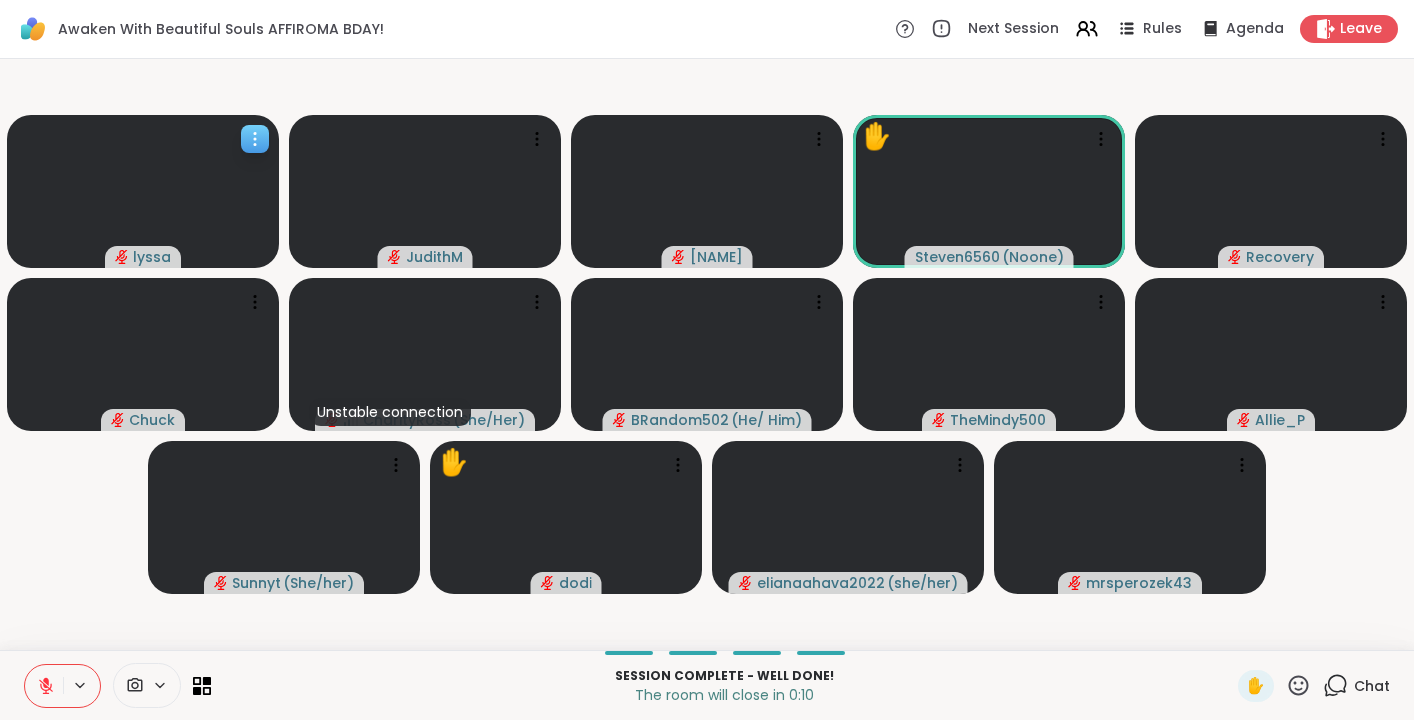 click 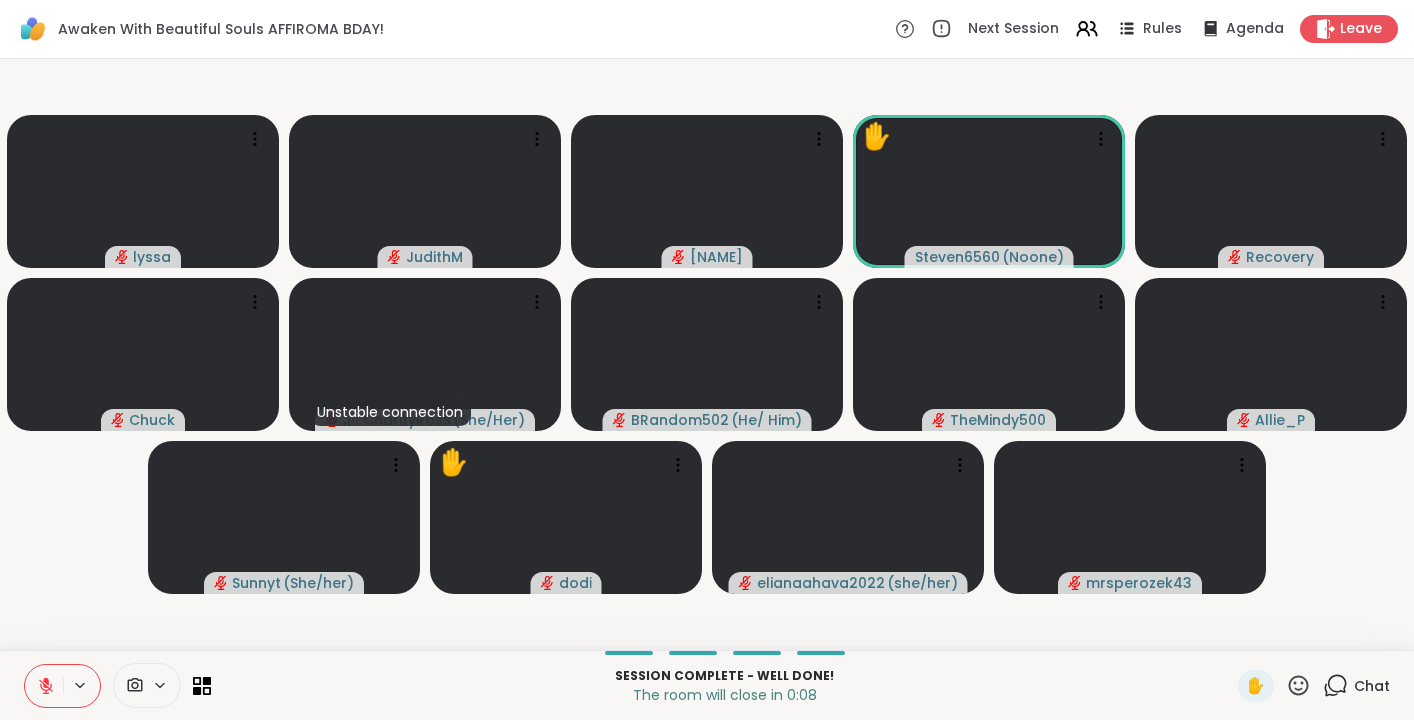 click on "[NAME] [NAME] [NAME] ([NAME]) ([NAME]) ([NAME]) ([NAME]) ([NAME]) ([NAME]) ([NAME]) ([NAME]) ([NAME]) ([NAME]) ([NAME]) ([NAME])" at bounding box center [707, 354] 